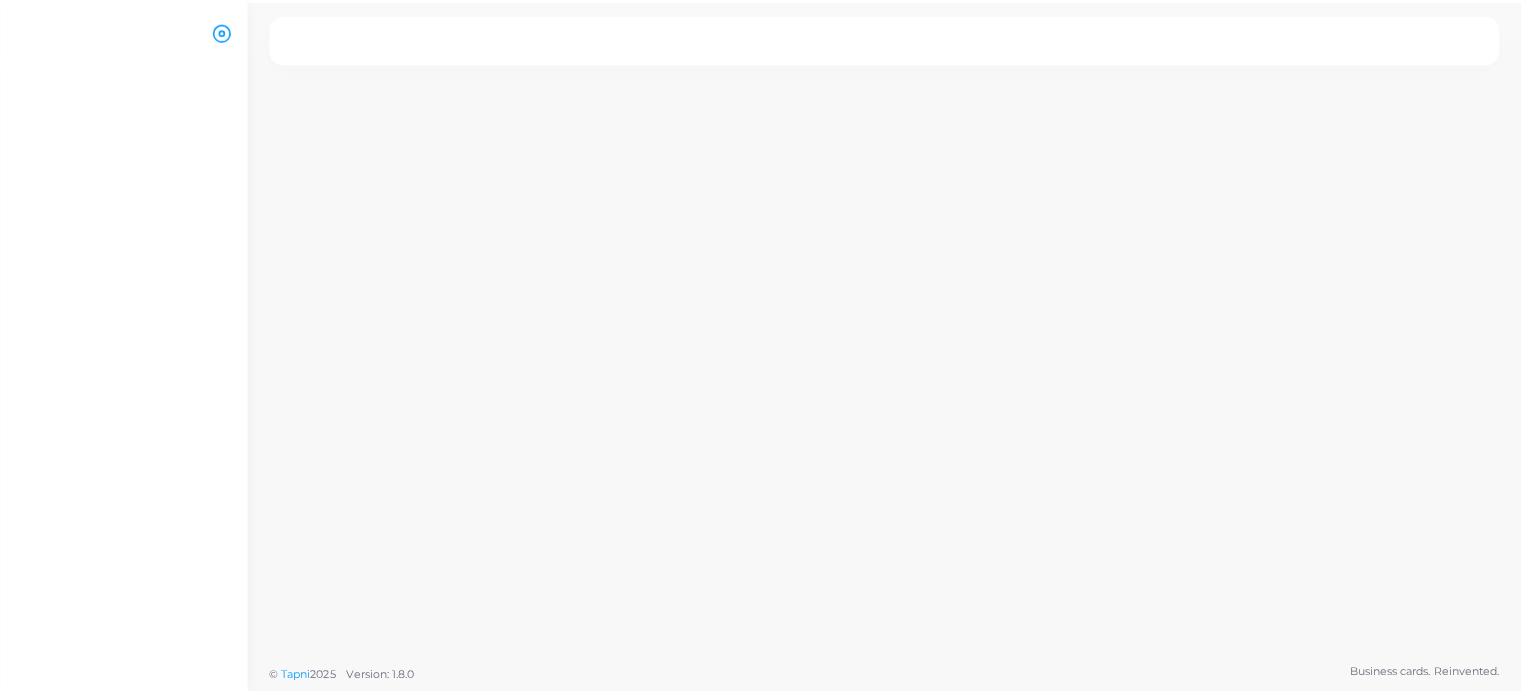 scroll, scrollTop: 0, scrollLeft: 0, axis: both 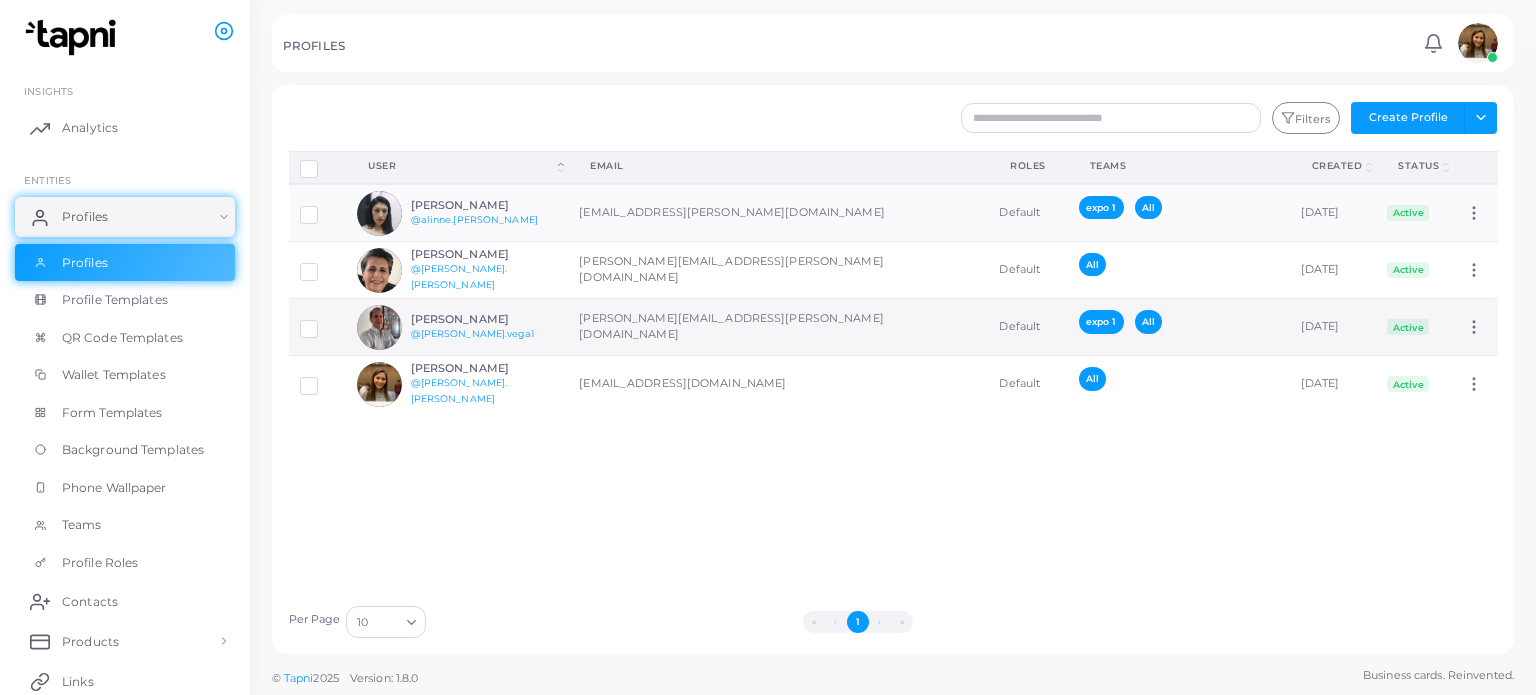 drag, startPoint x: 903, startPoint y: 151, endPoint x: 880, endPoint y: 309, distance: 159.66527 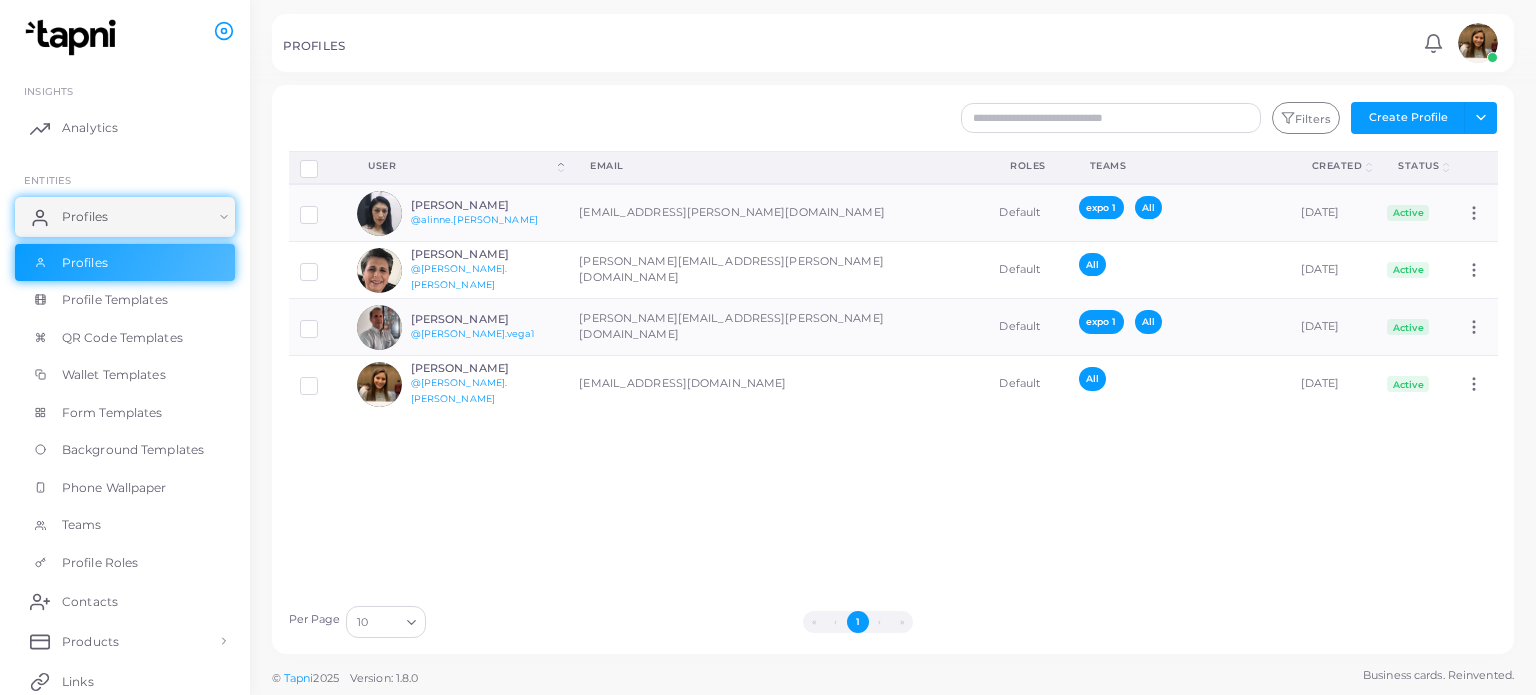 drag, startPoint x: 880, startPoint y: 309, endPoint x: 777, endPoint y: 71, distance: 259.33185 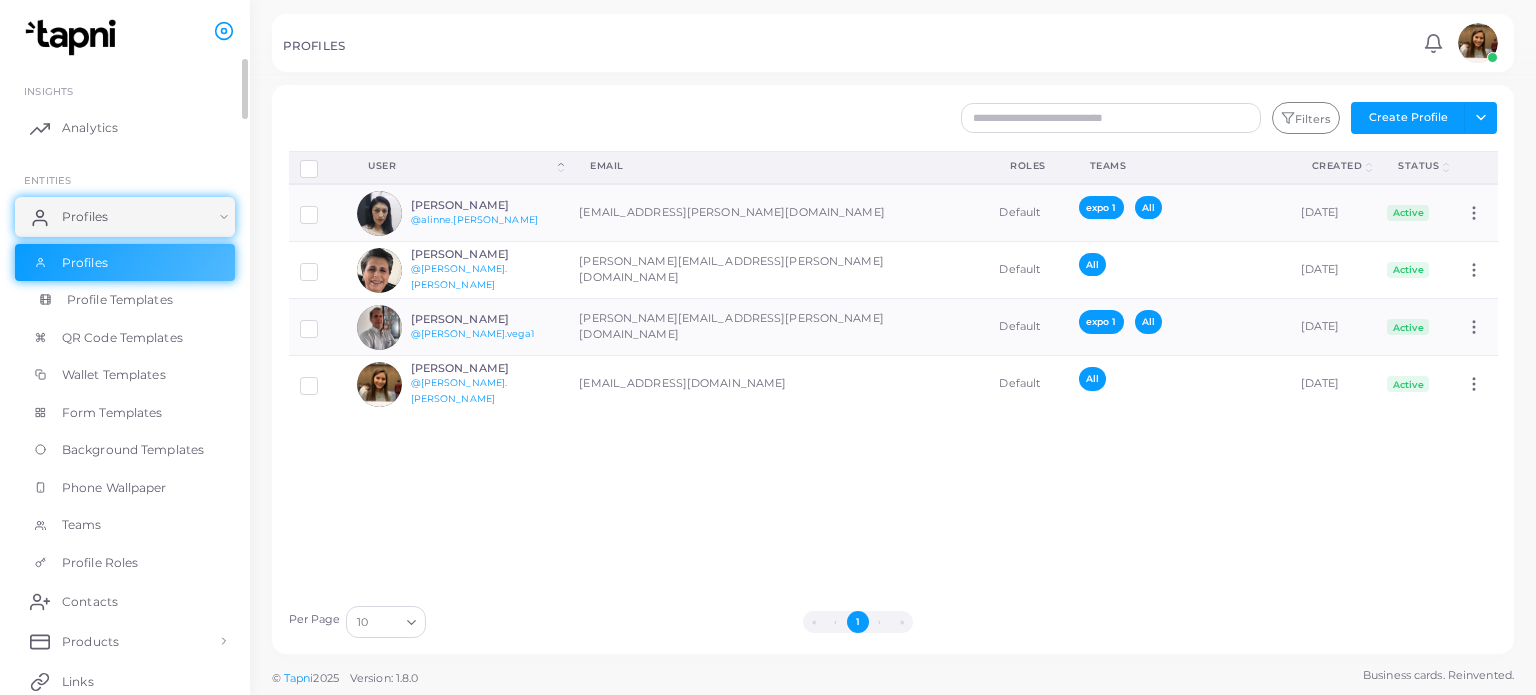 click on "Profile Templates" at bounding box center (120, 300) 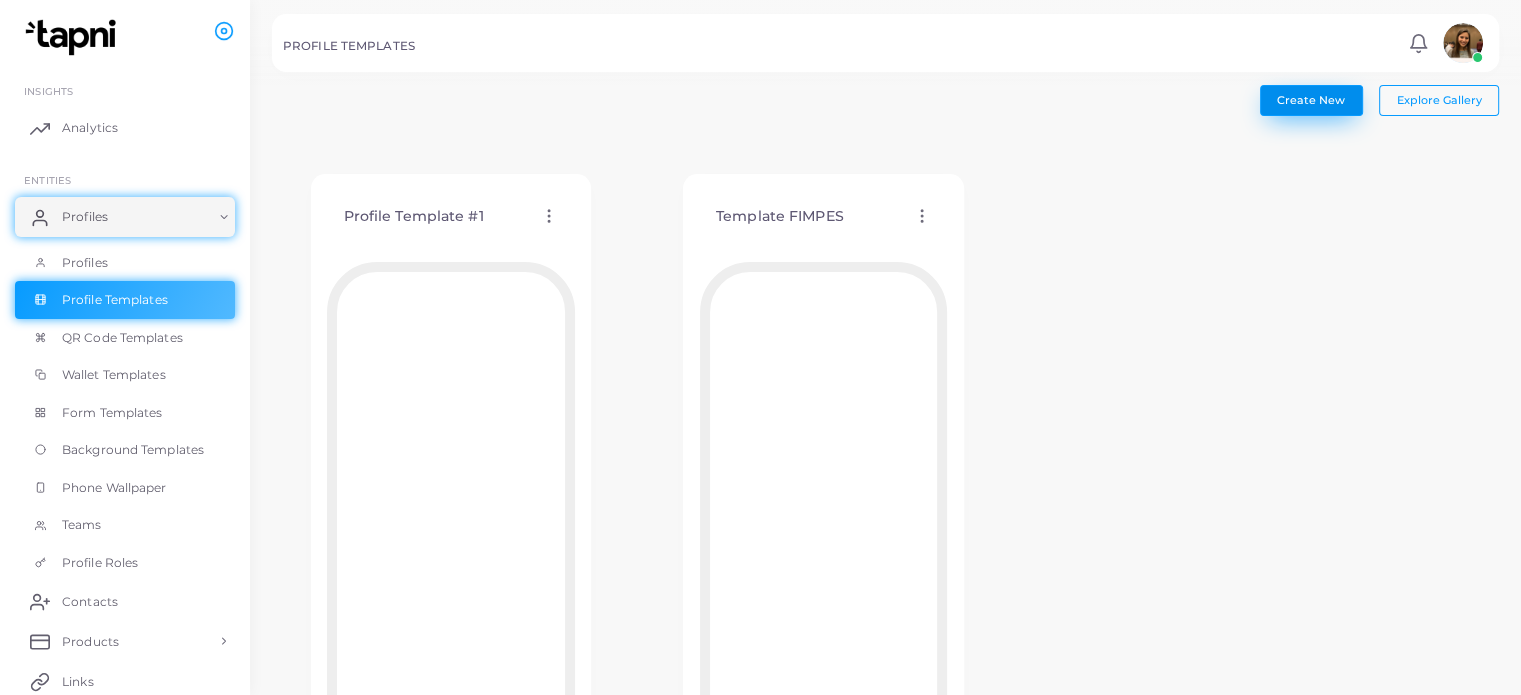 click on "Create New" at bounding box center [1311, 100] 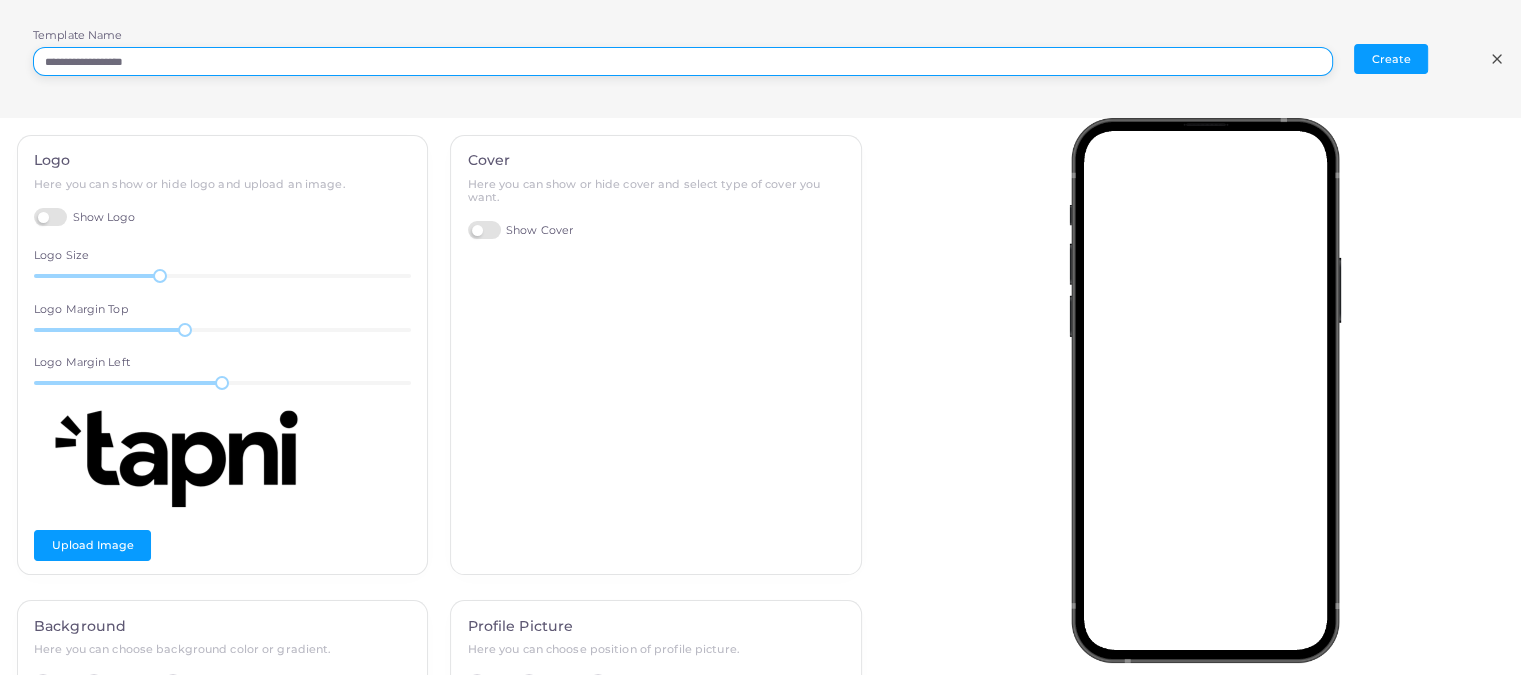 click on "**********" at bounding box center [683, 62] 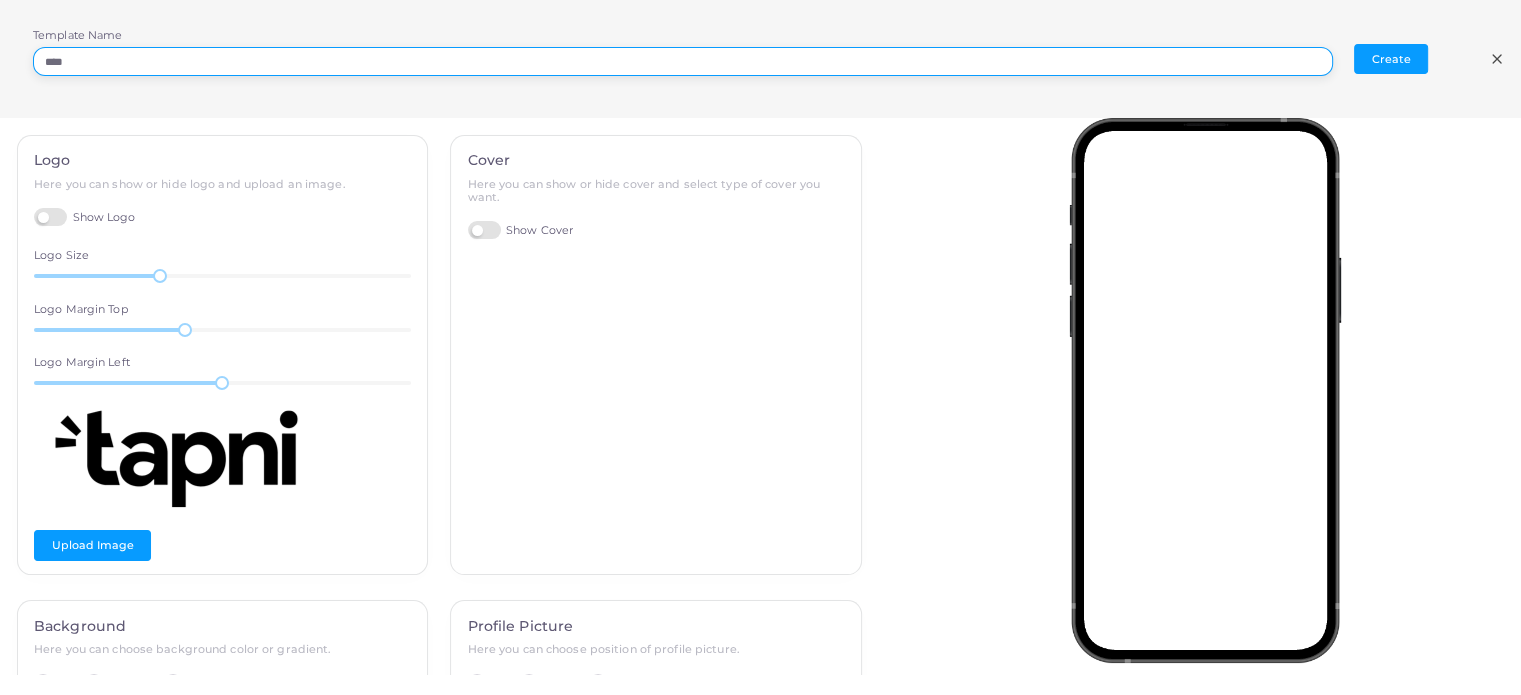 type on "****" 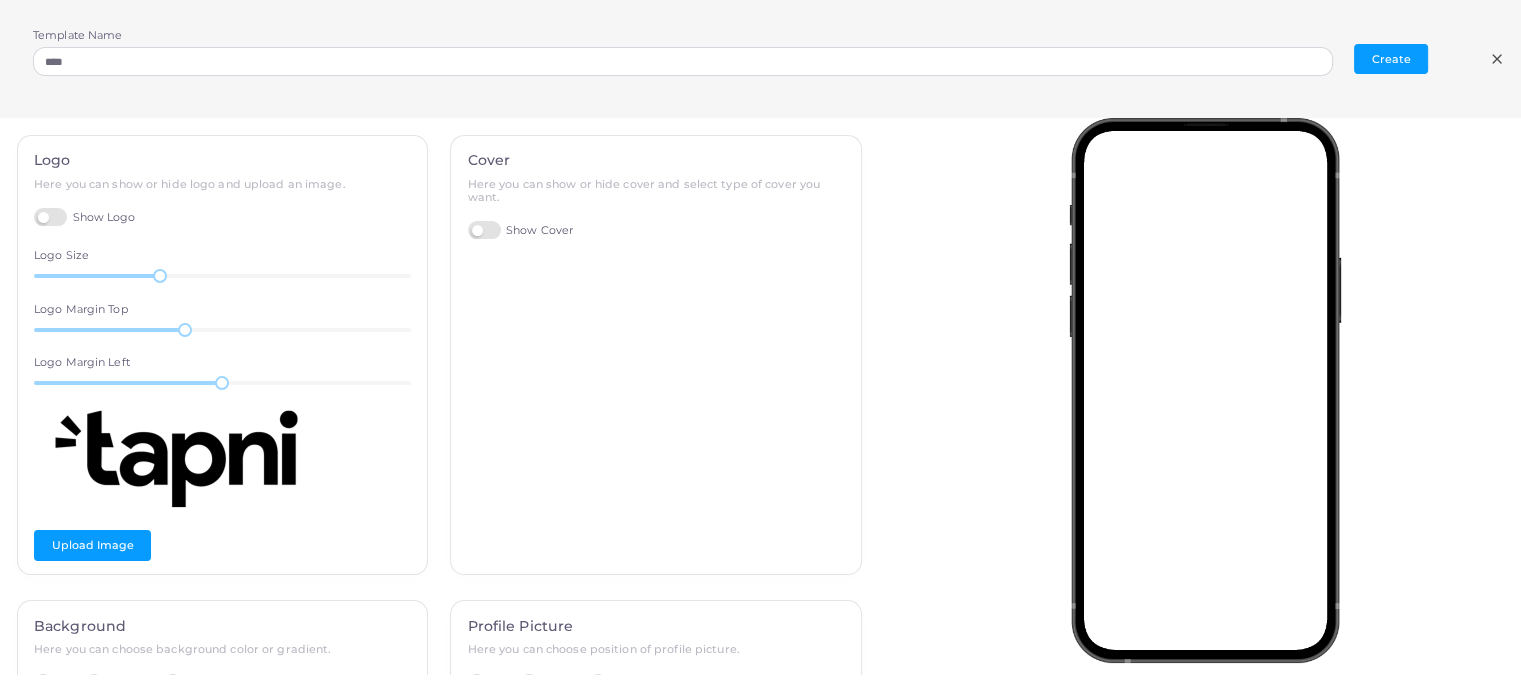 click 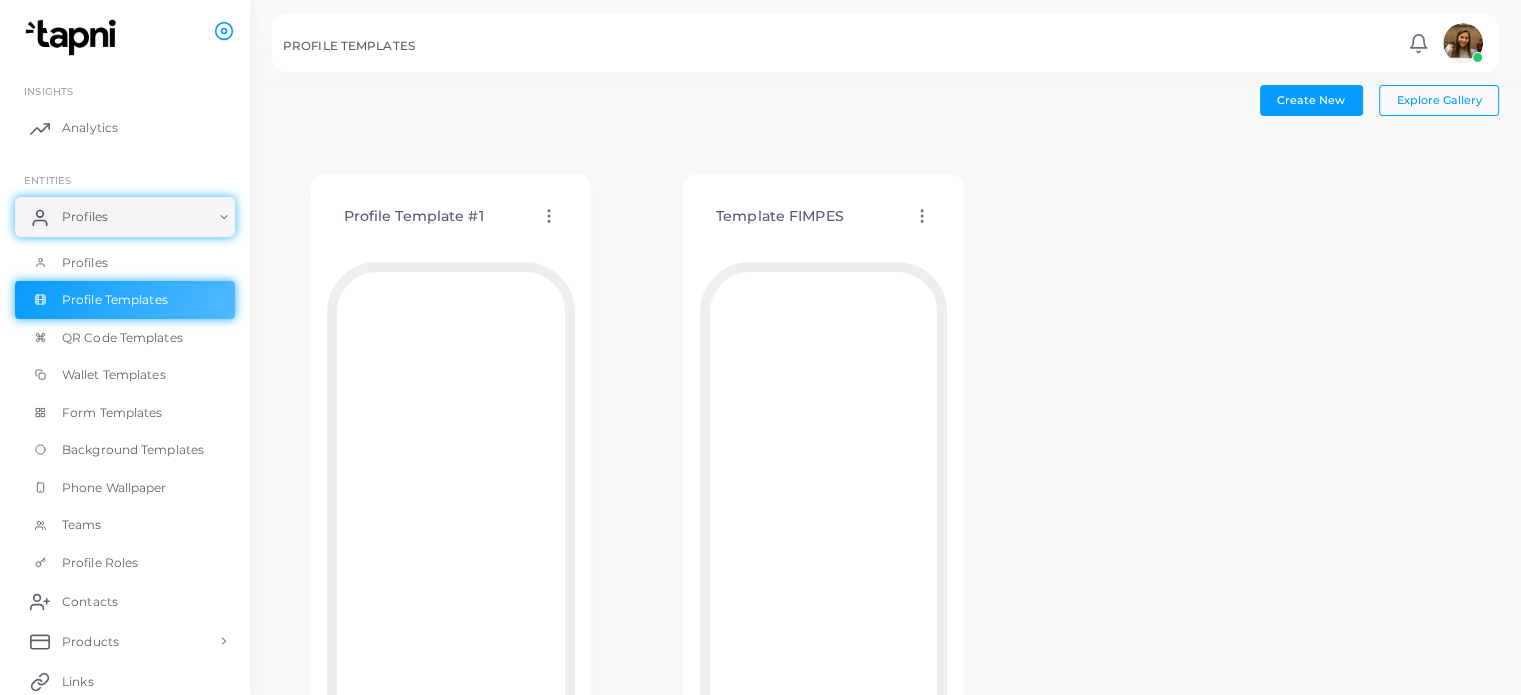 click 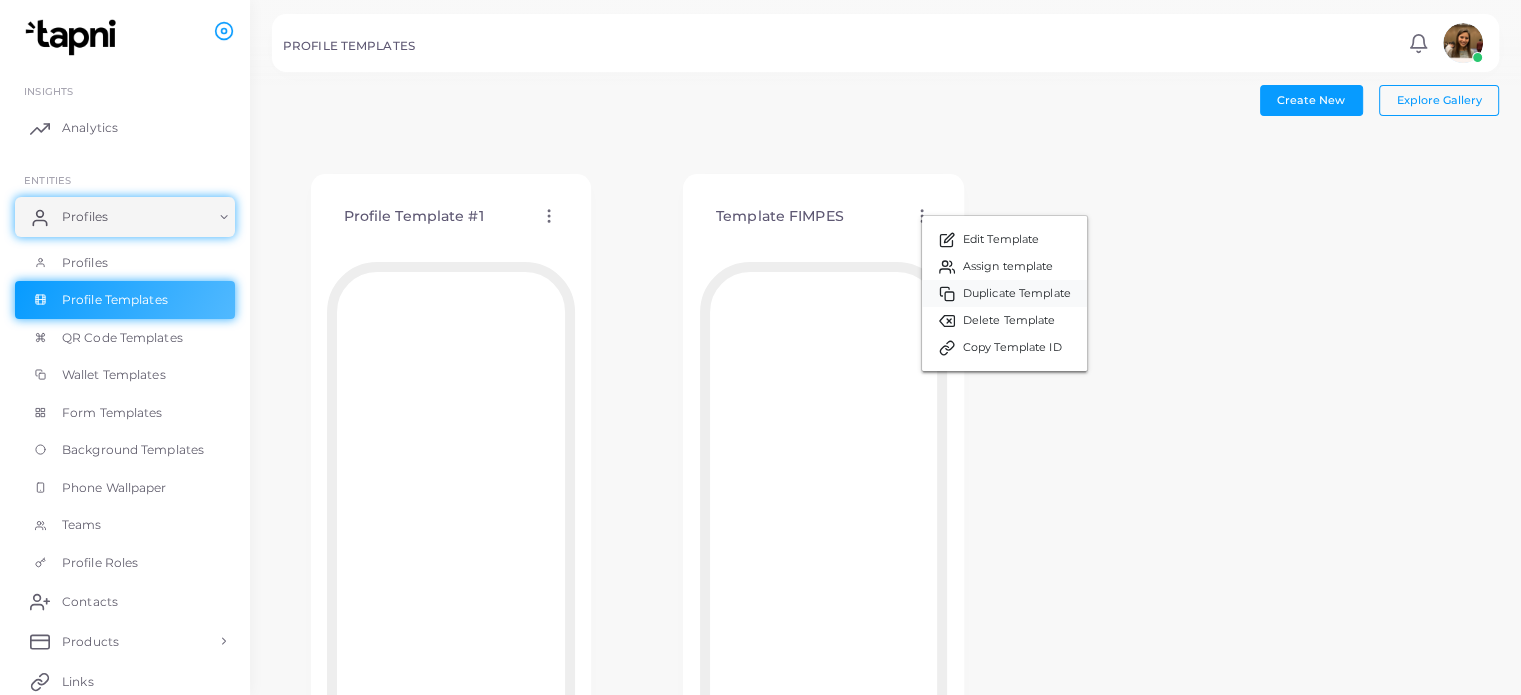 click on "Duplicate Template" at bounding box center [1017, 294] 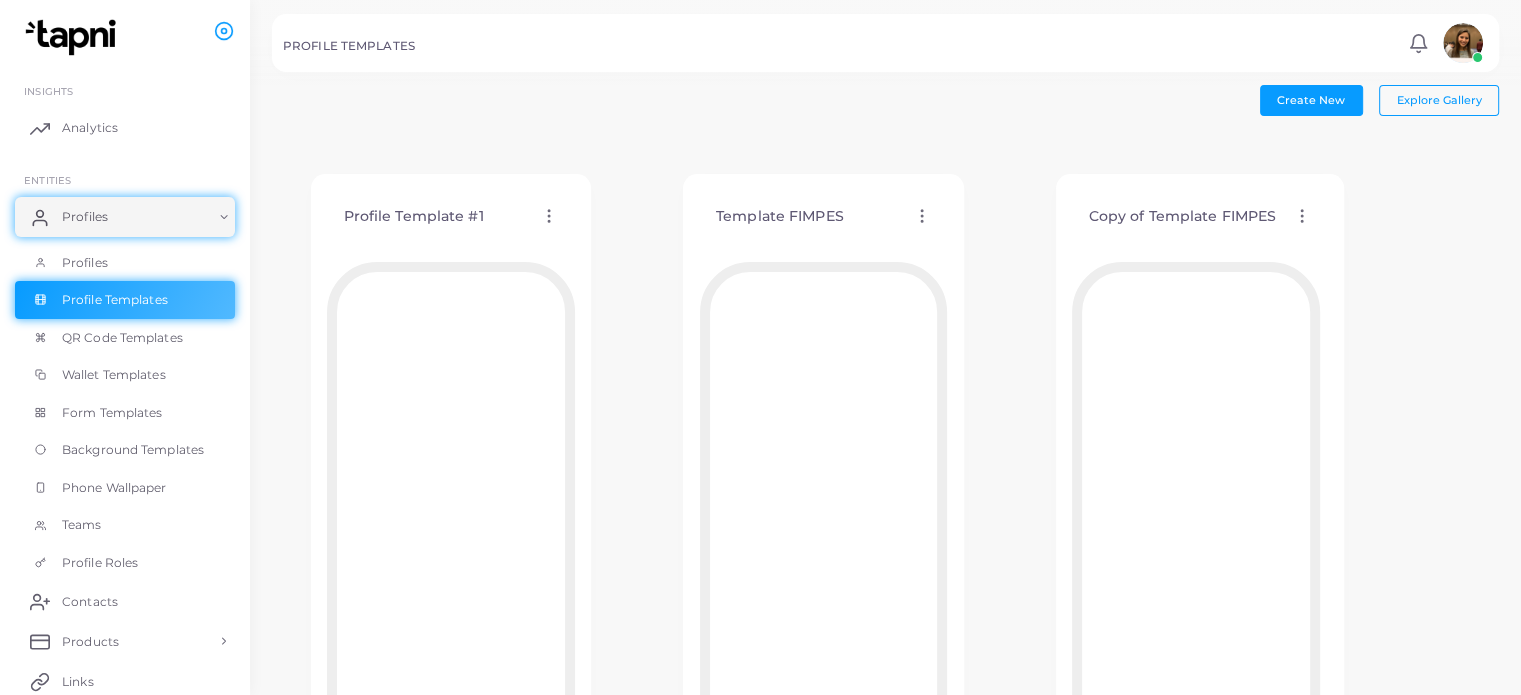 click 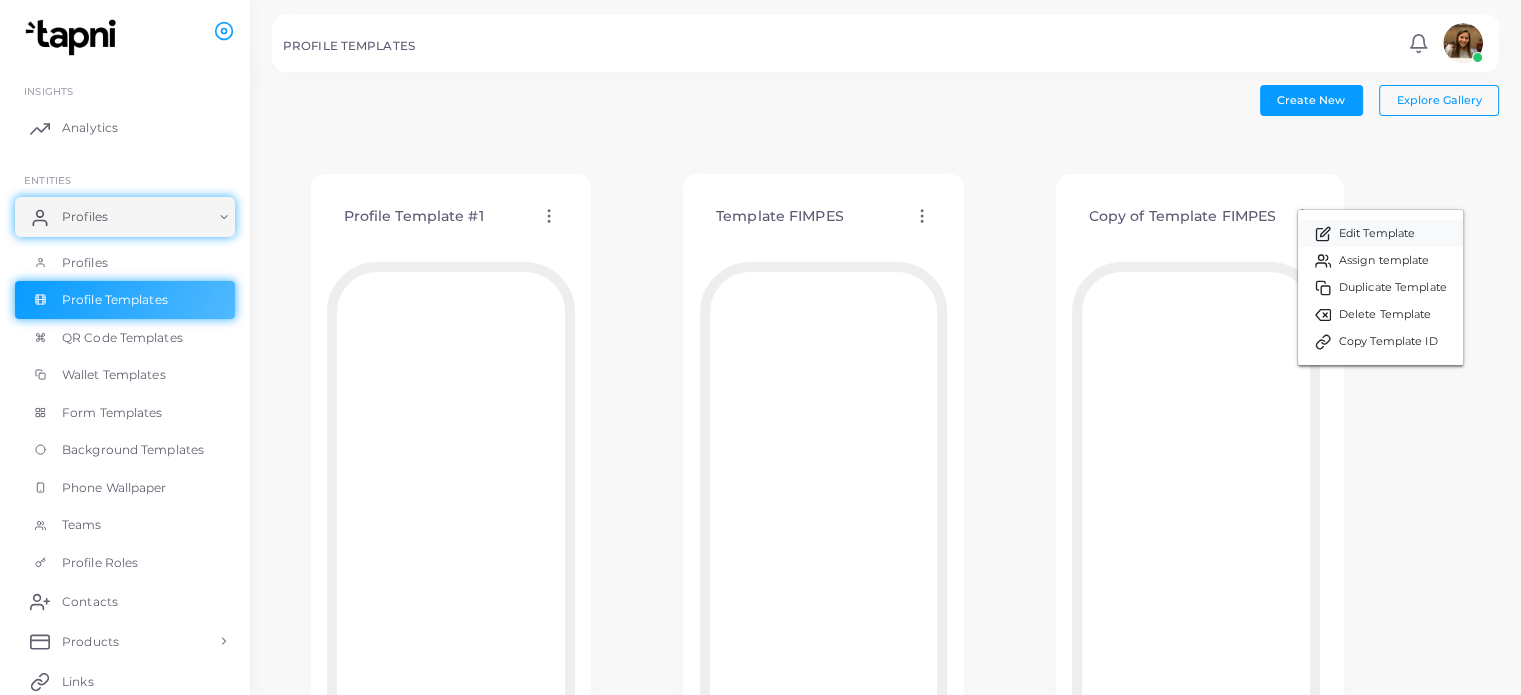 click on "Edit Template" at bounding box center (1377, 234) 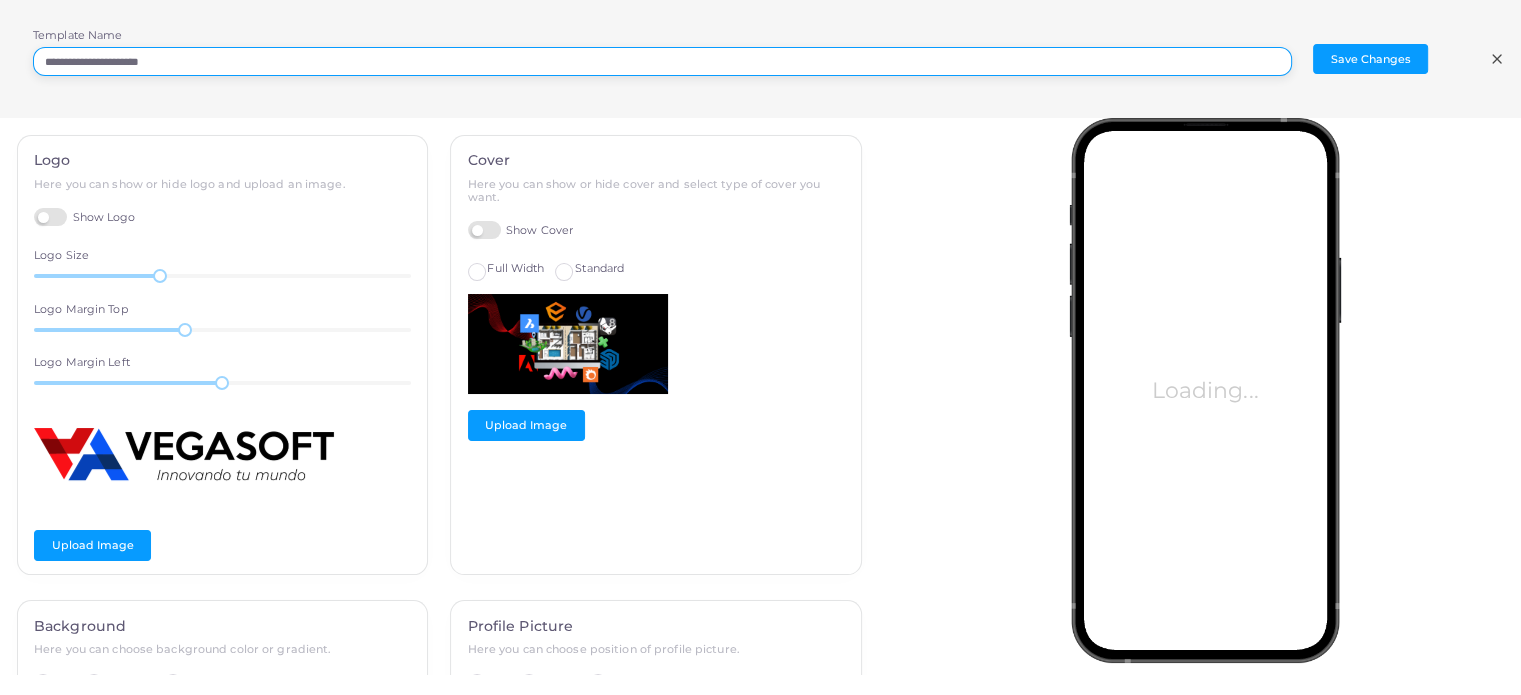 click on "**********" at bounding box center (662, 62) 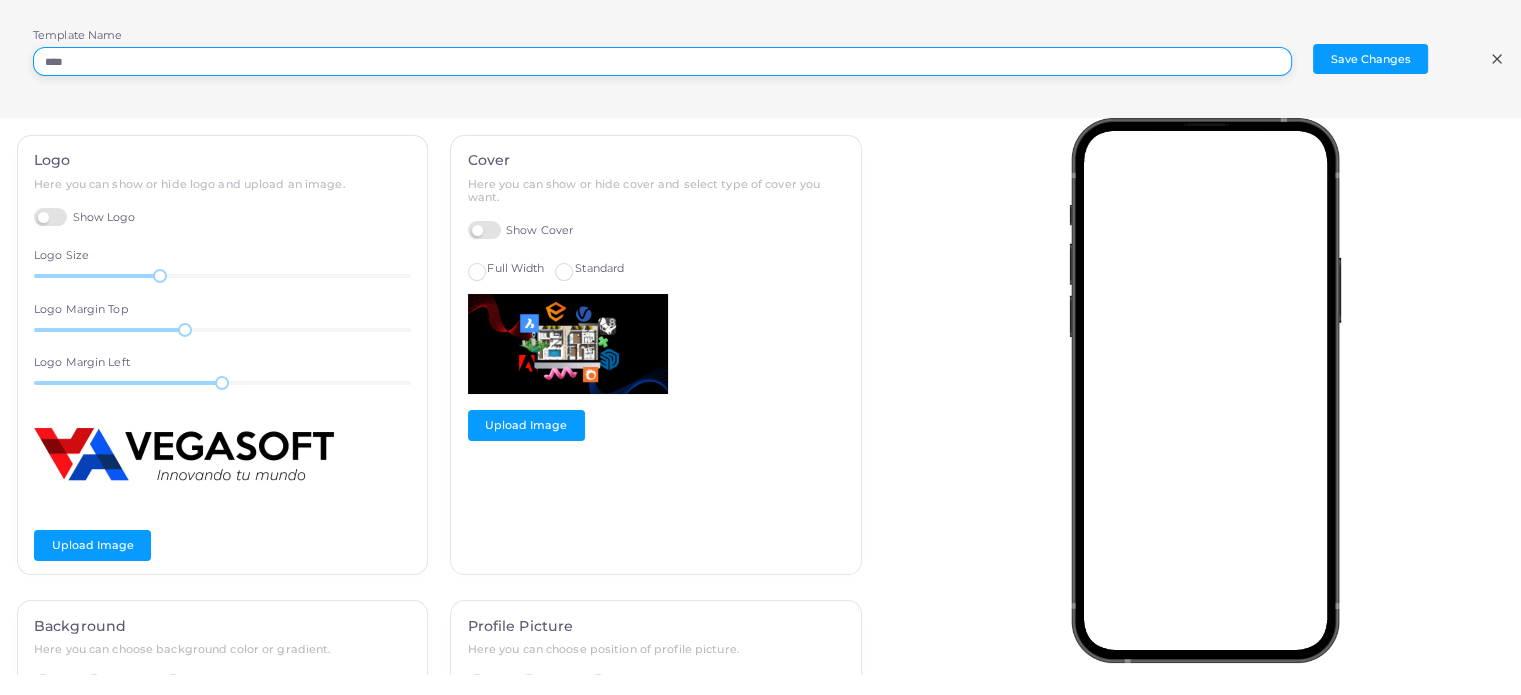 scroll, scrollTop: 177, scrollLeft: 0, axis: vertical 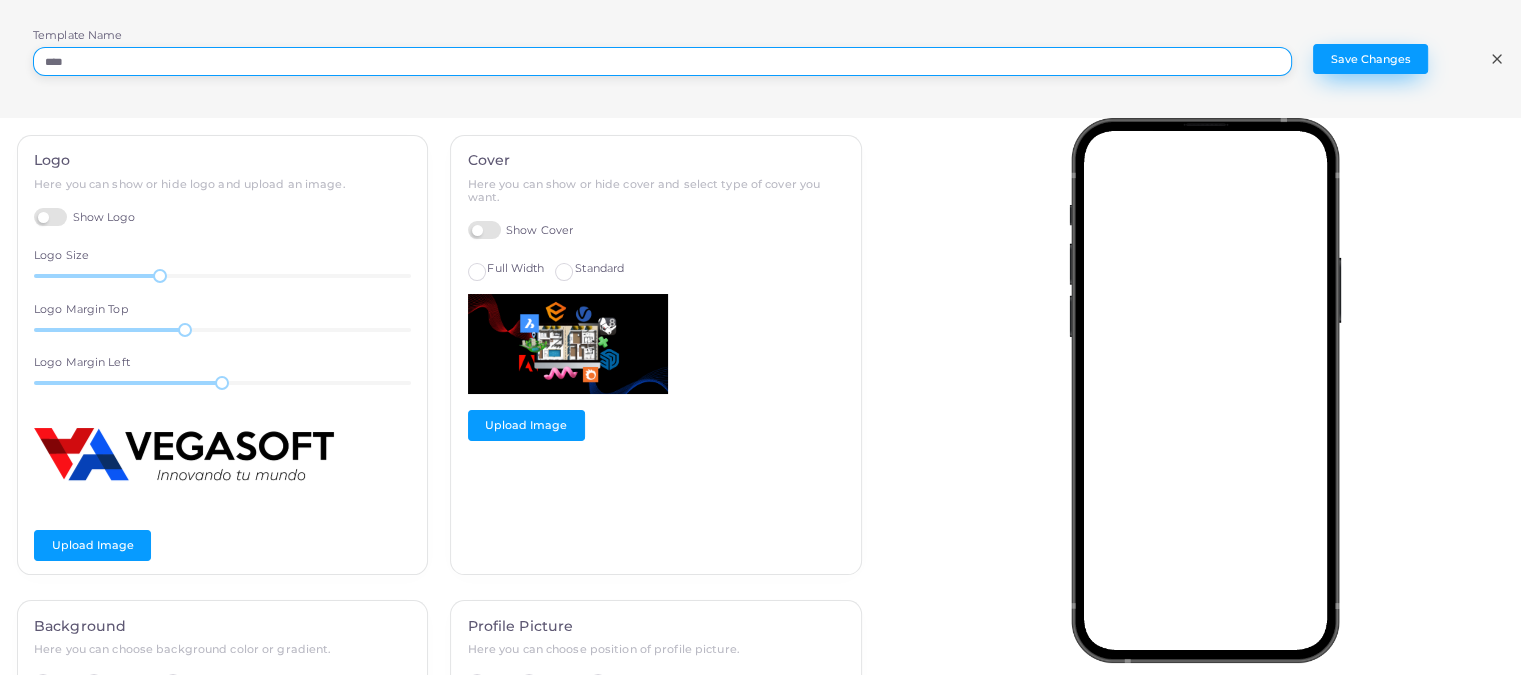 type on "****" 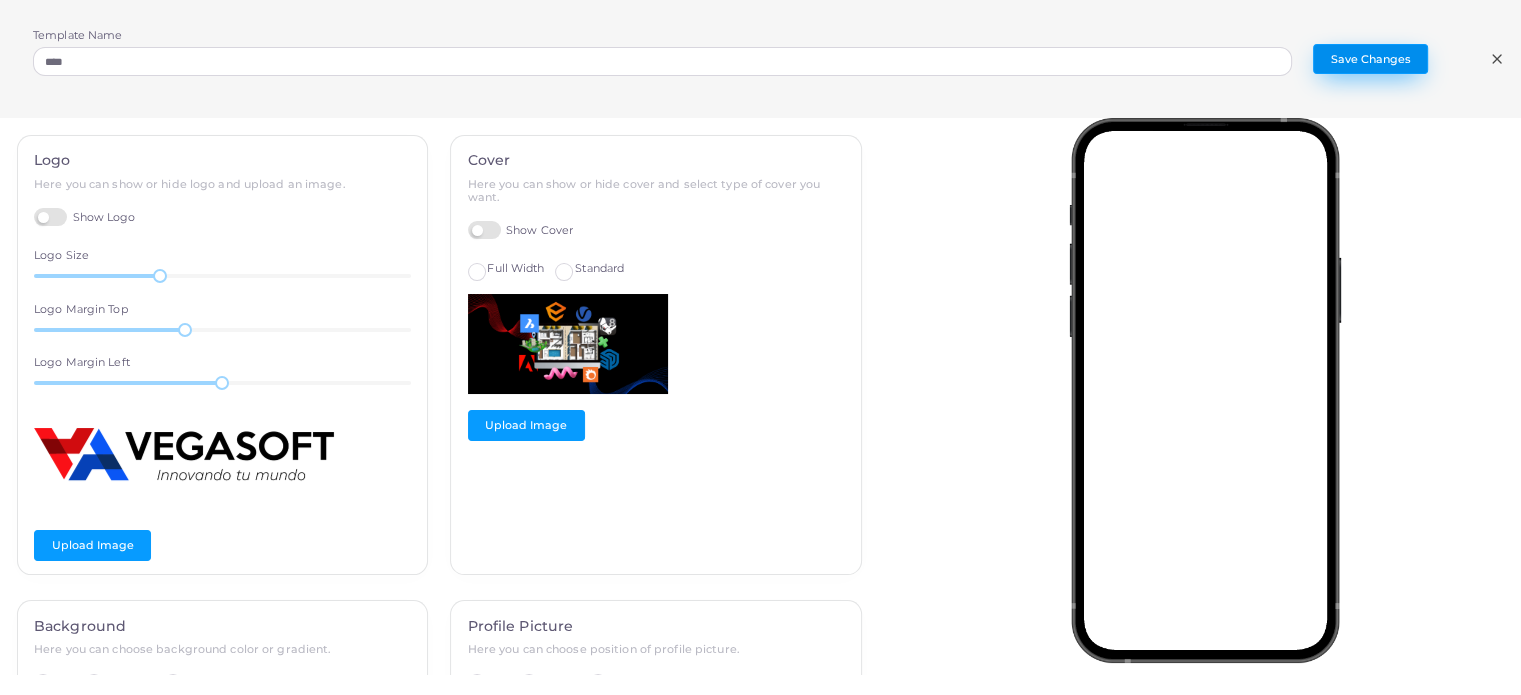 click on "Save Changes" at bounding box center (1370, 59) 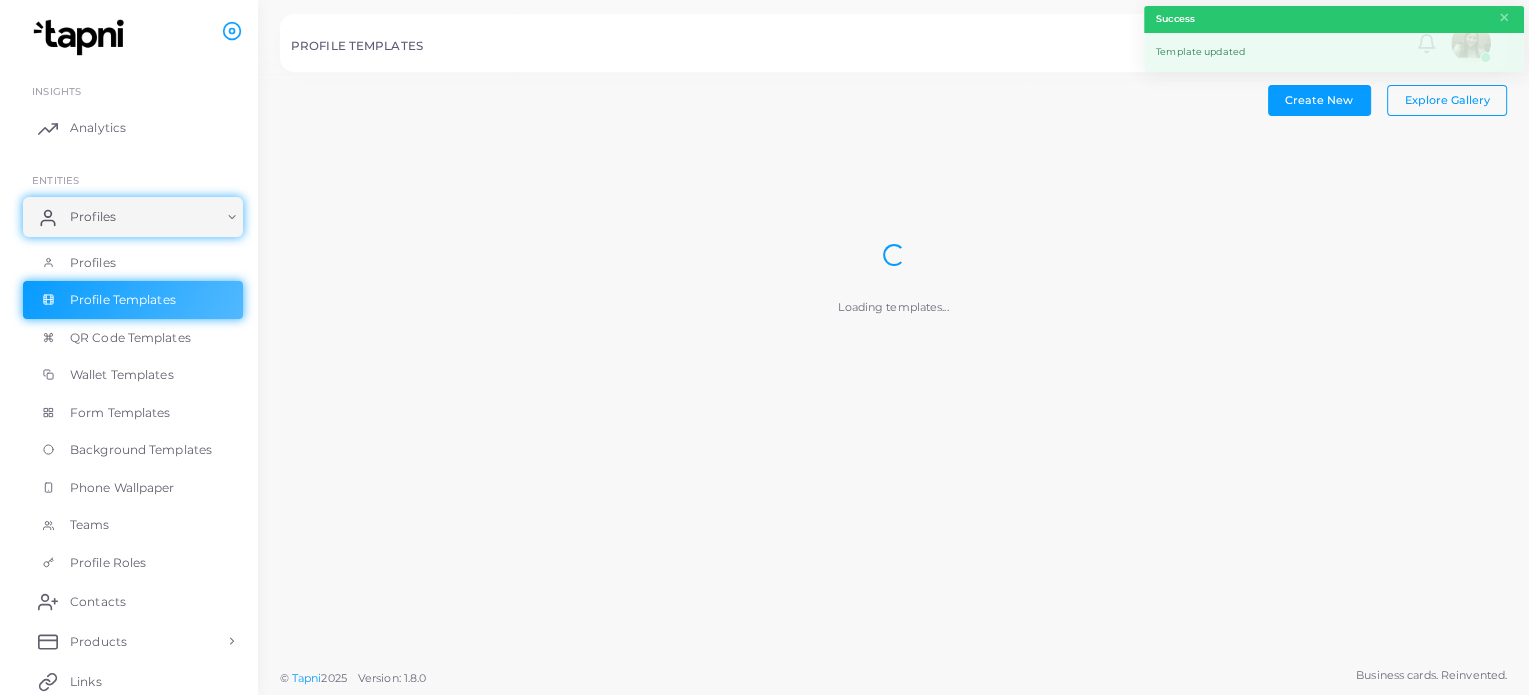scroll, scrollTop: 0, scrollLeft: 0, axis: both 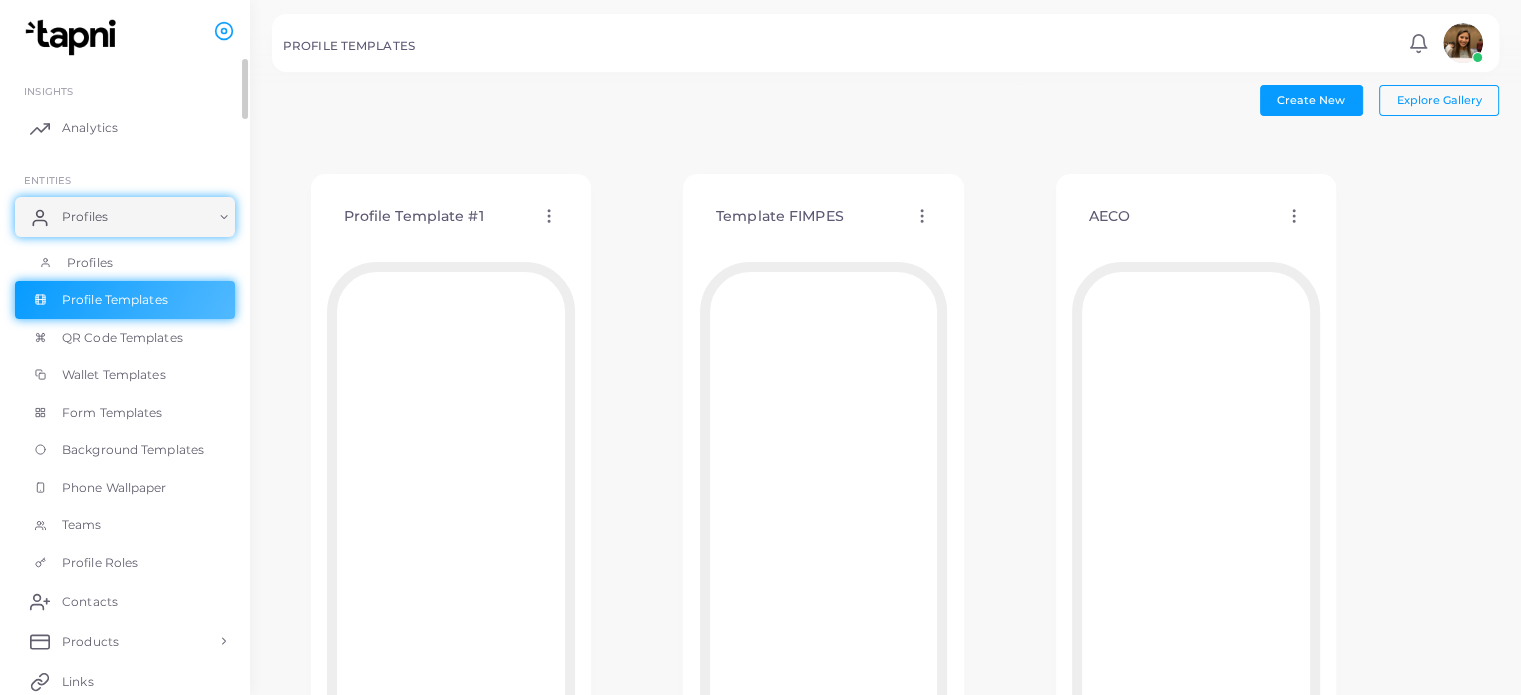 click on "Profiles" at bounding box center (90, 263) 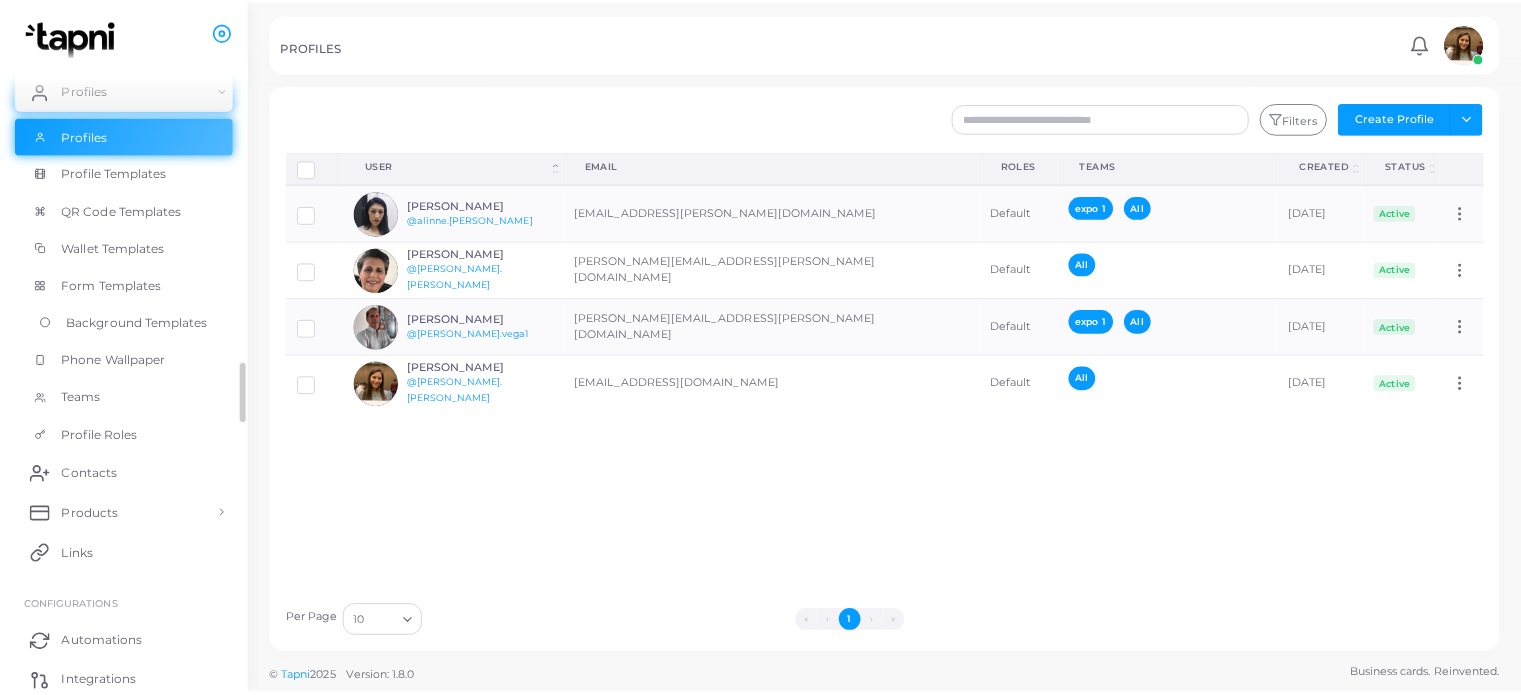 scroll, scrollTop: 127, scrollLeft: 0, axis: vertical 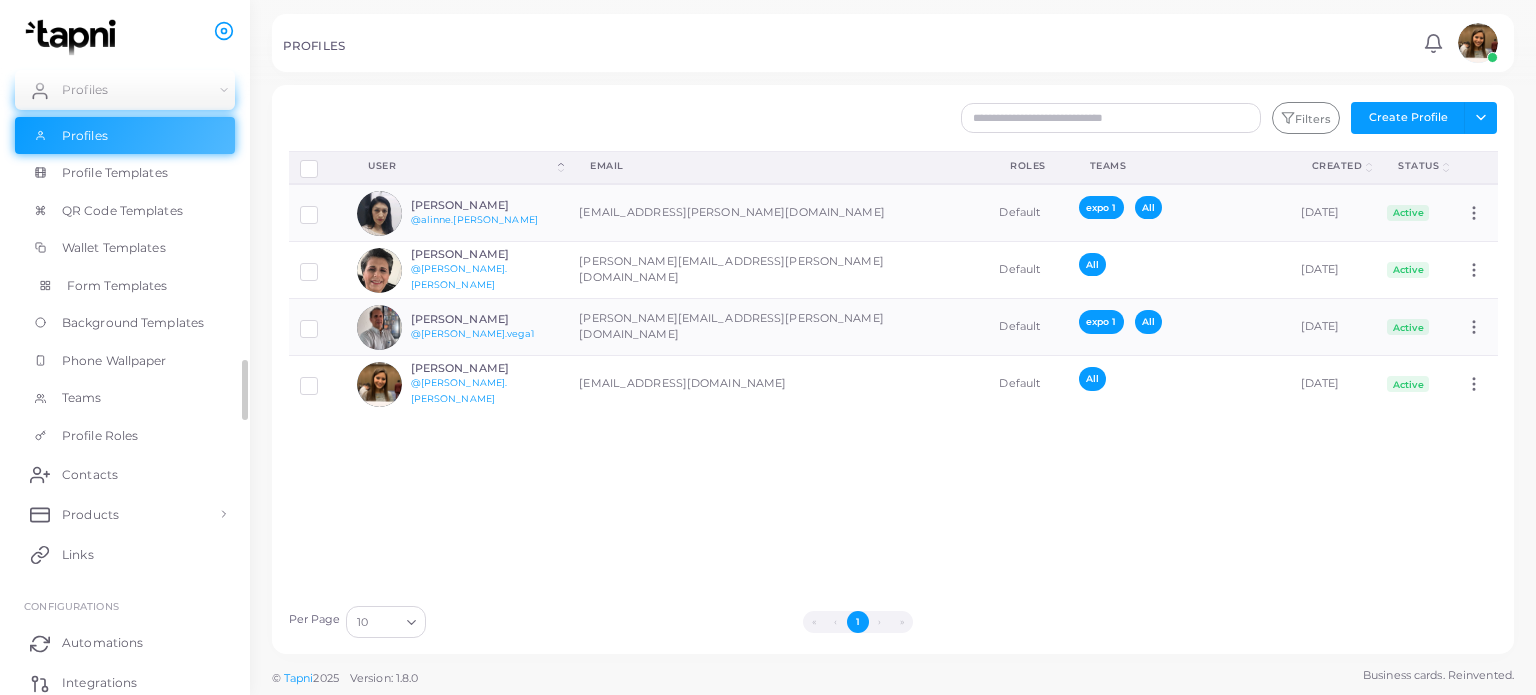 click on "Form Templates" at bounding box center [117, 286] 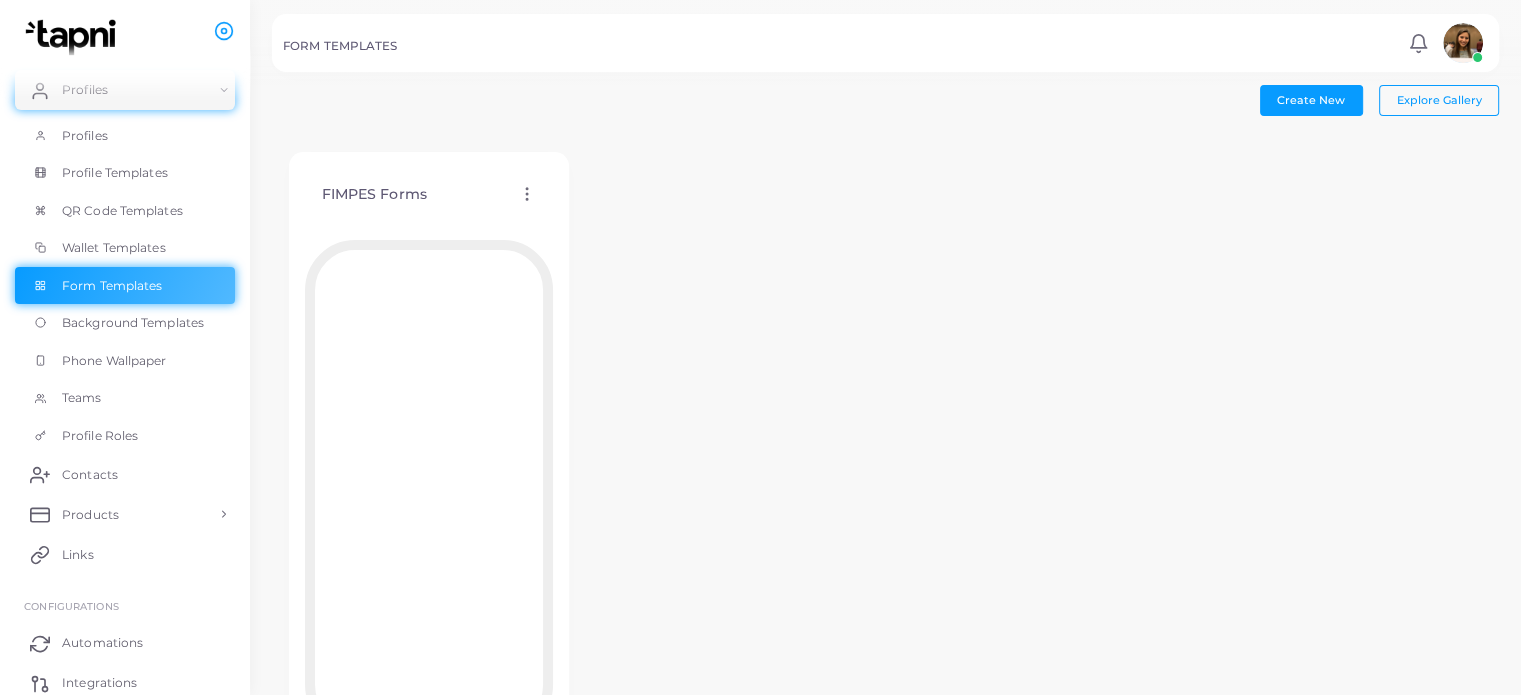 click 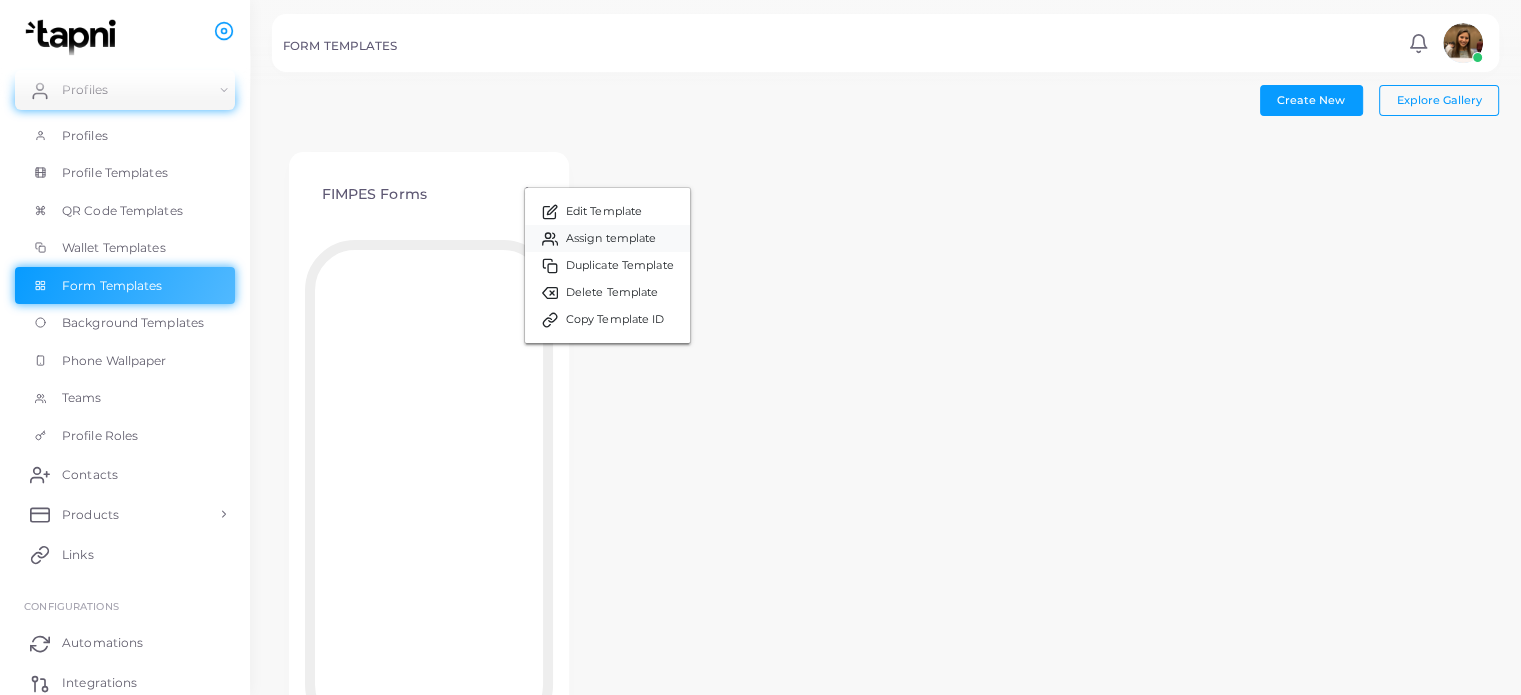 click on "Assign template" at bounding box center [611, 239] 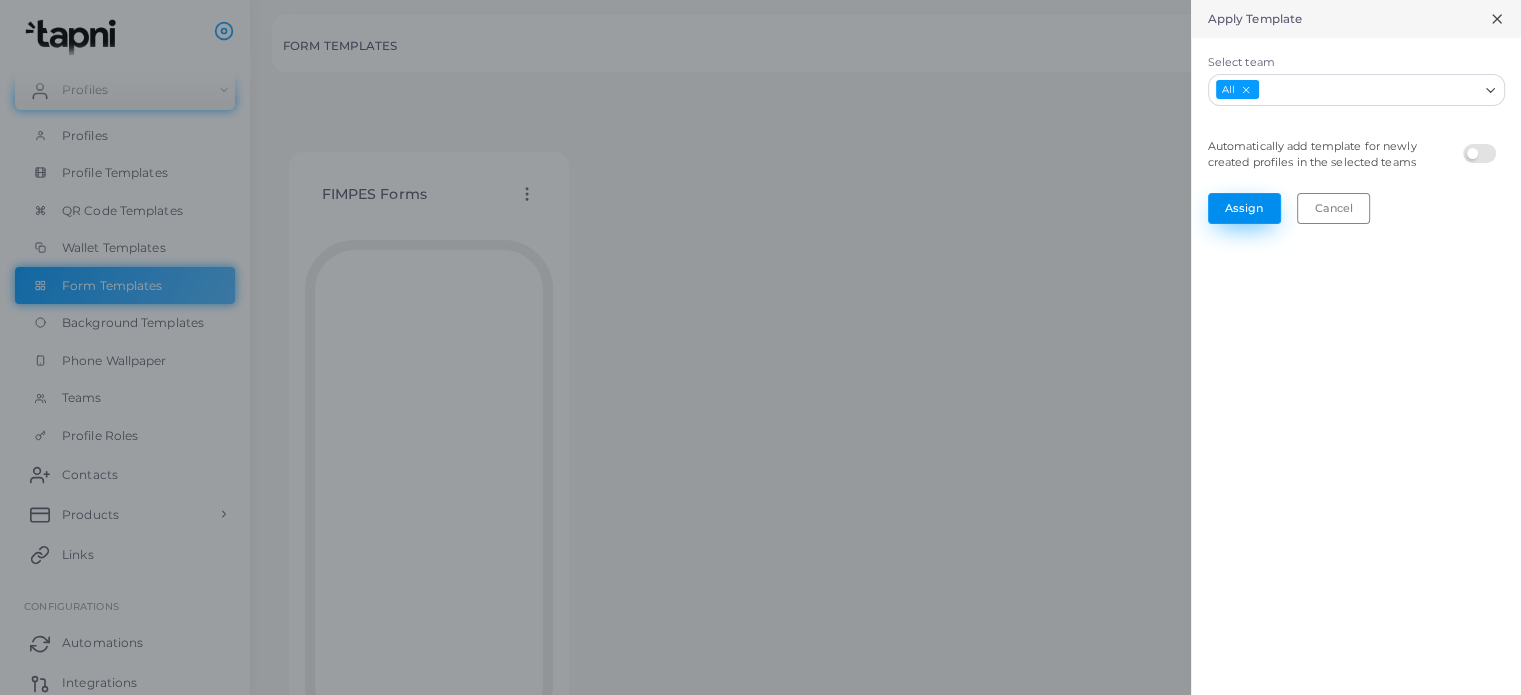 click on "Assign" at bounding box center [1244, 208] 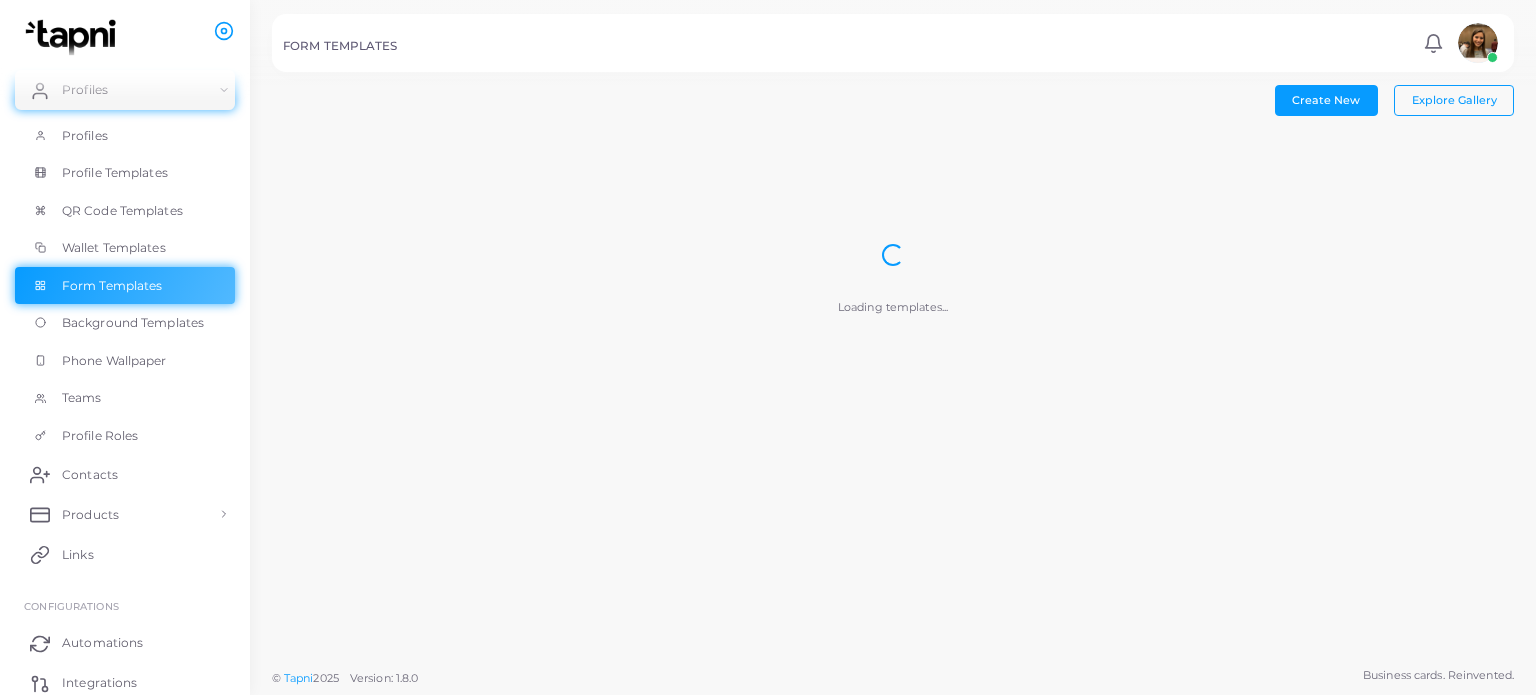 click on "Profile Templates" at bounding box center [115, 173] 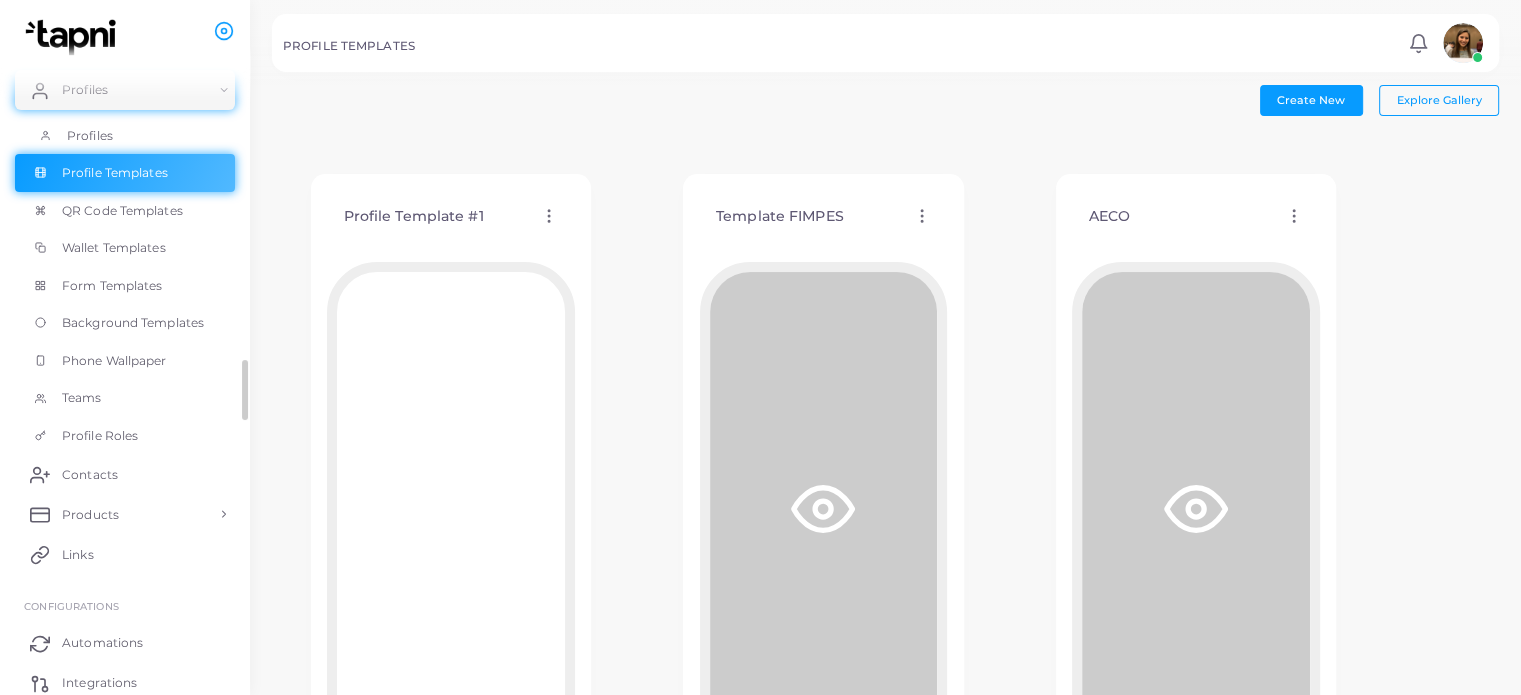 click on "Profiles" at bounding box center [90, 136] 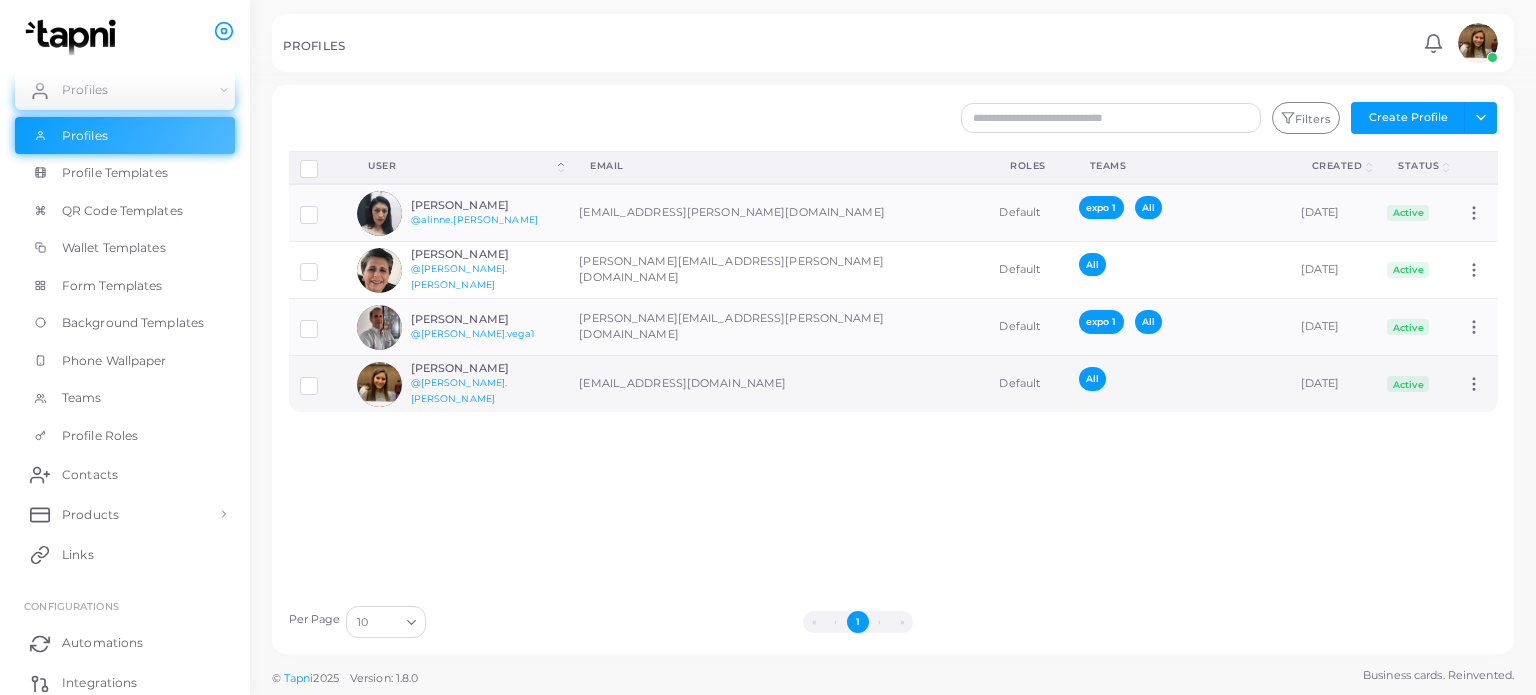 click on "[PERSON_NAME]" at bounding box center (484, 368) 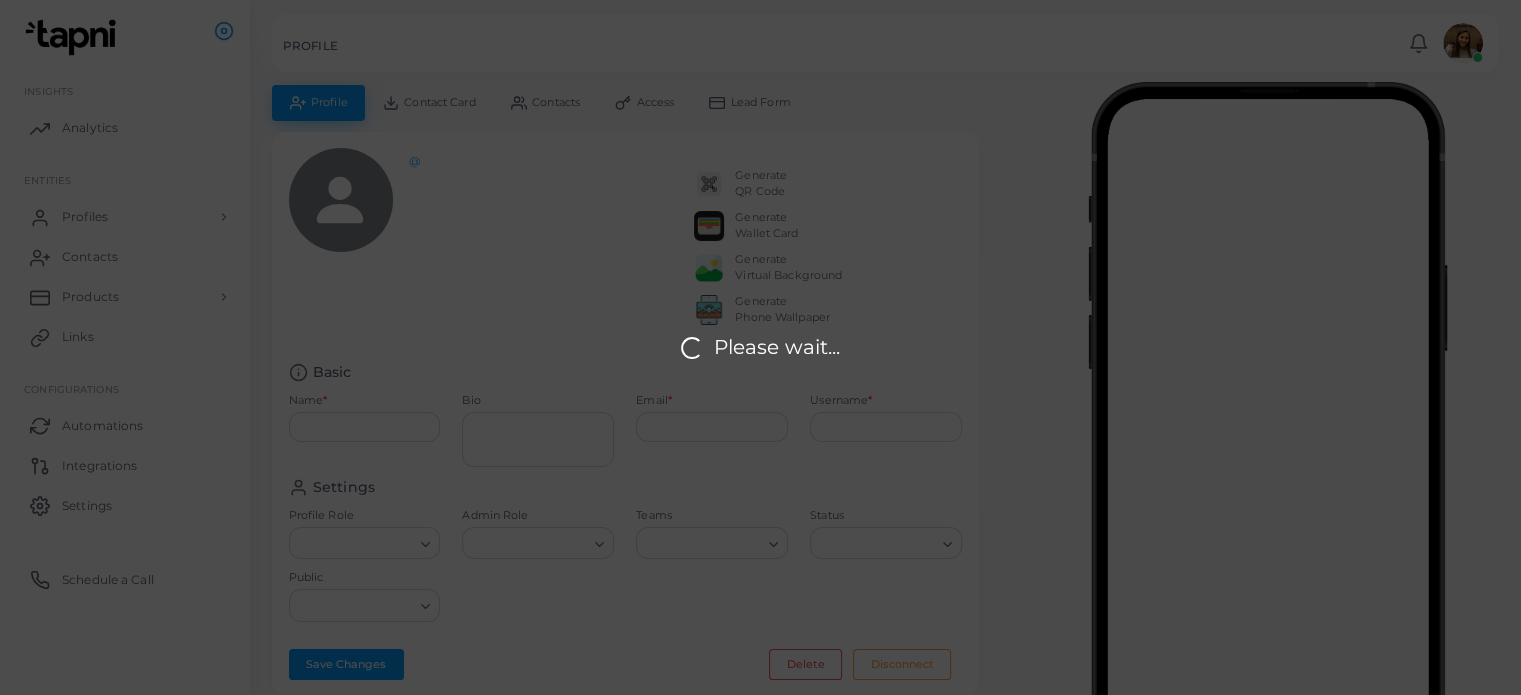 scroll, scrollTop: 0, scrollLeft: 0, axis: both 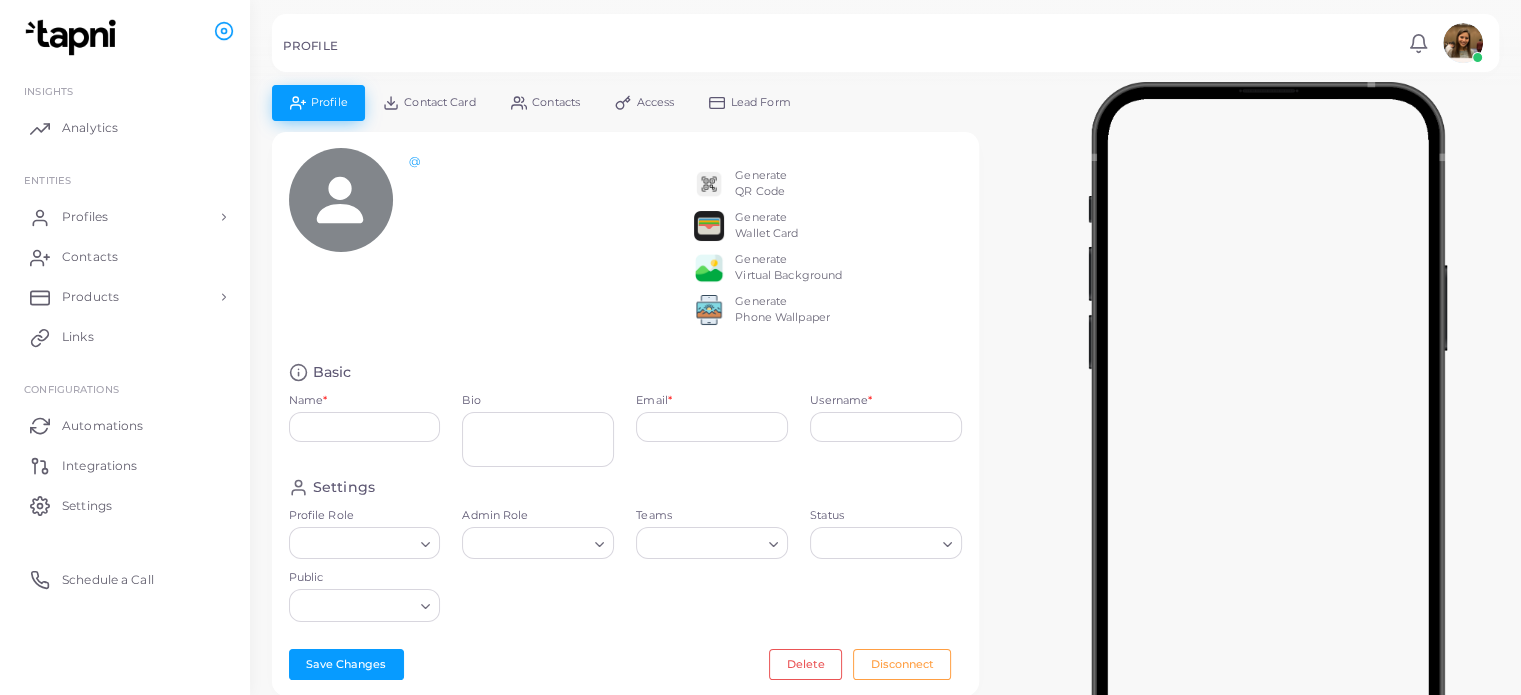 type on "**********" 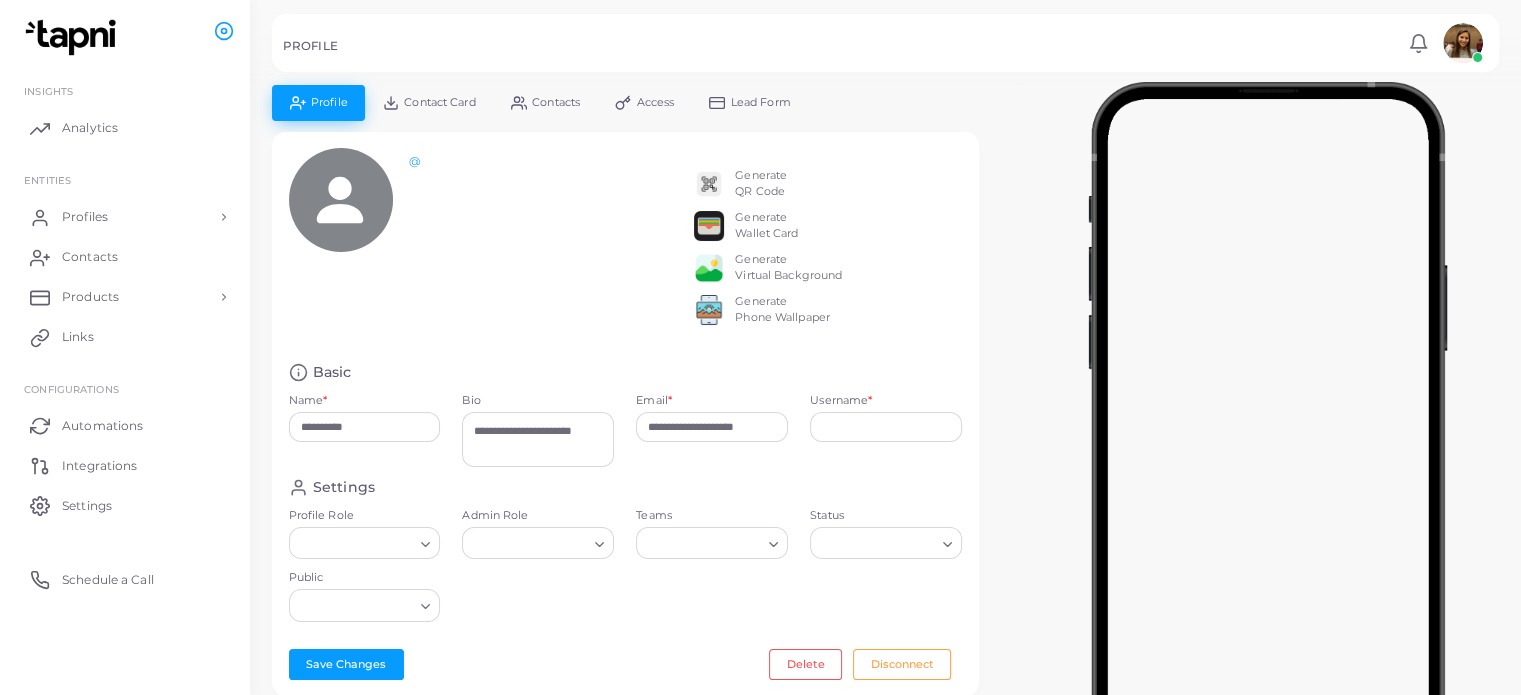 type on "**********" 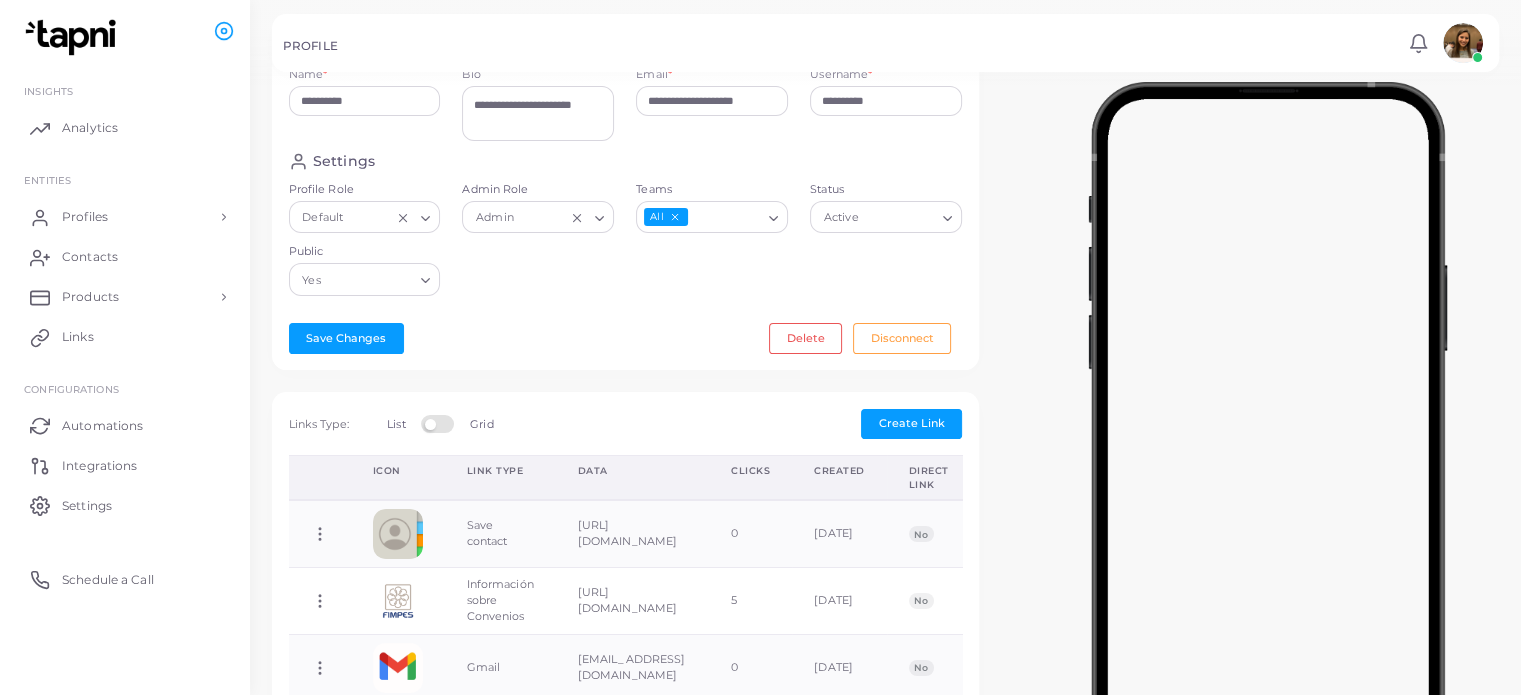 scroll, scrollTop: 340, scrollLeft: 0, axis: vertical 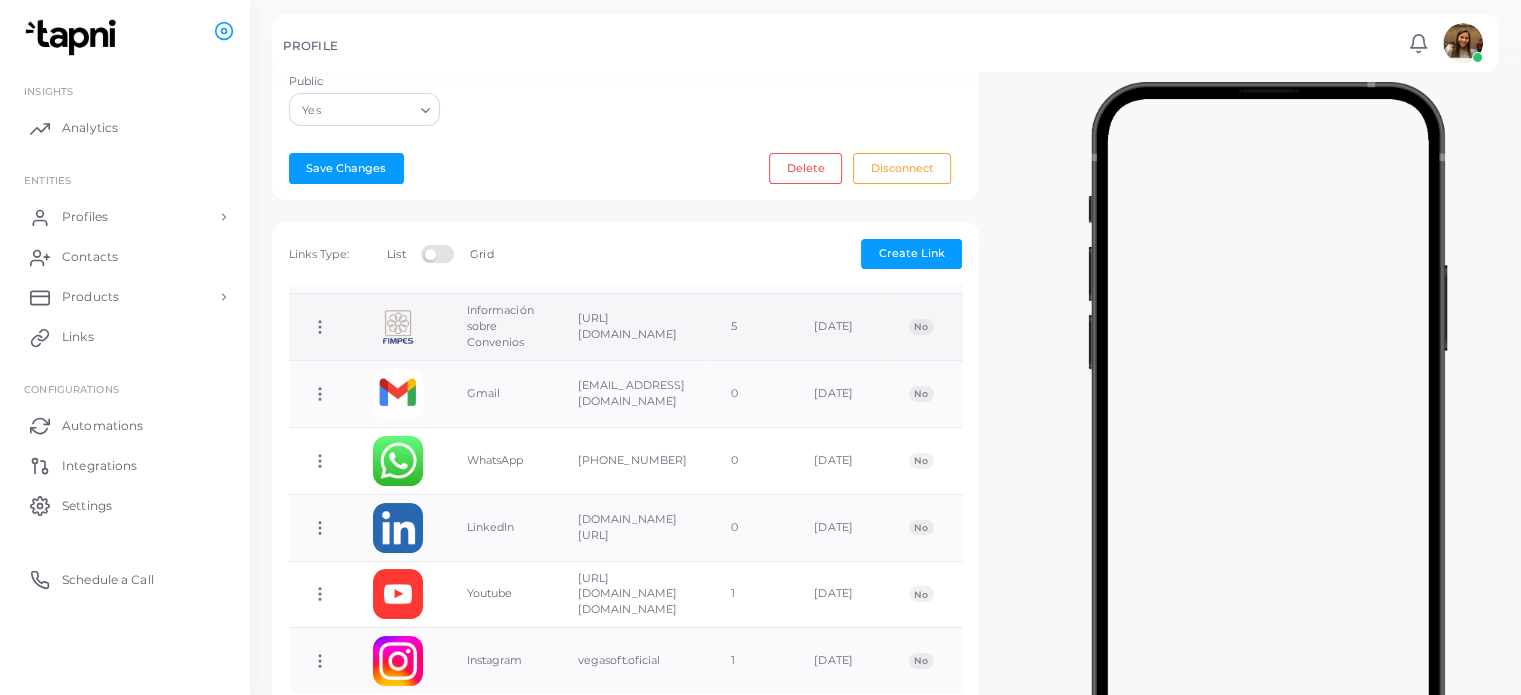 click 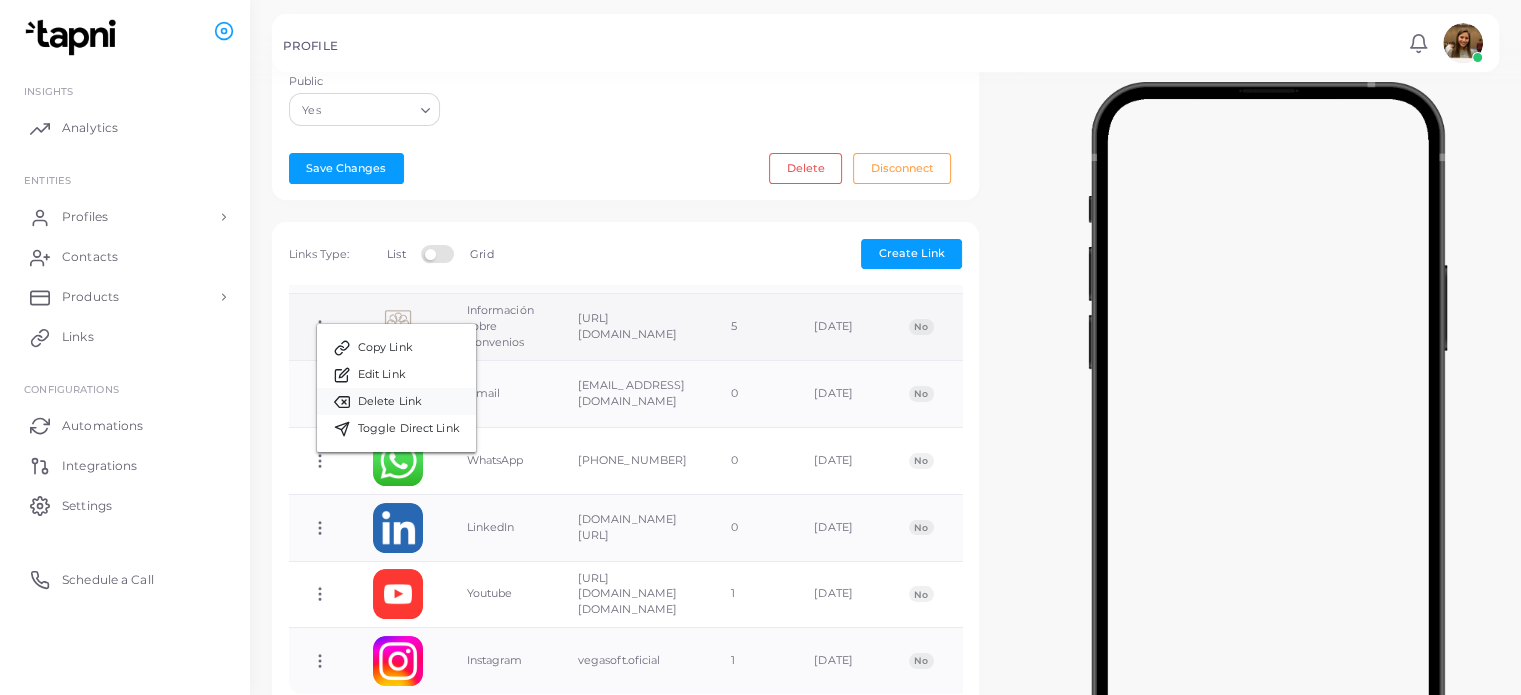 click on "Delete Link" at bounding box center [390, 402] 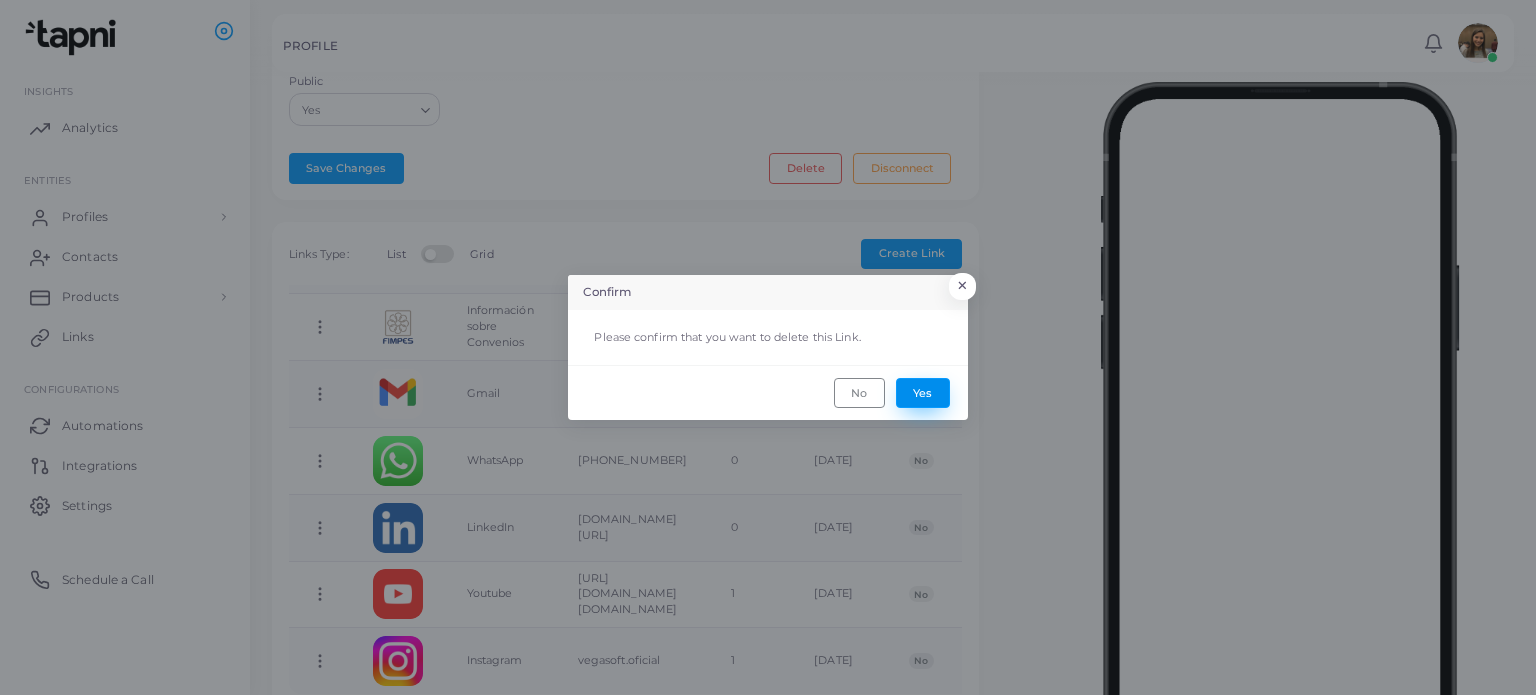 click on "Yes" at bounding box center (923, 393) 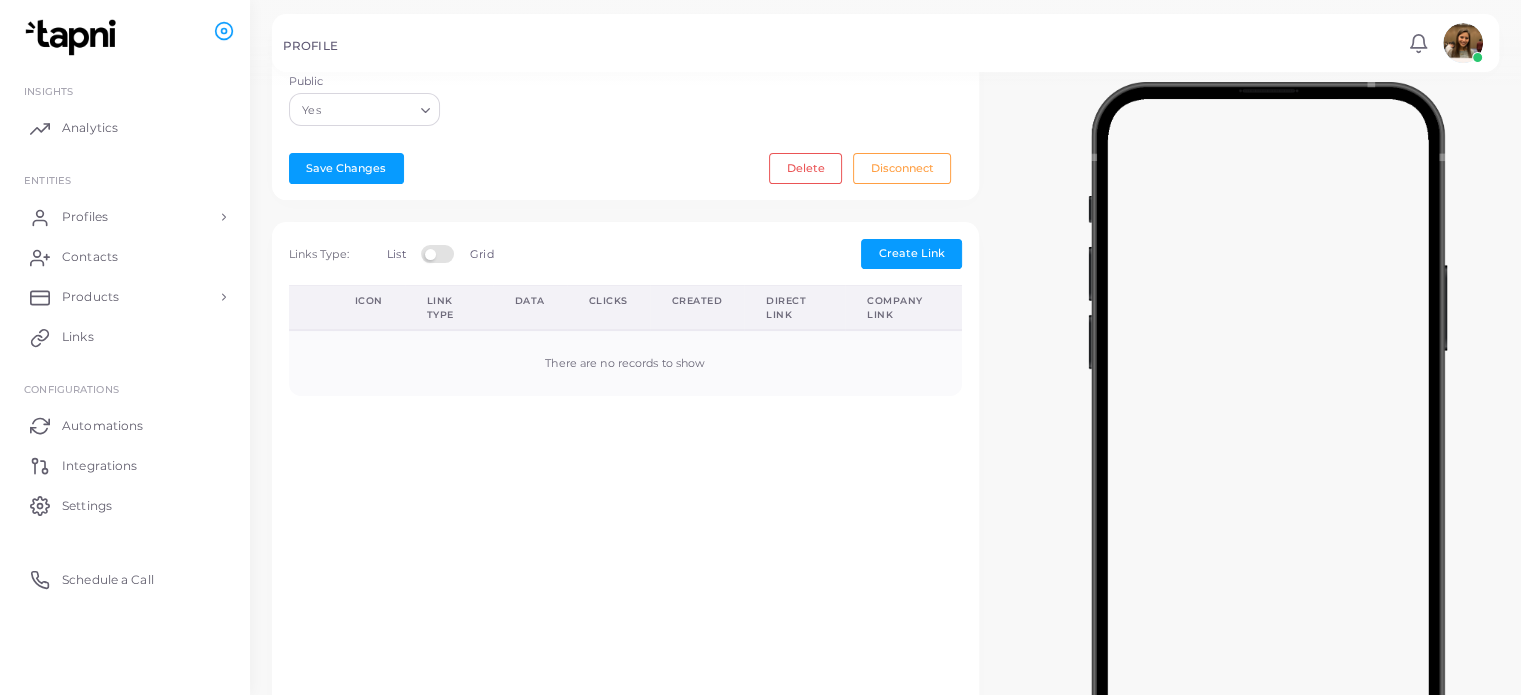 scroll, scrollTop: 0, scrollLeft: 0, axis: both 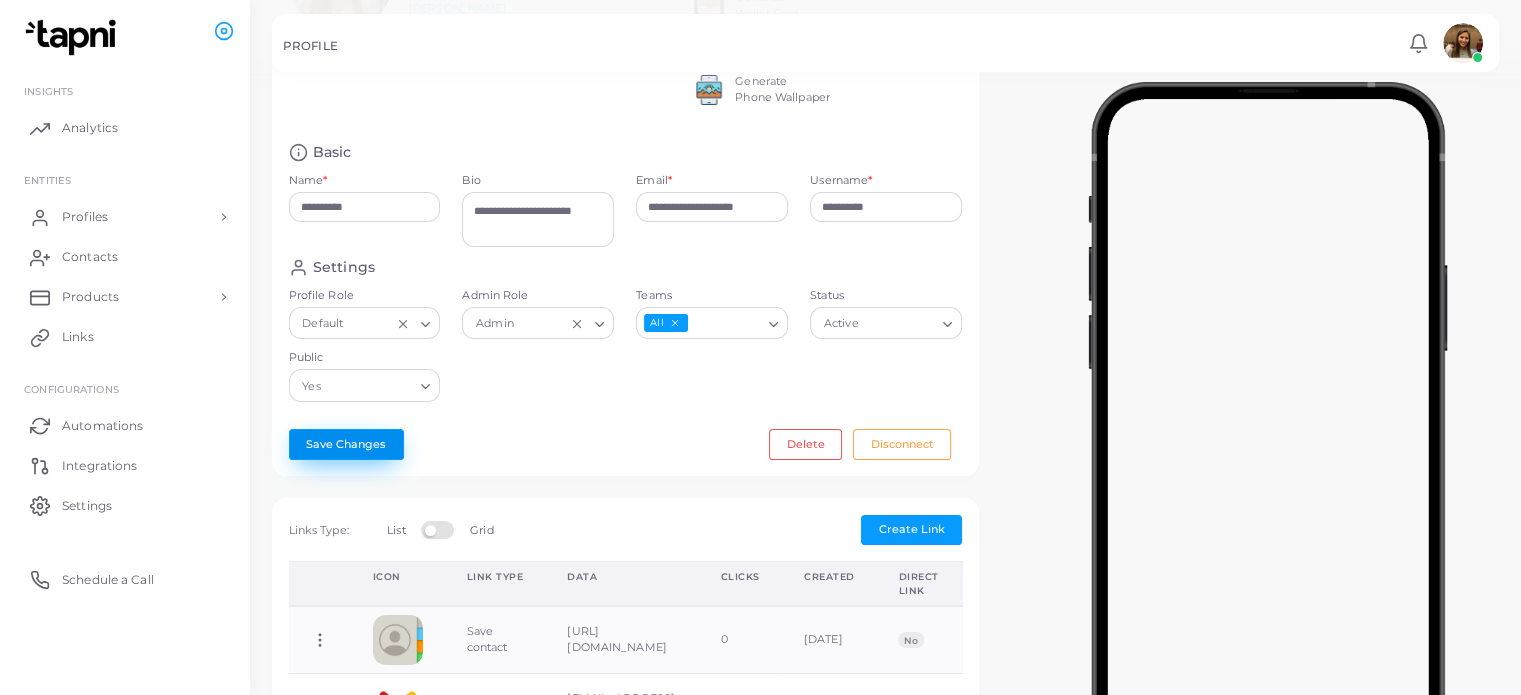 click on "Save Changes" at bounding box center [346, 444] 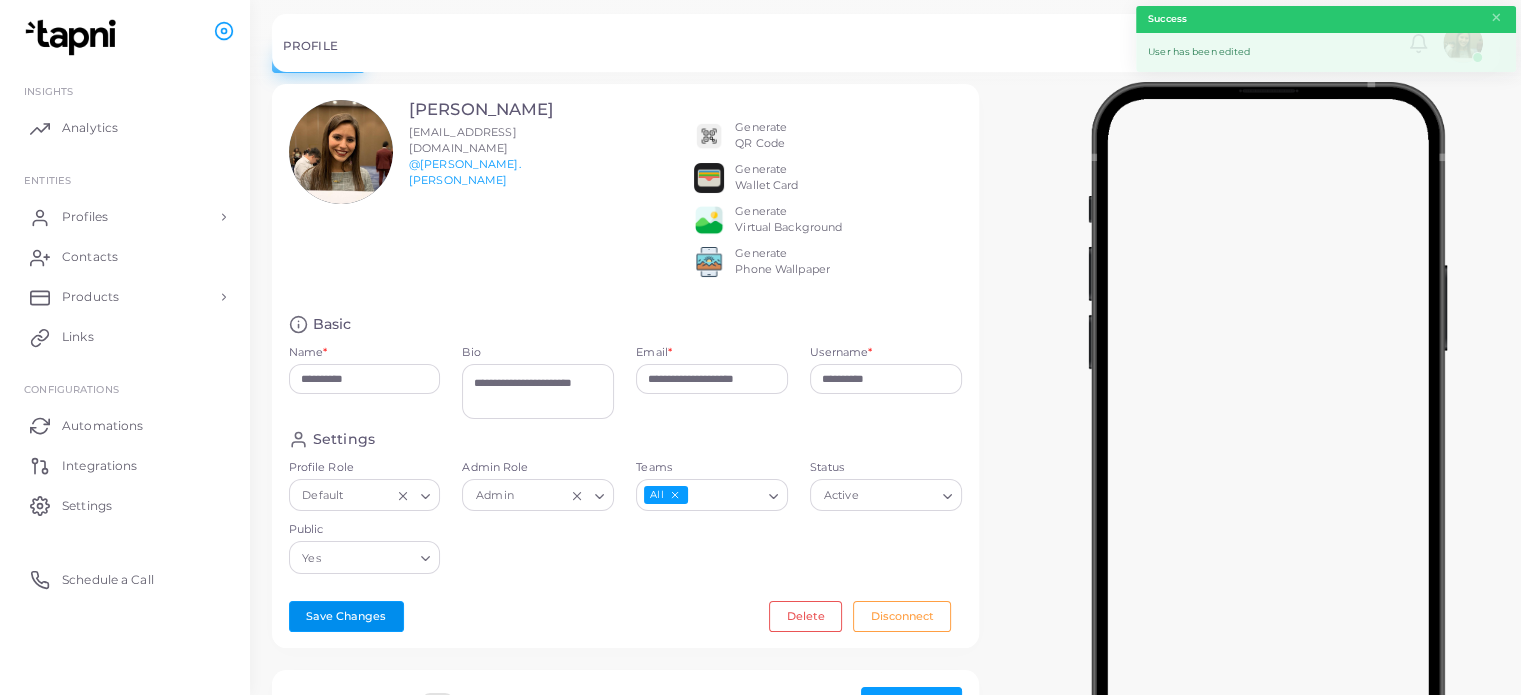 scroll, scrollTop: 0, scrollLeft: 0, axis: both 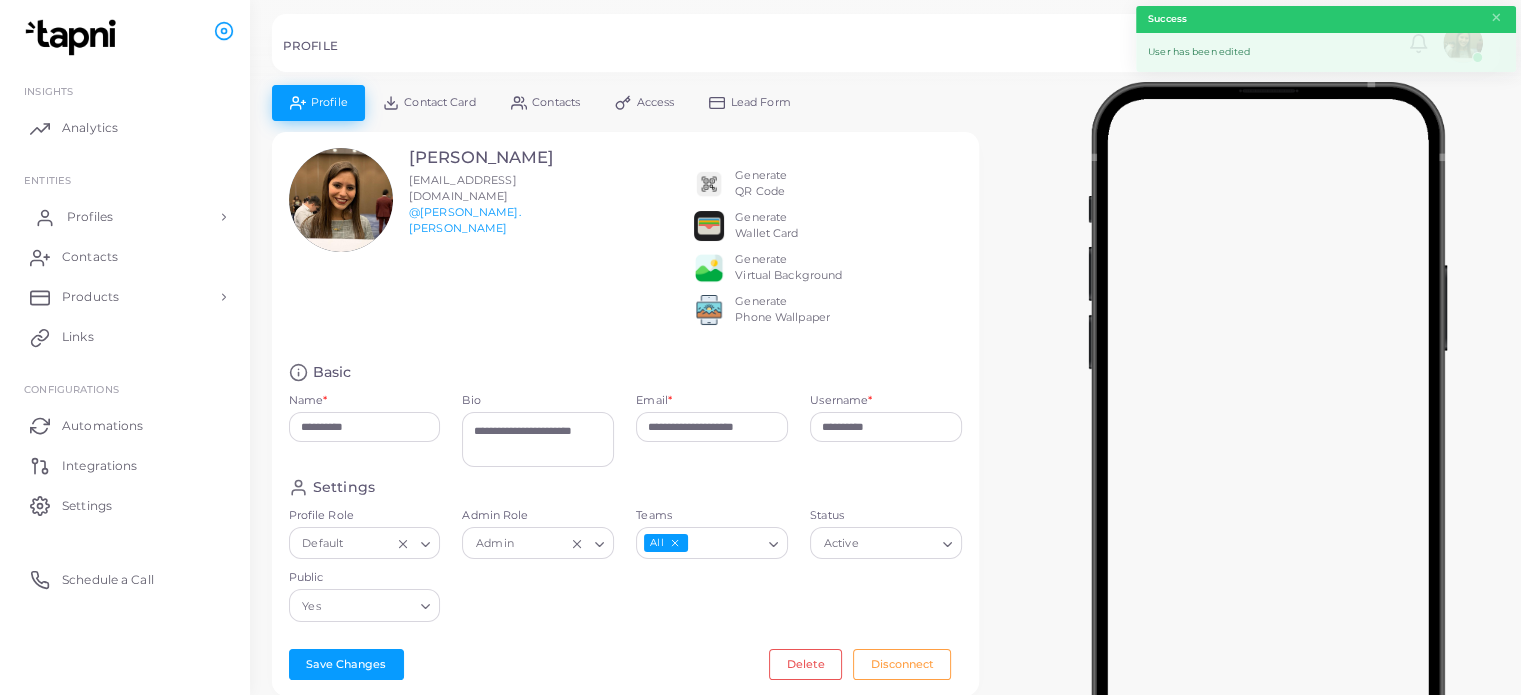 click on "Profiles" at bounding box center [125, 217] 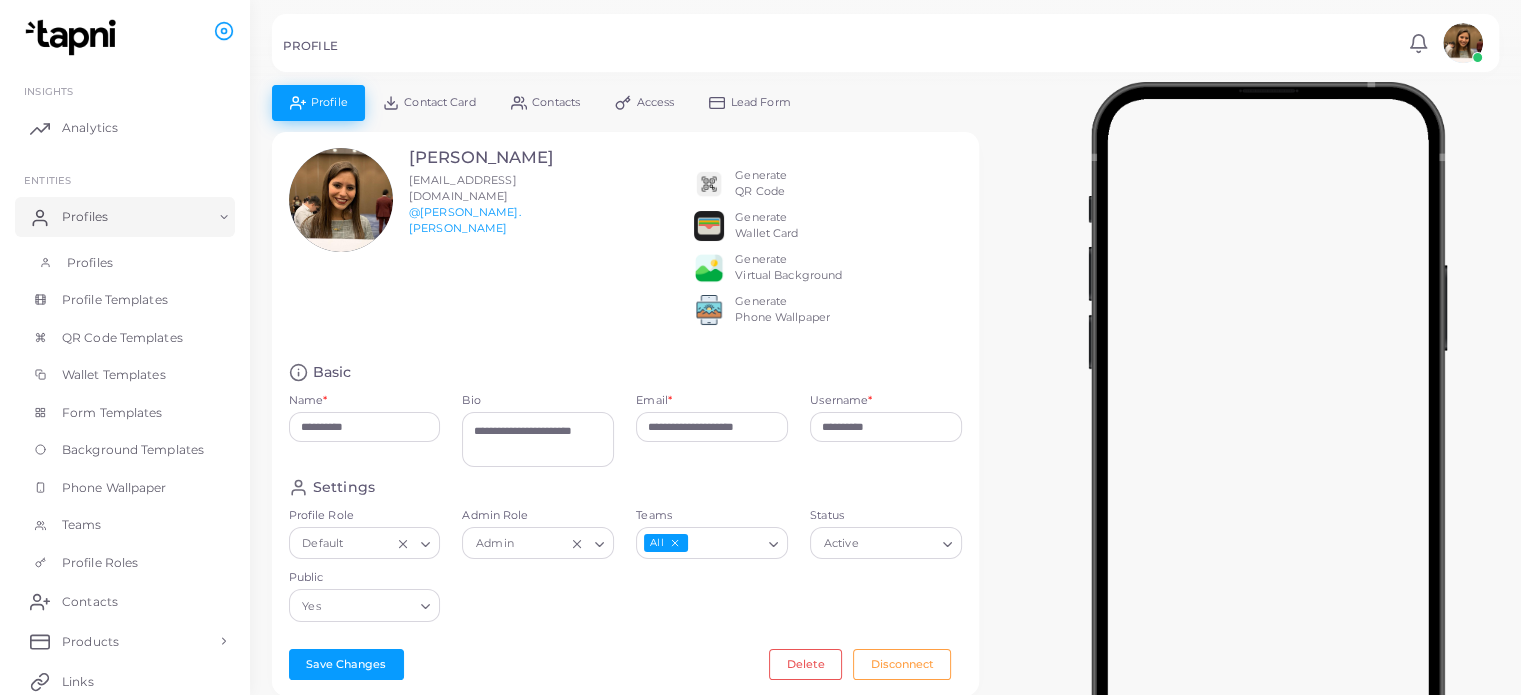click on "Profiles" at bounding box center (125, 263) 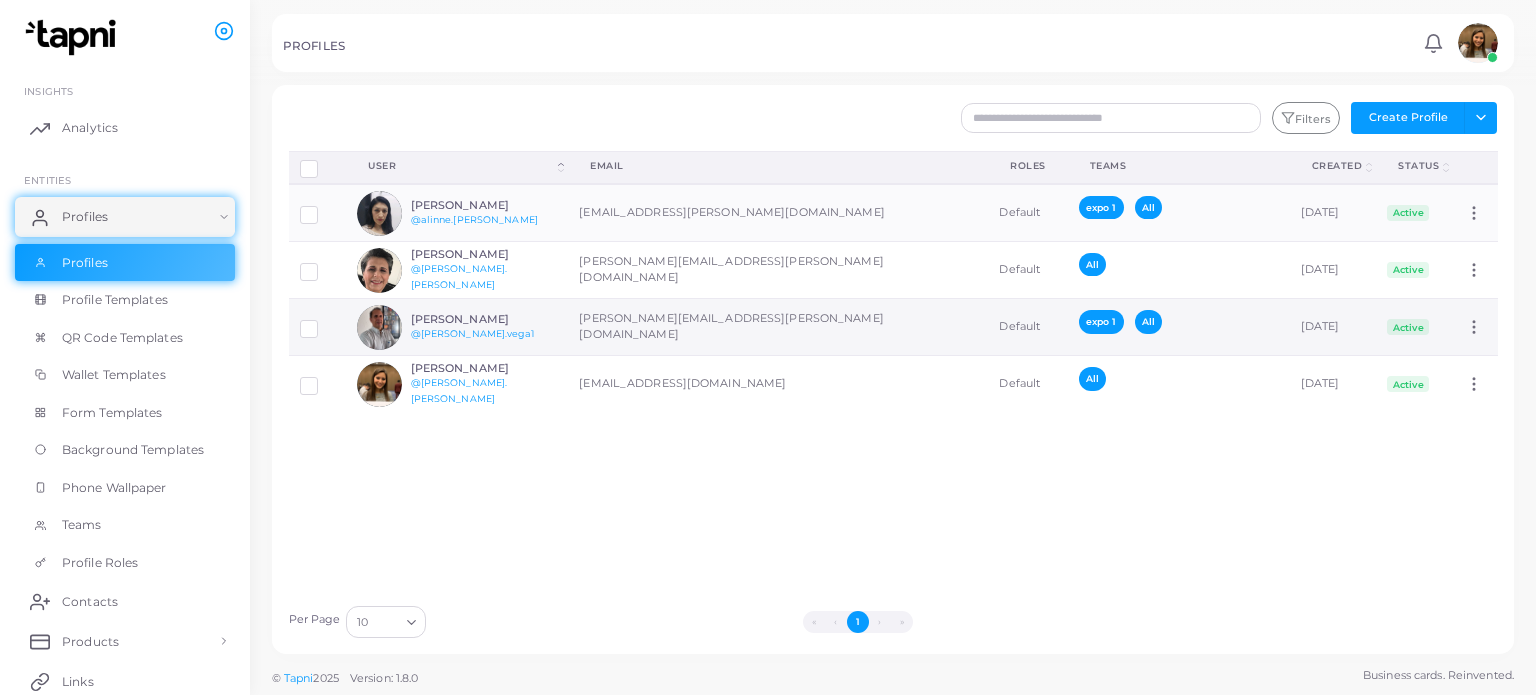 click on "[PERSON_NAME]" at bounding box center (484, 319) 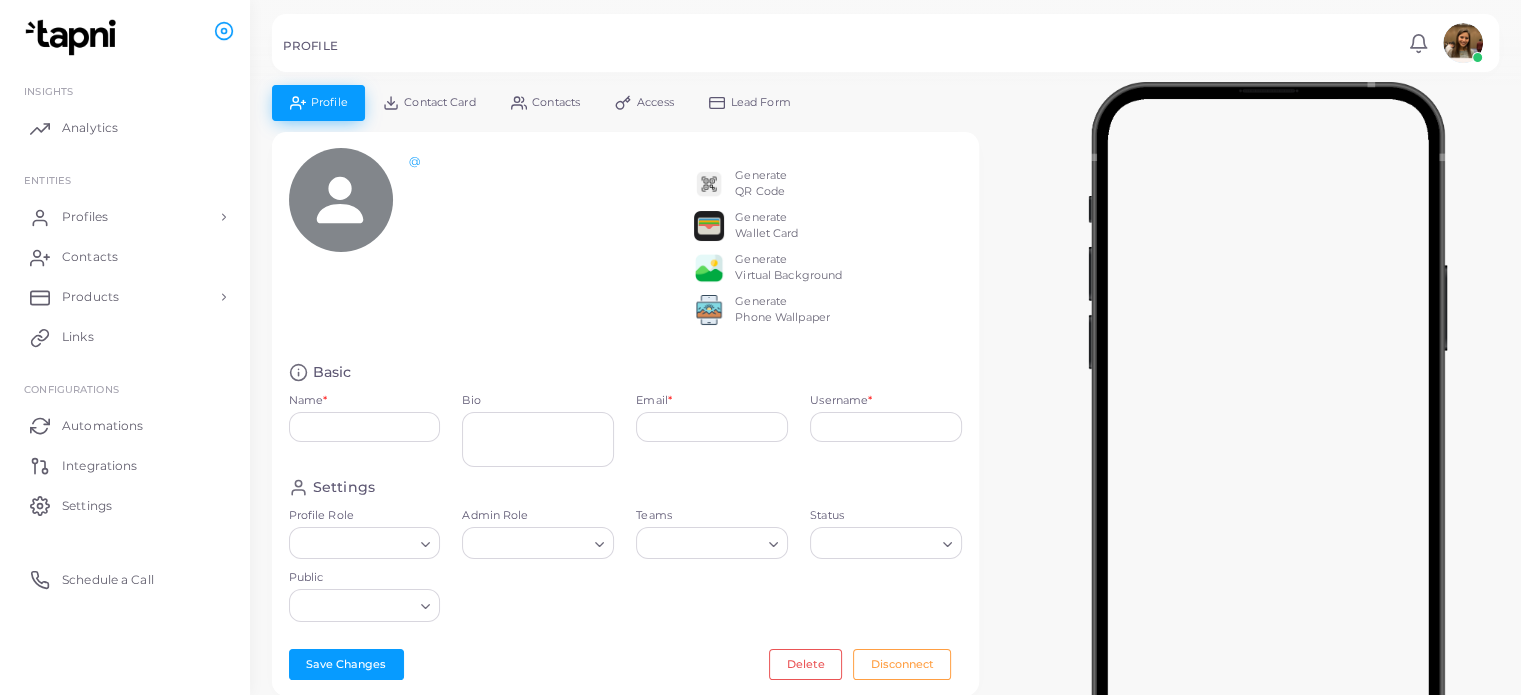type on "**********" 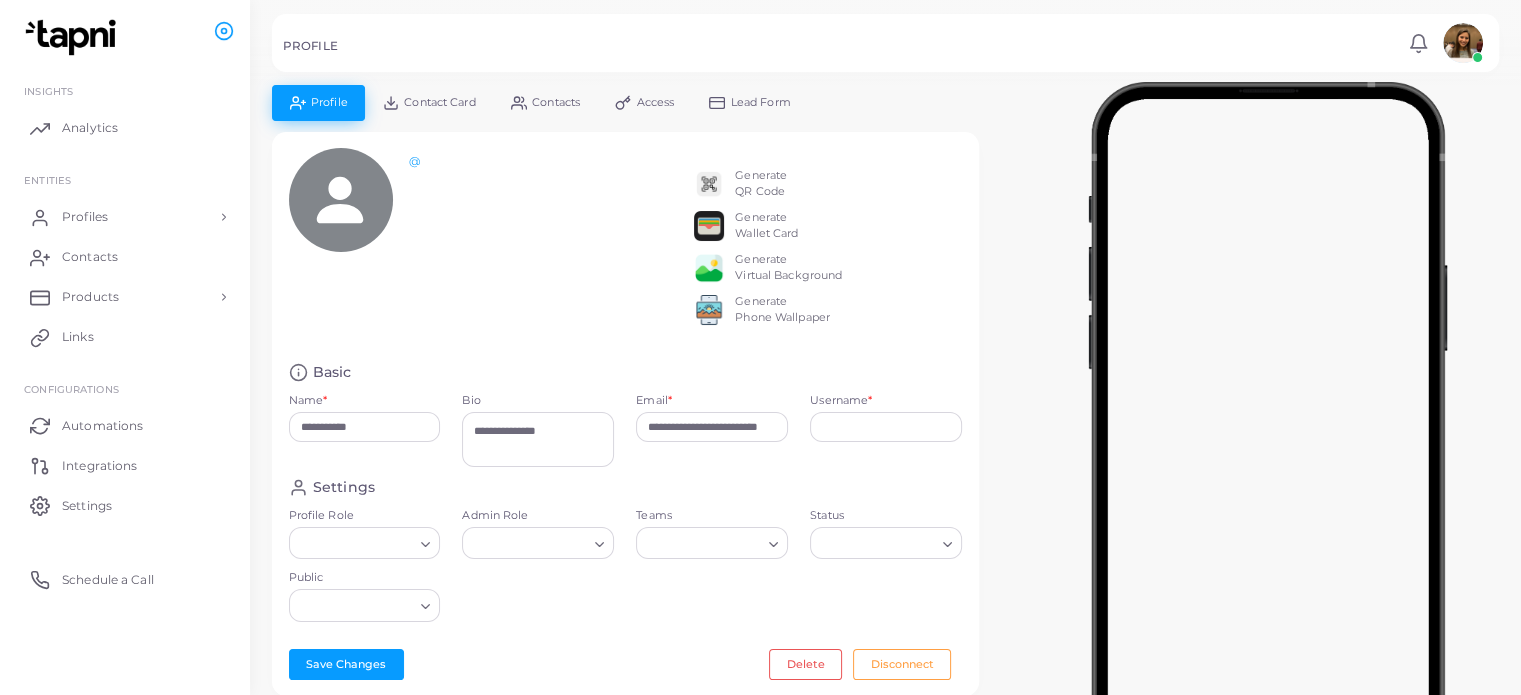 type on "**********" 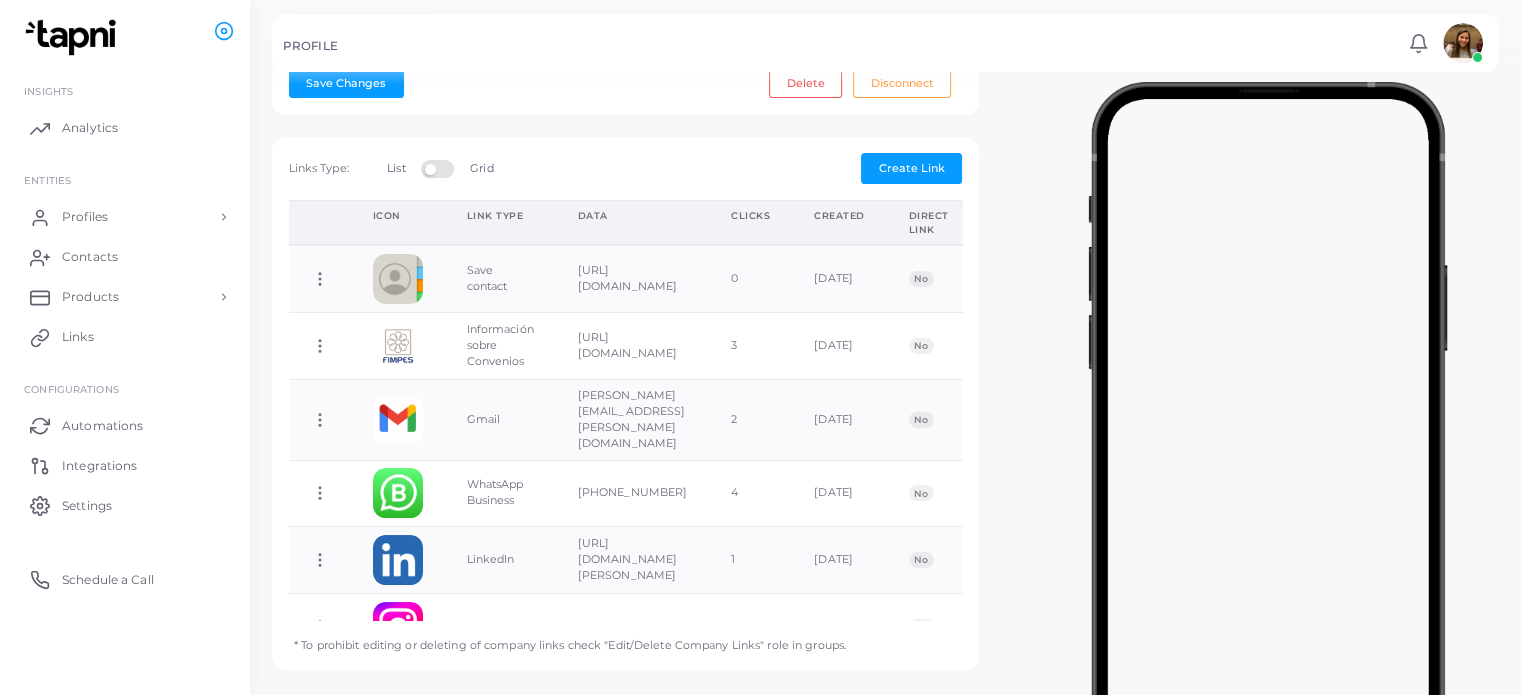 scroll, scrollTop: 604, scrollLeft: 0, axis: vertical 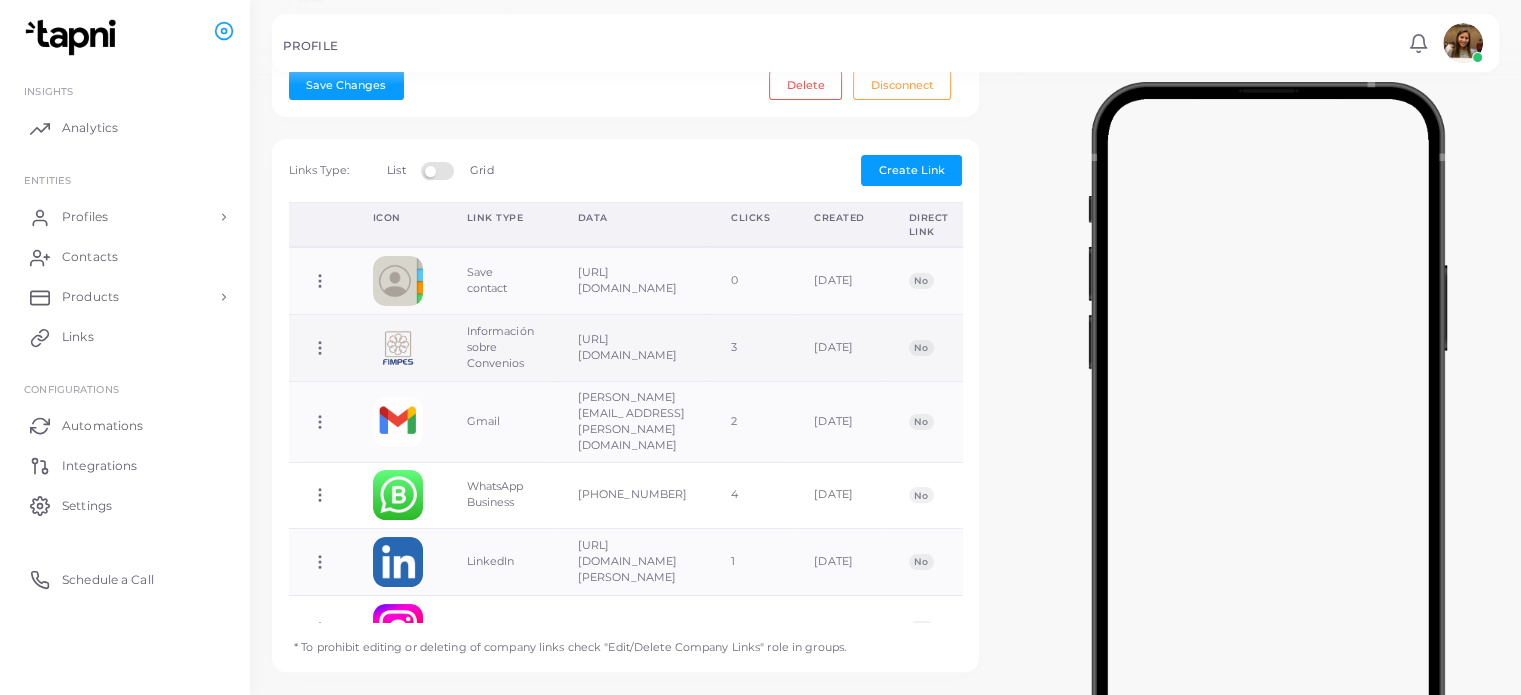 click 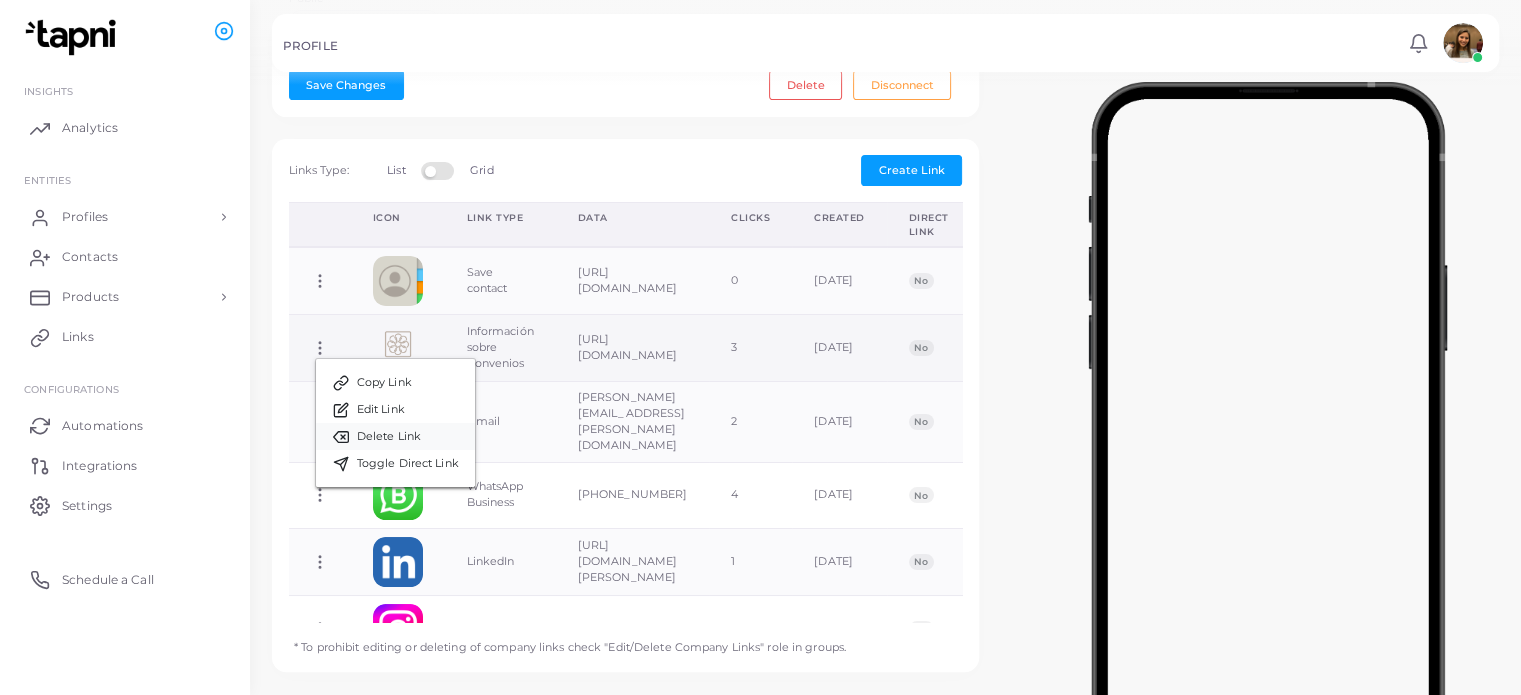 click on "Delete Link" at bounding box center [389, 437] 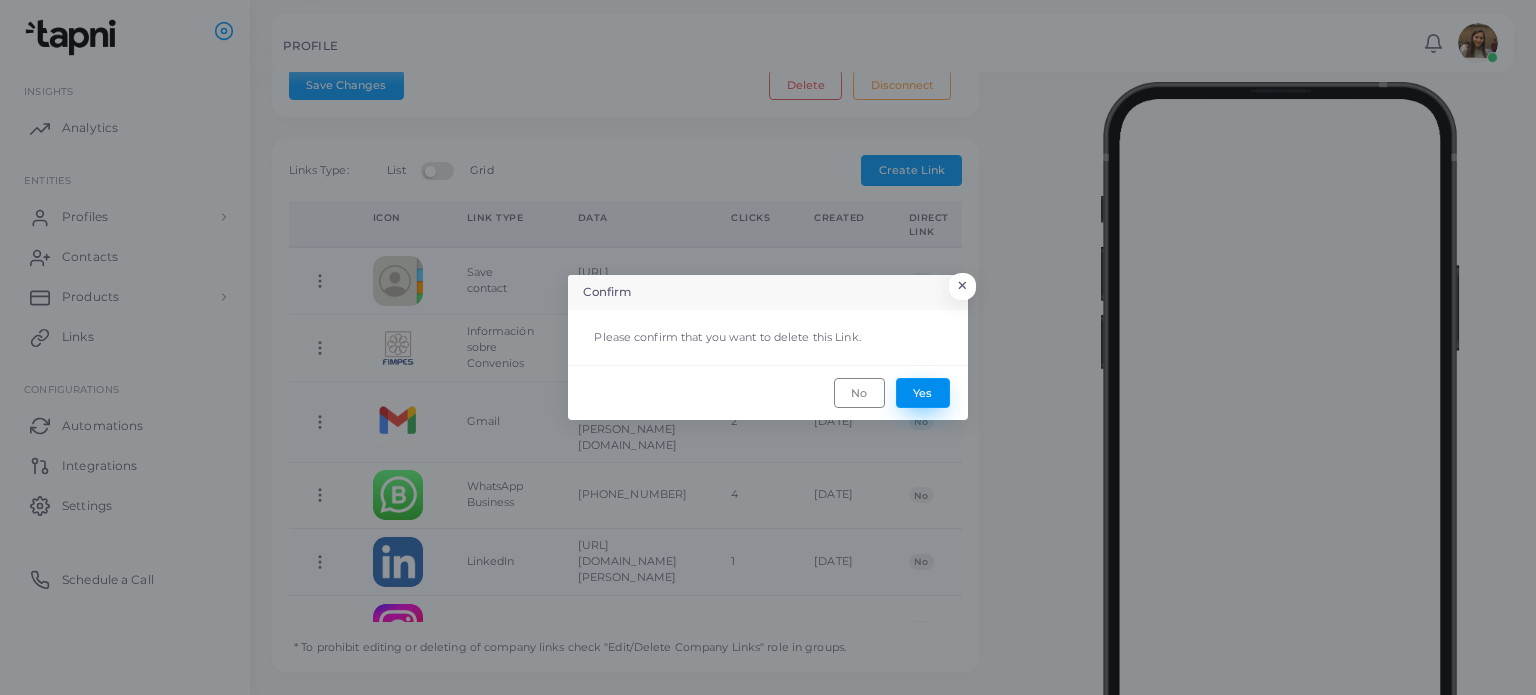 click on "Yes" at bounding box center (923, 393) 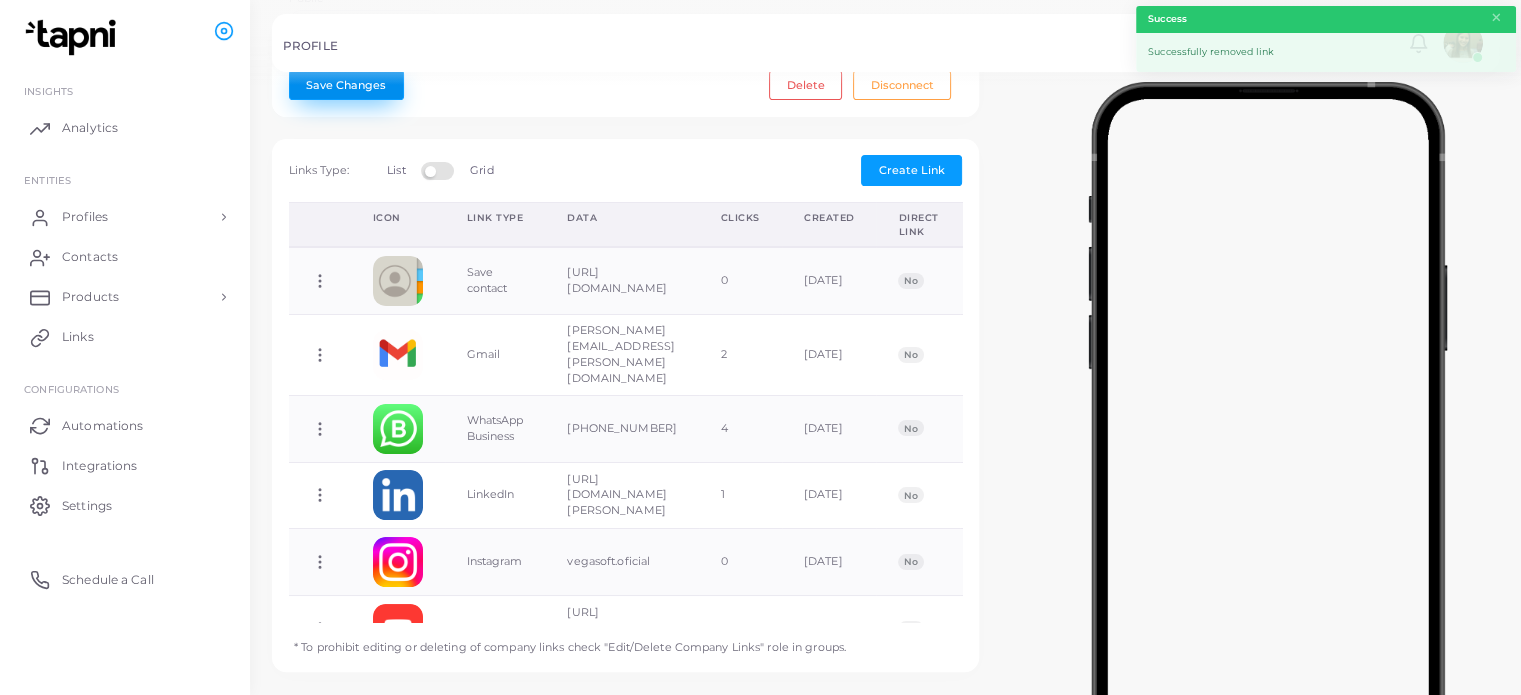 click on "Save Changes" at bounding box center (346, 85) 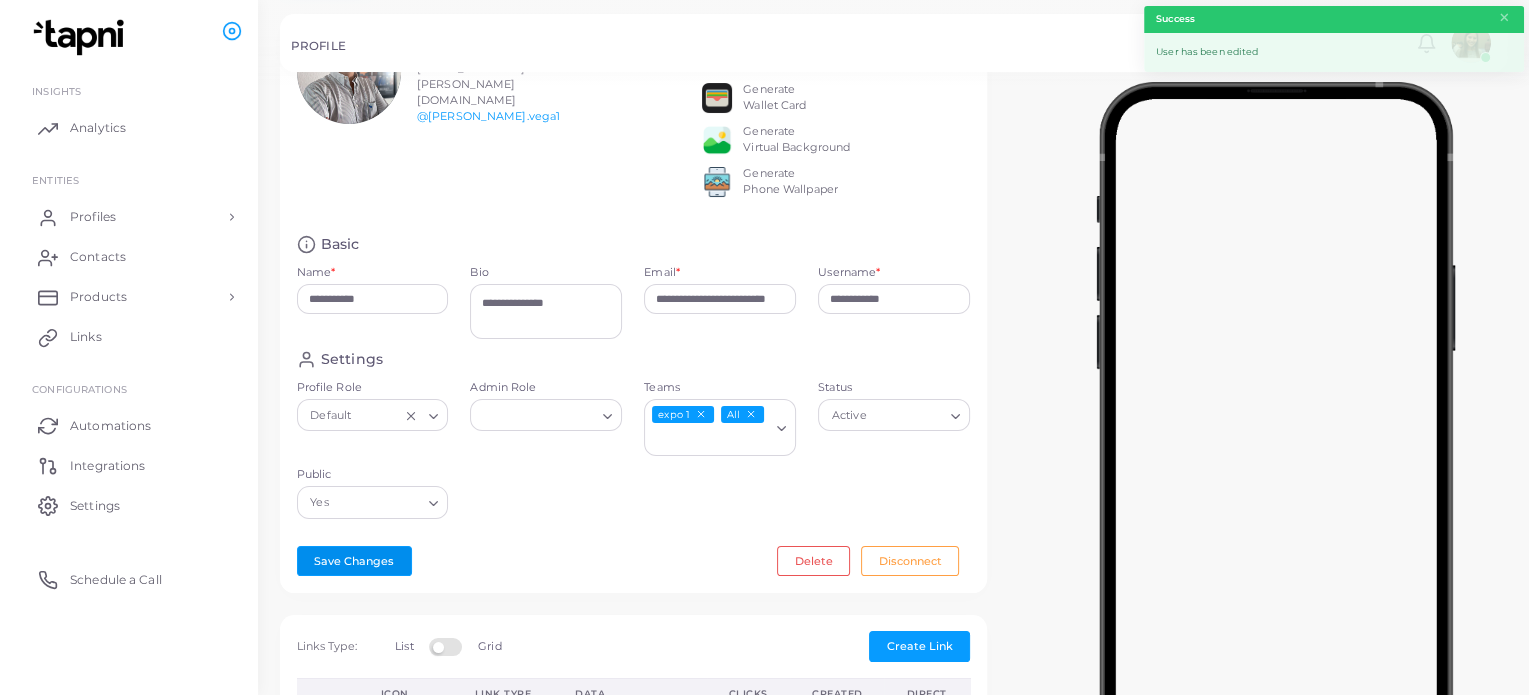scroll, scrollTop: 0, scrollLeft: 0, axis: both 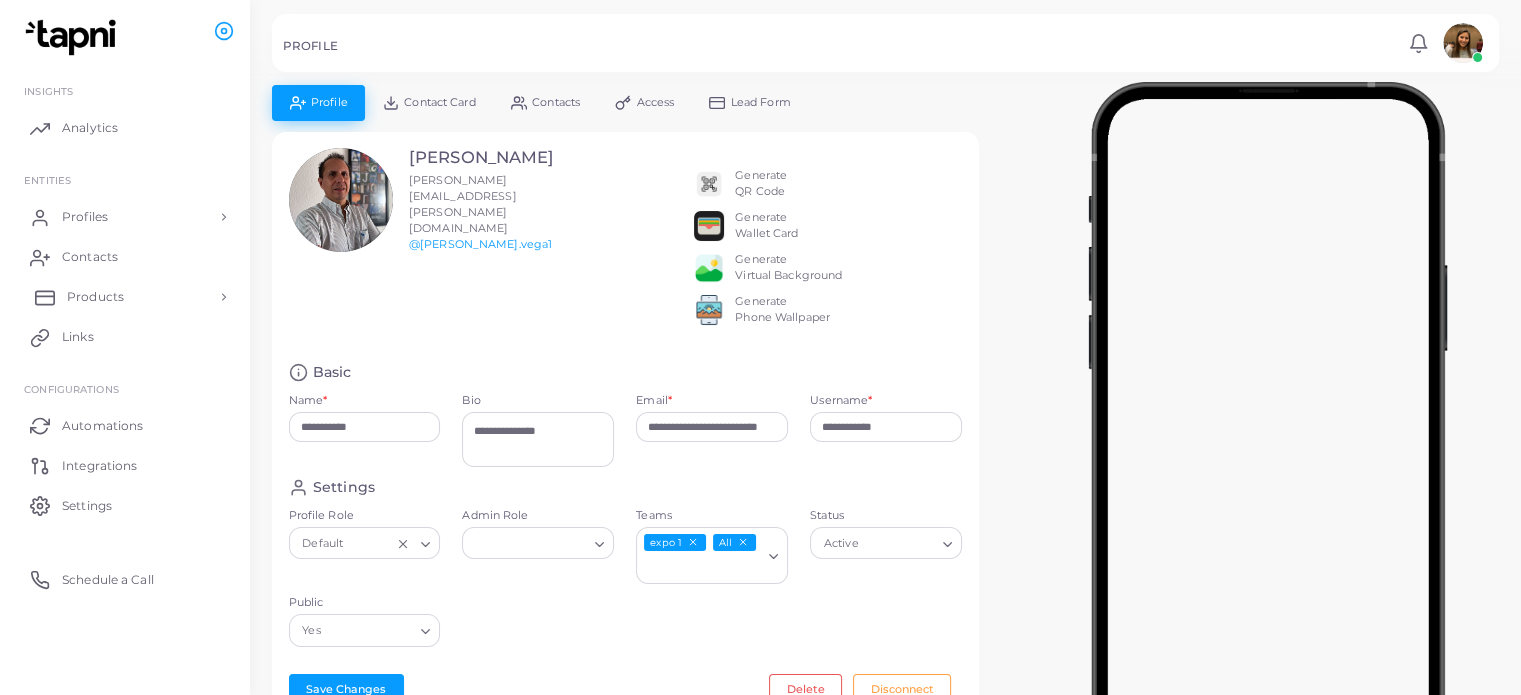 click on "Products" at bounding box center (125, 297) 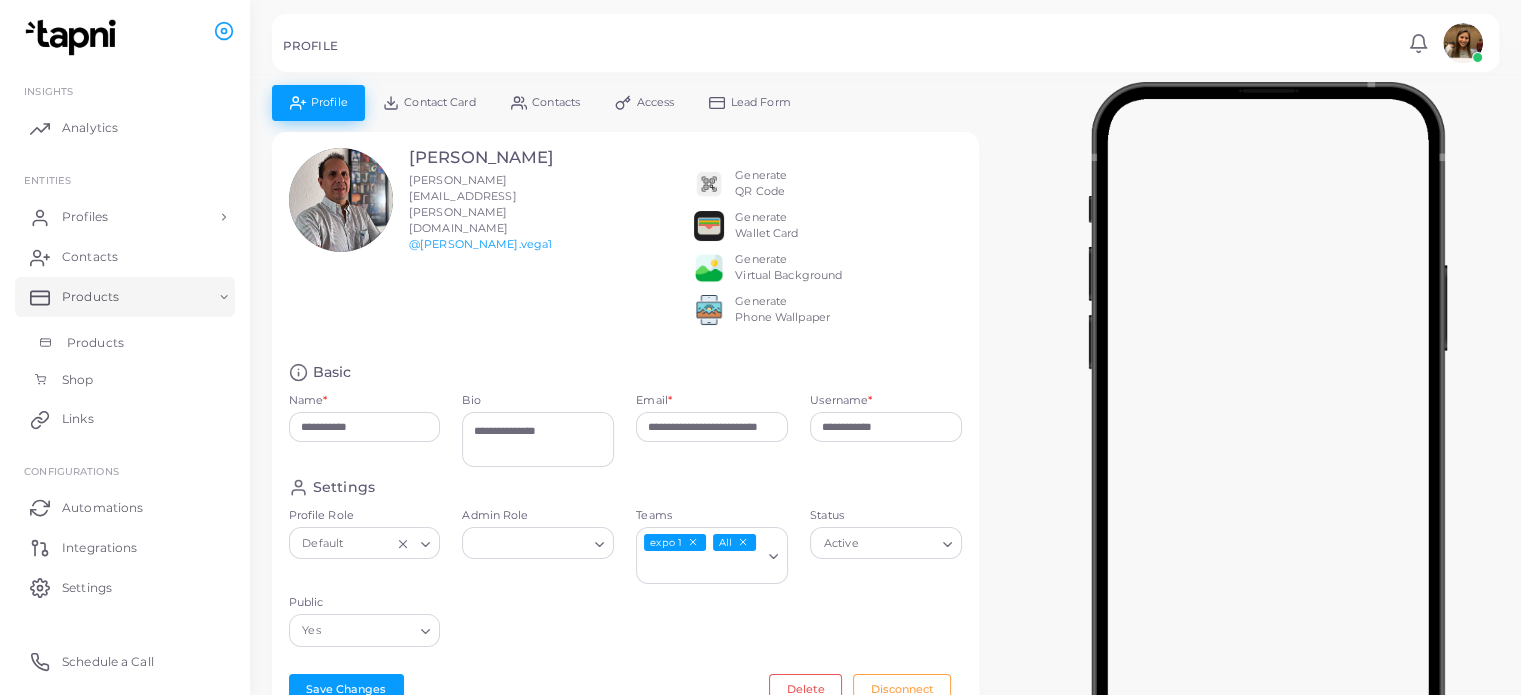 click on "Products" at bounding box center [125, 343] 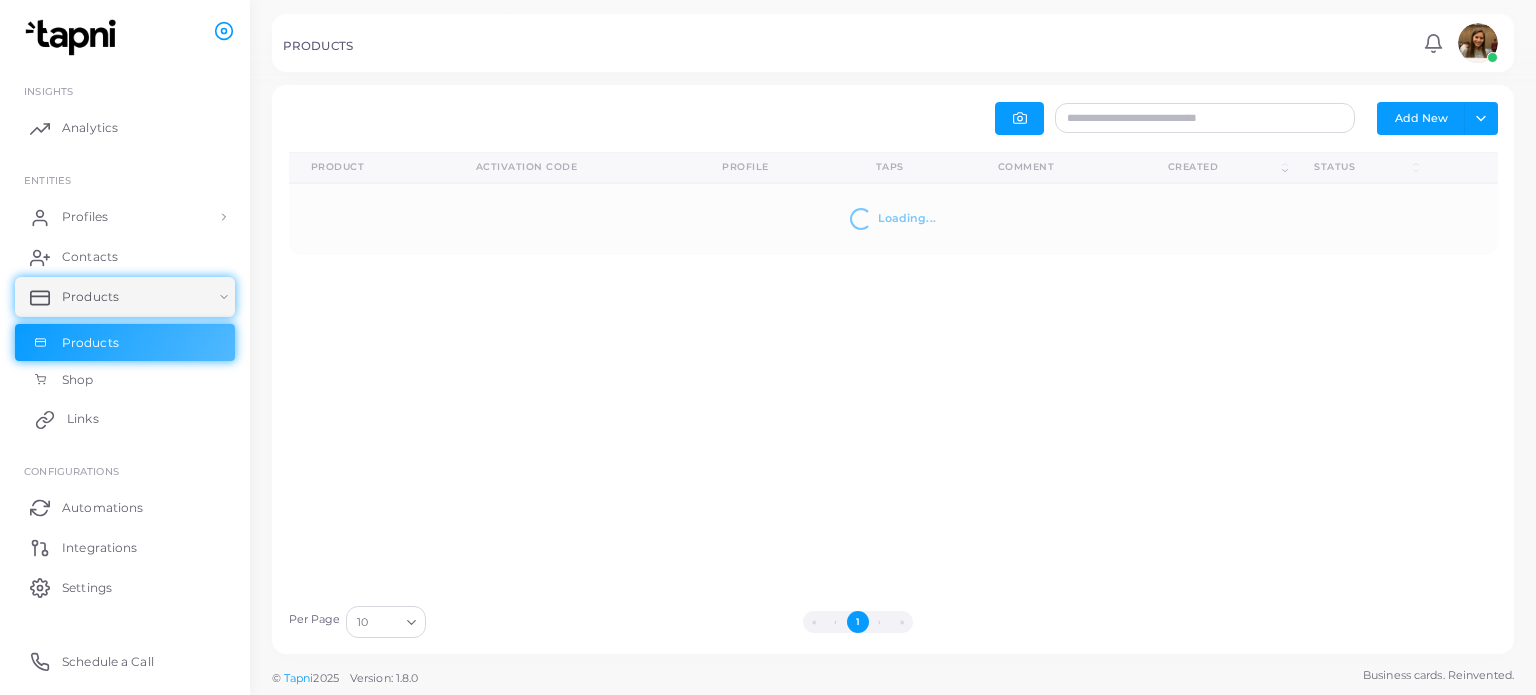 click on "Links" at bounding box center [83, 419] 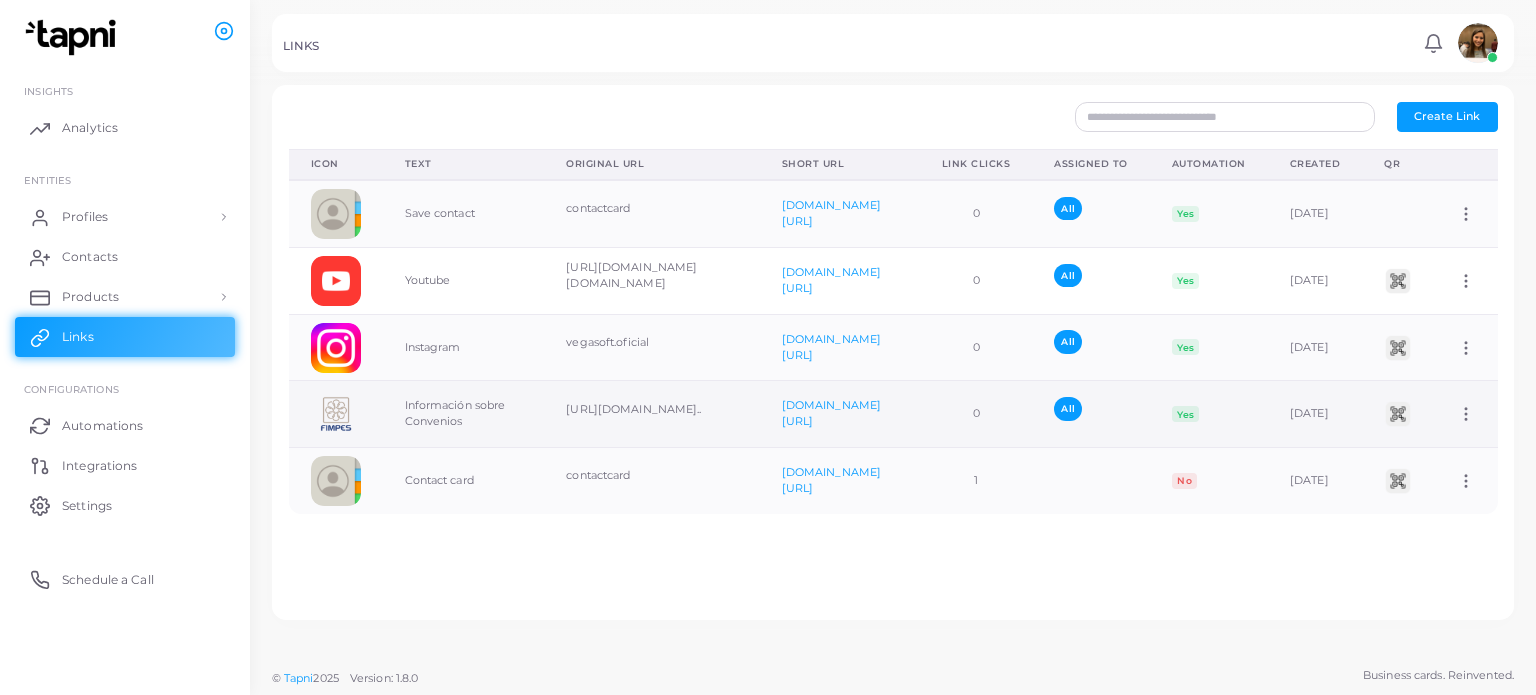 click on "0" at bounding box center (976, 414) 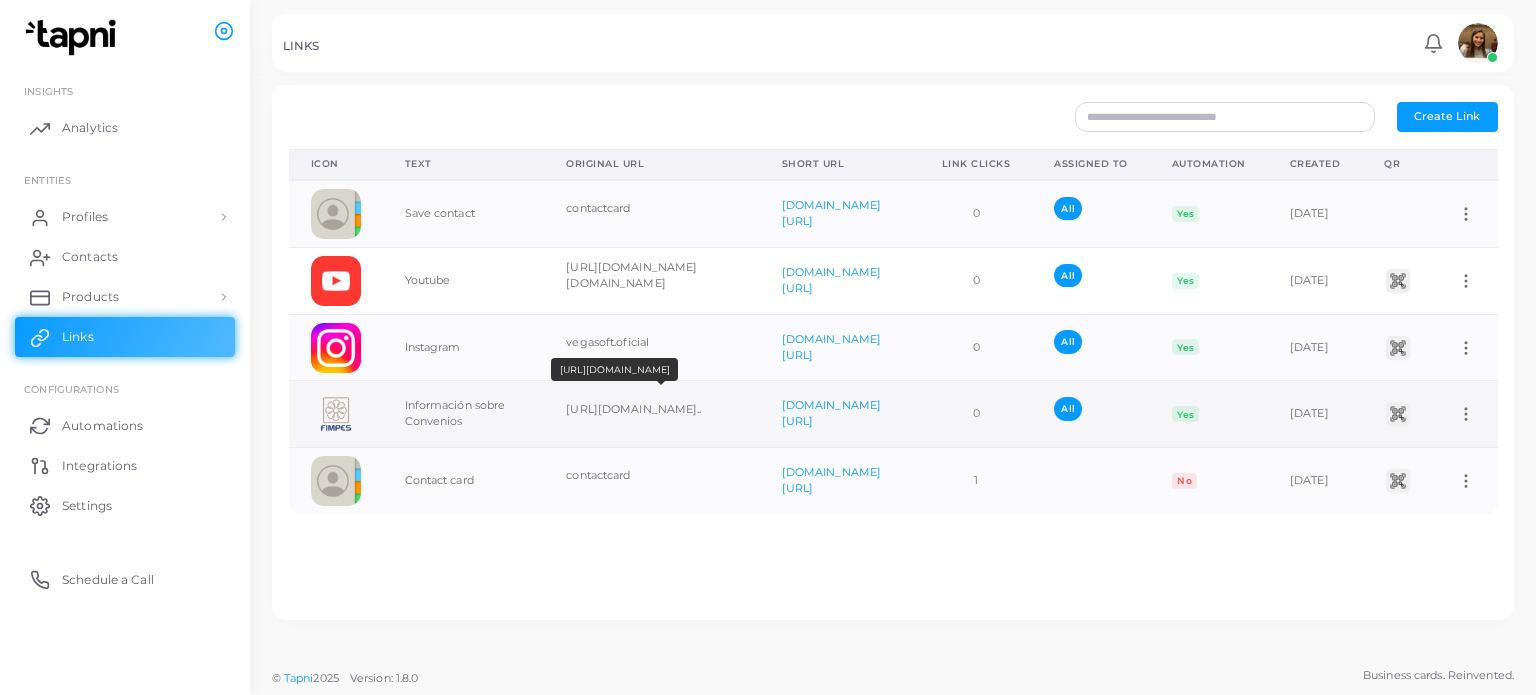 click on "[URL][DOMAIN_NAME].." at bounding box center [651, 409] 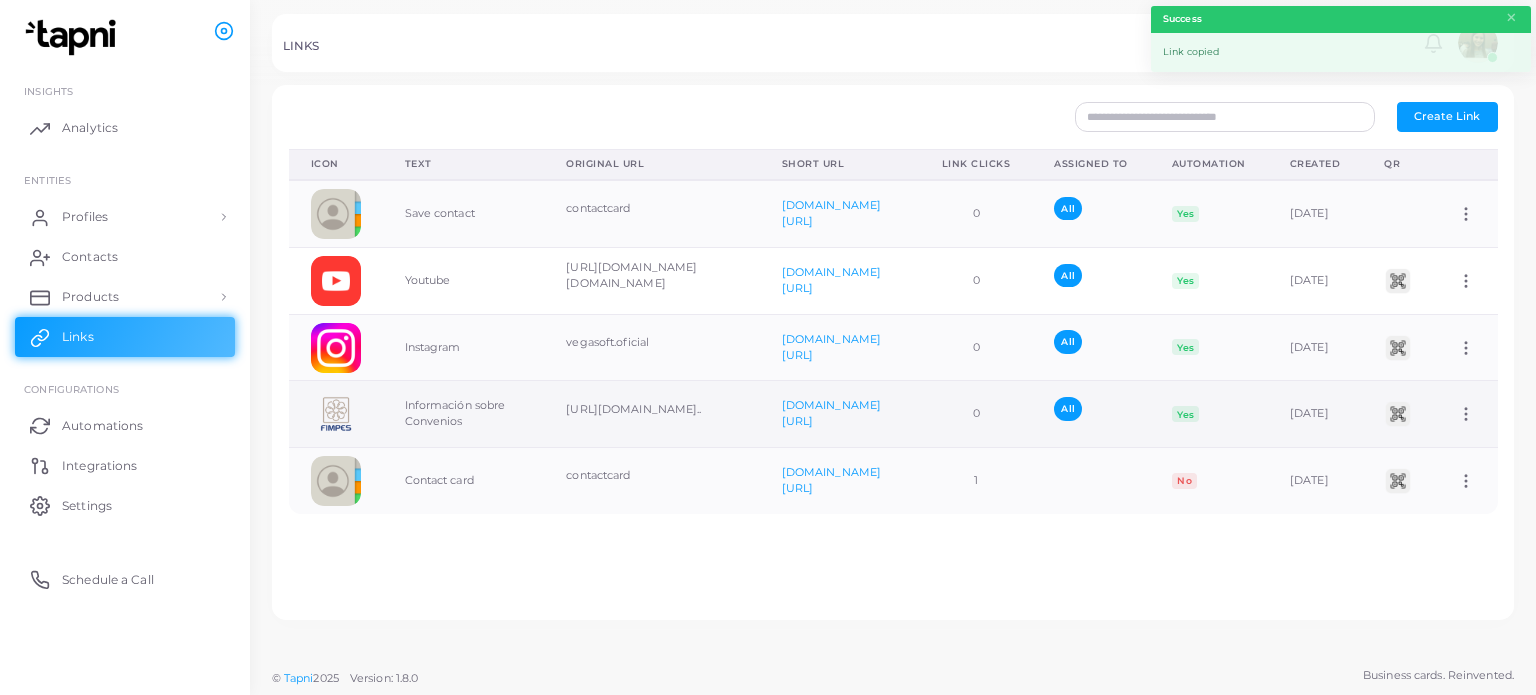 click on "0" at bounding box center (976, 414) 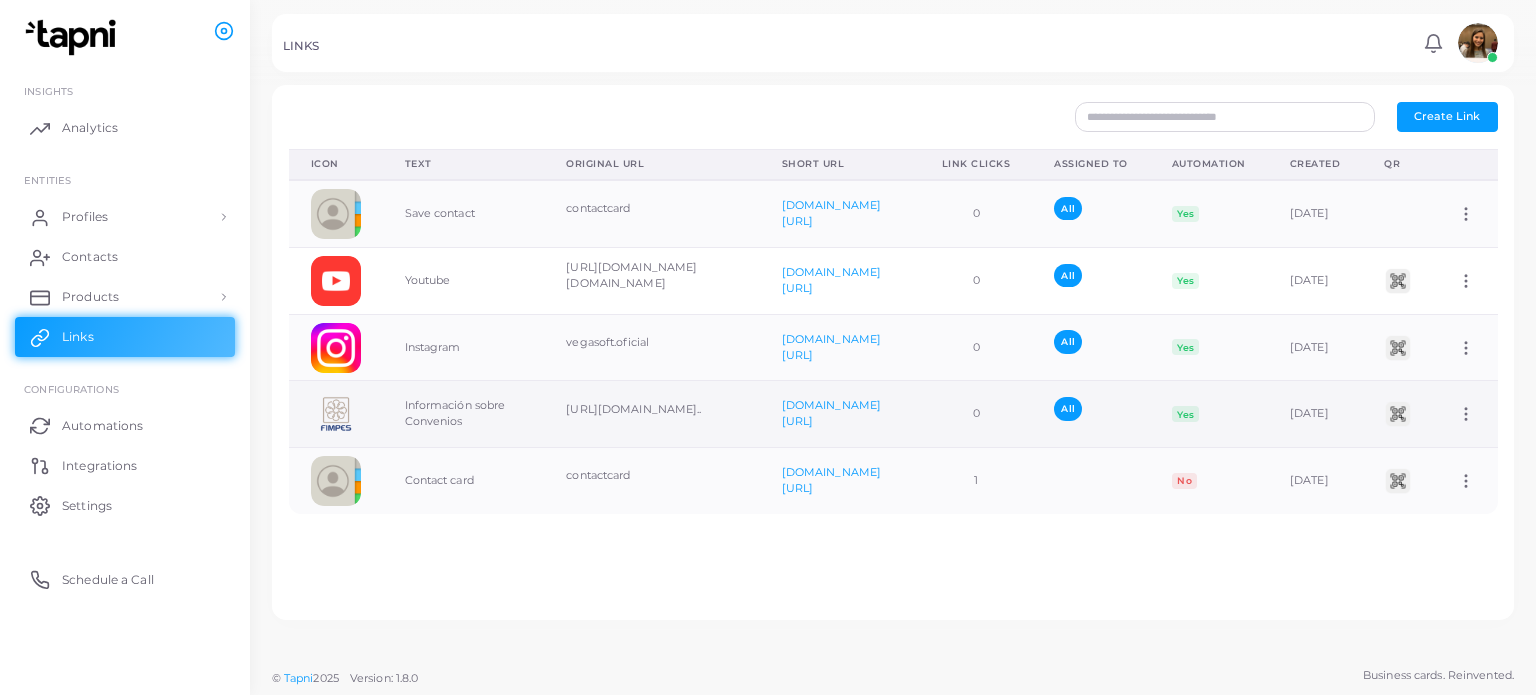 click on "Yes" at bounding box center [1209, 414] 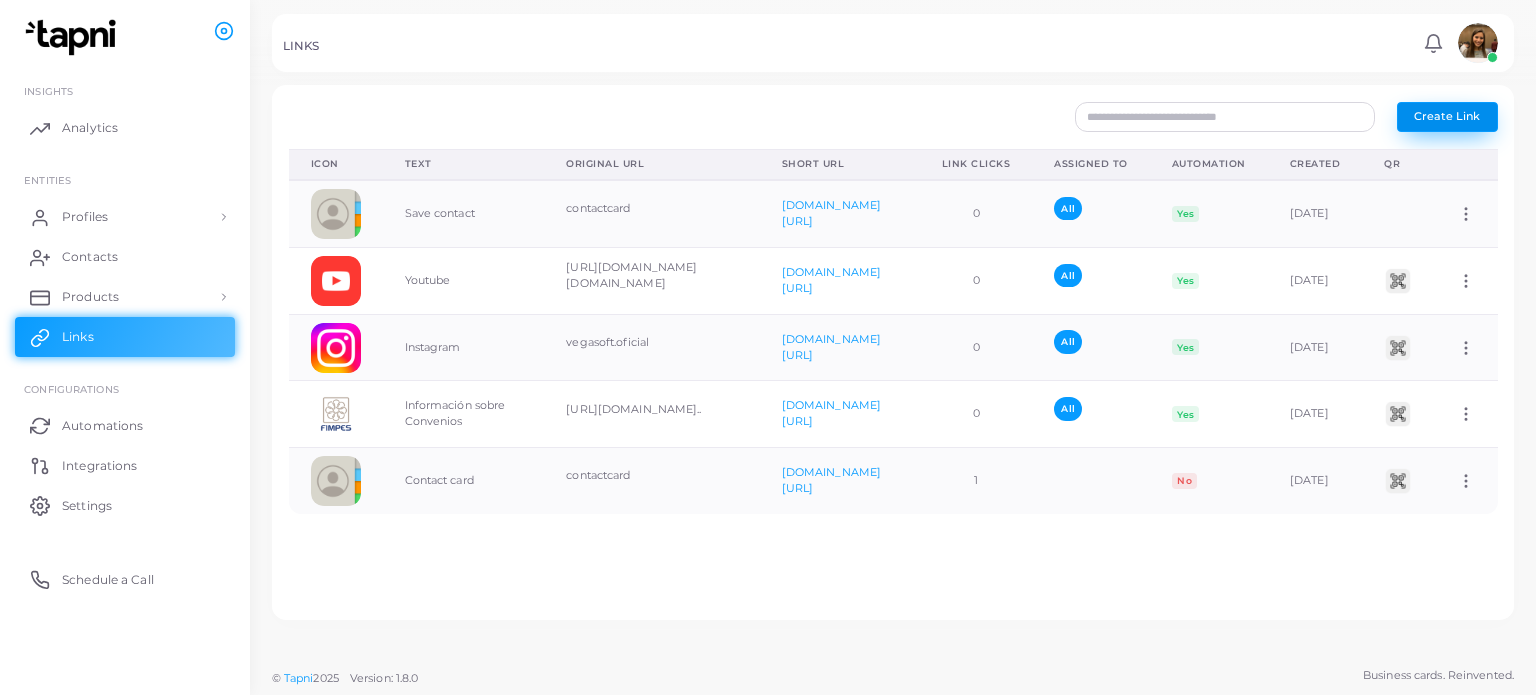 click on "Create Link" at bounding box center [1447, 116] 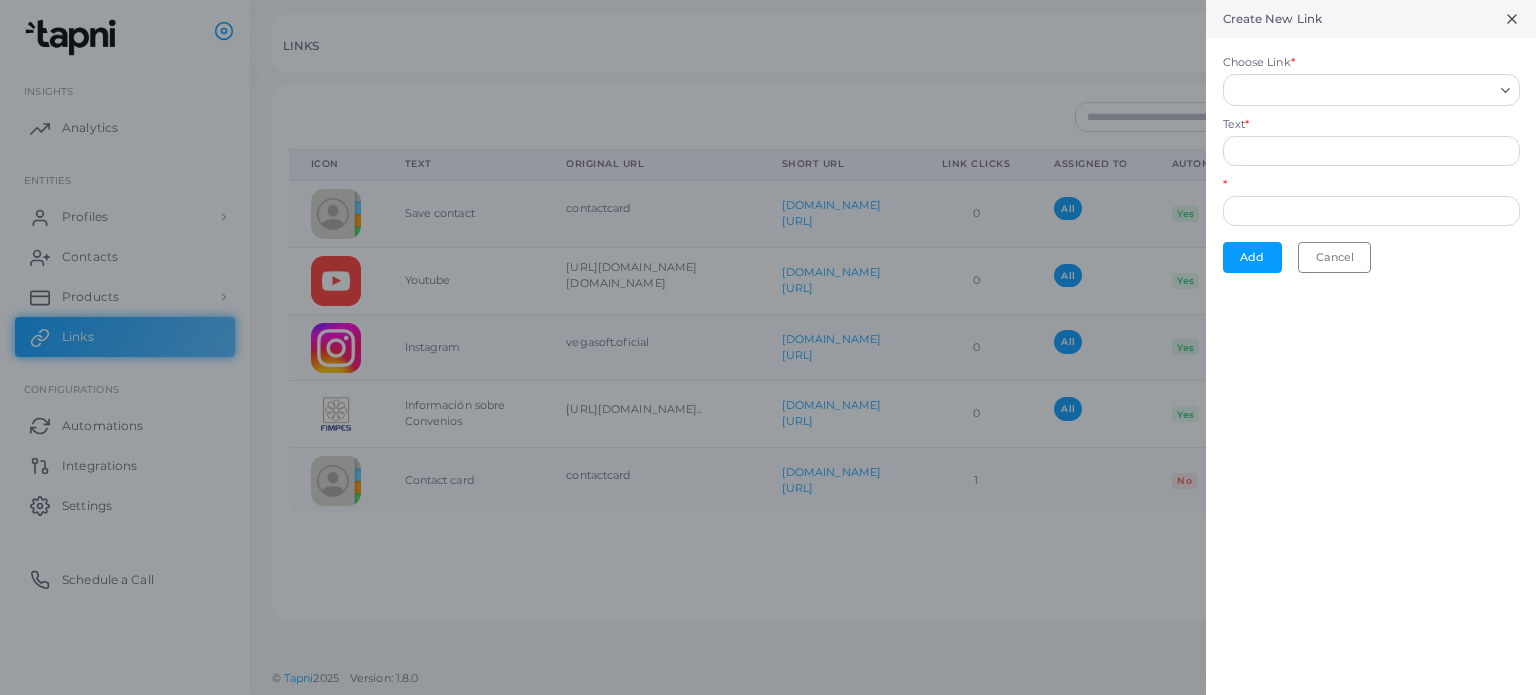click on "Choose Link  *" at bounding box center [1362, 90] 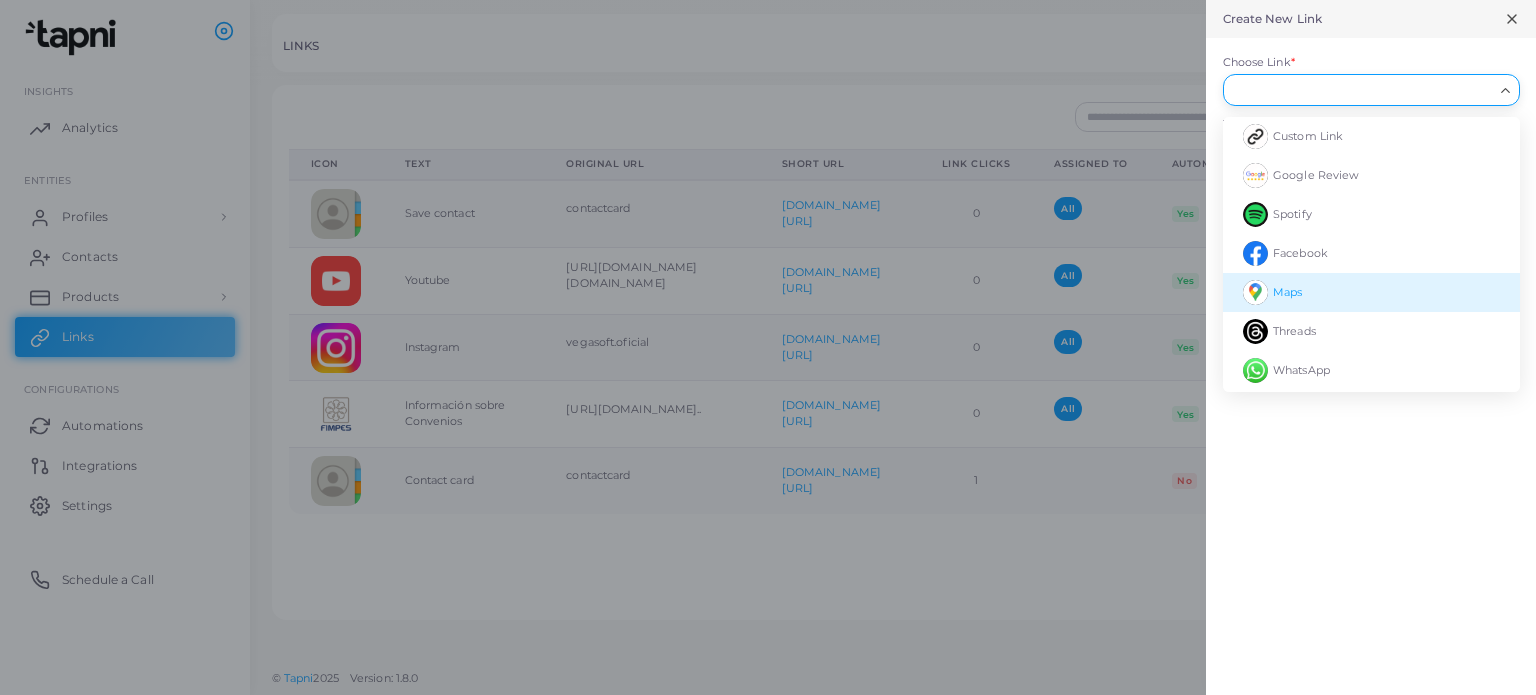 click at bounding box center (768, 347) 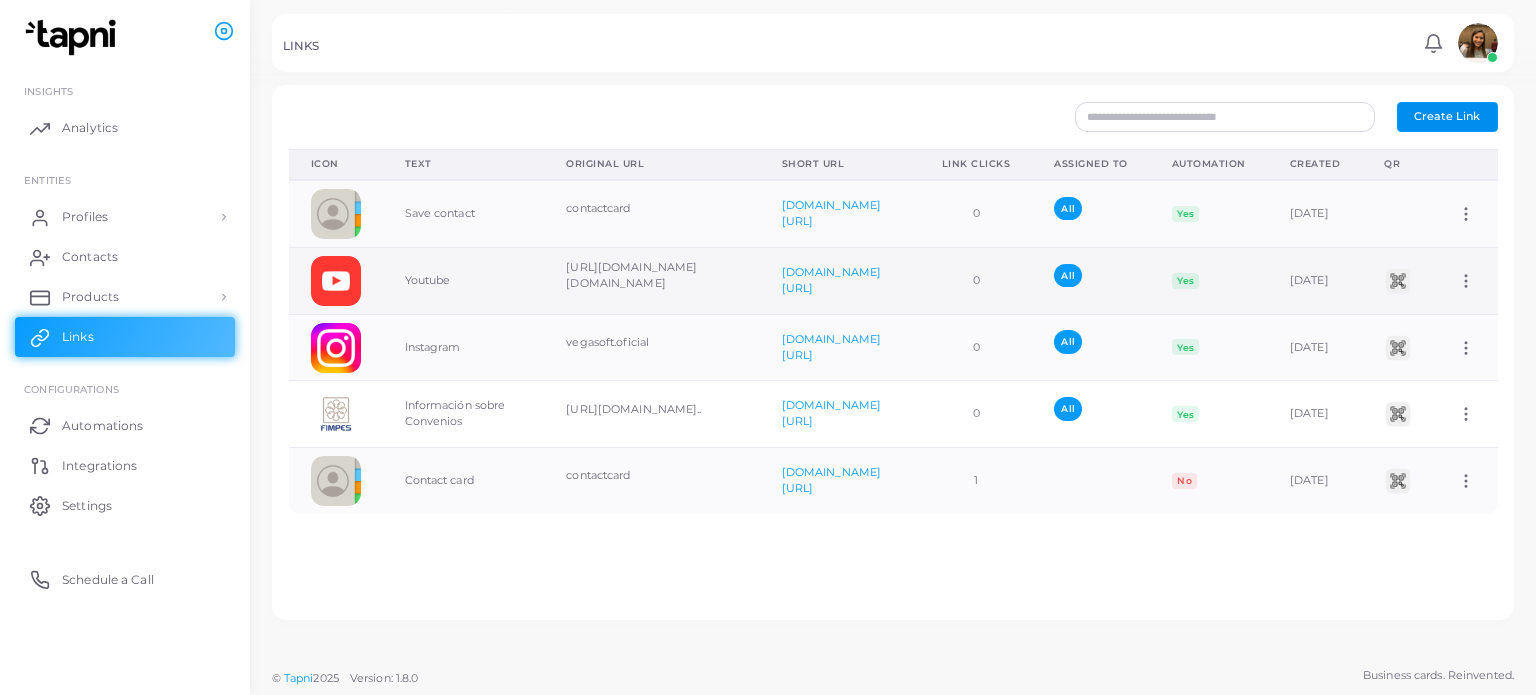 scroll, scrollTop: 0, scrollLeft: 60, axis: horizontal 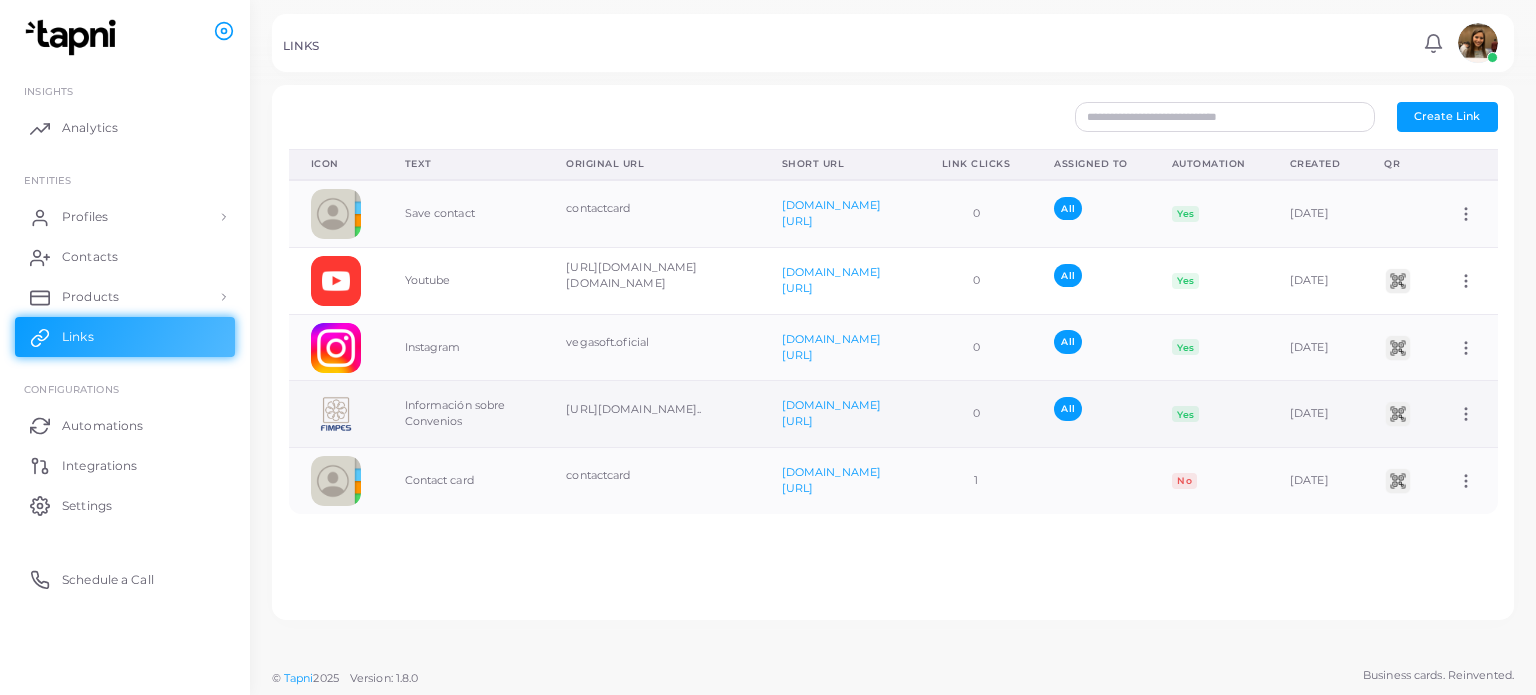 click 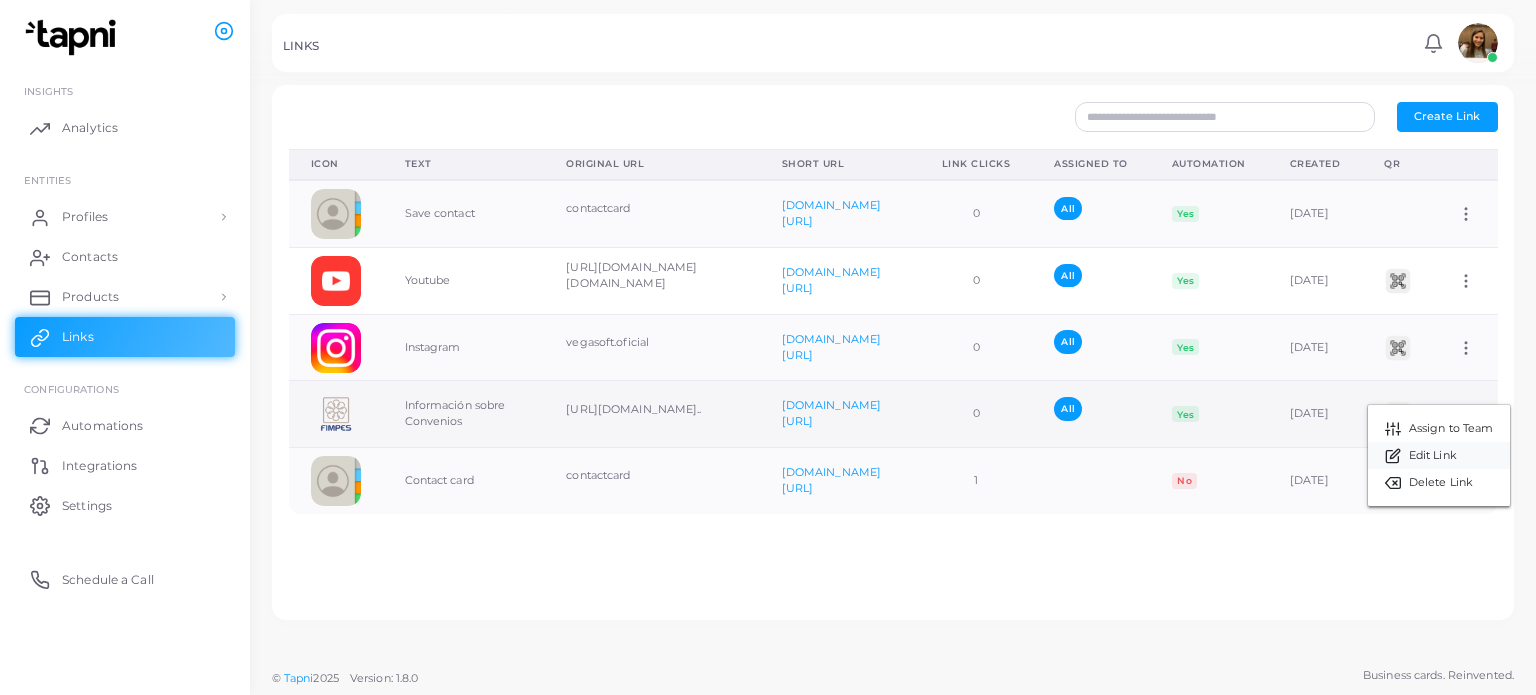 click on "Edit Link" at bounding box center [1433, 456] 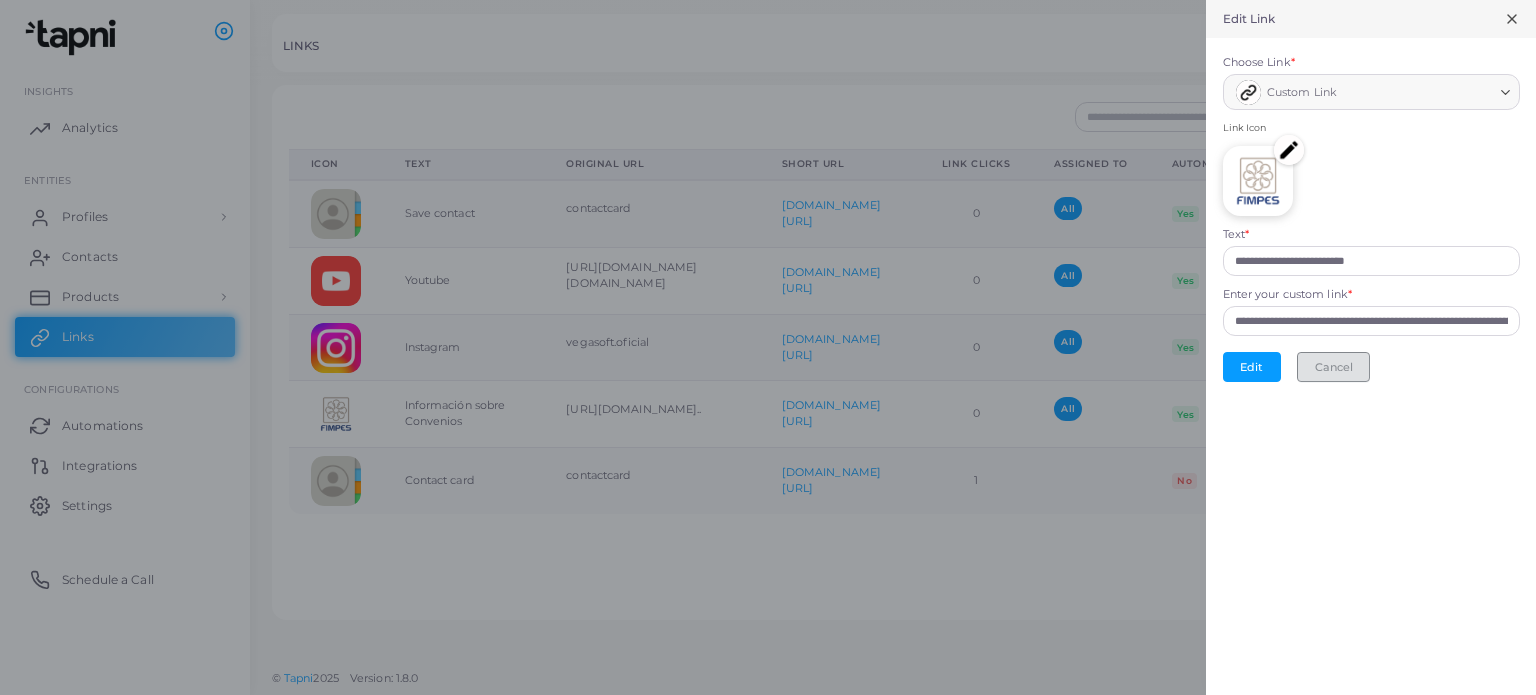click on "Cancel" at bounding box center [1333, 367] 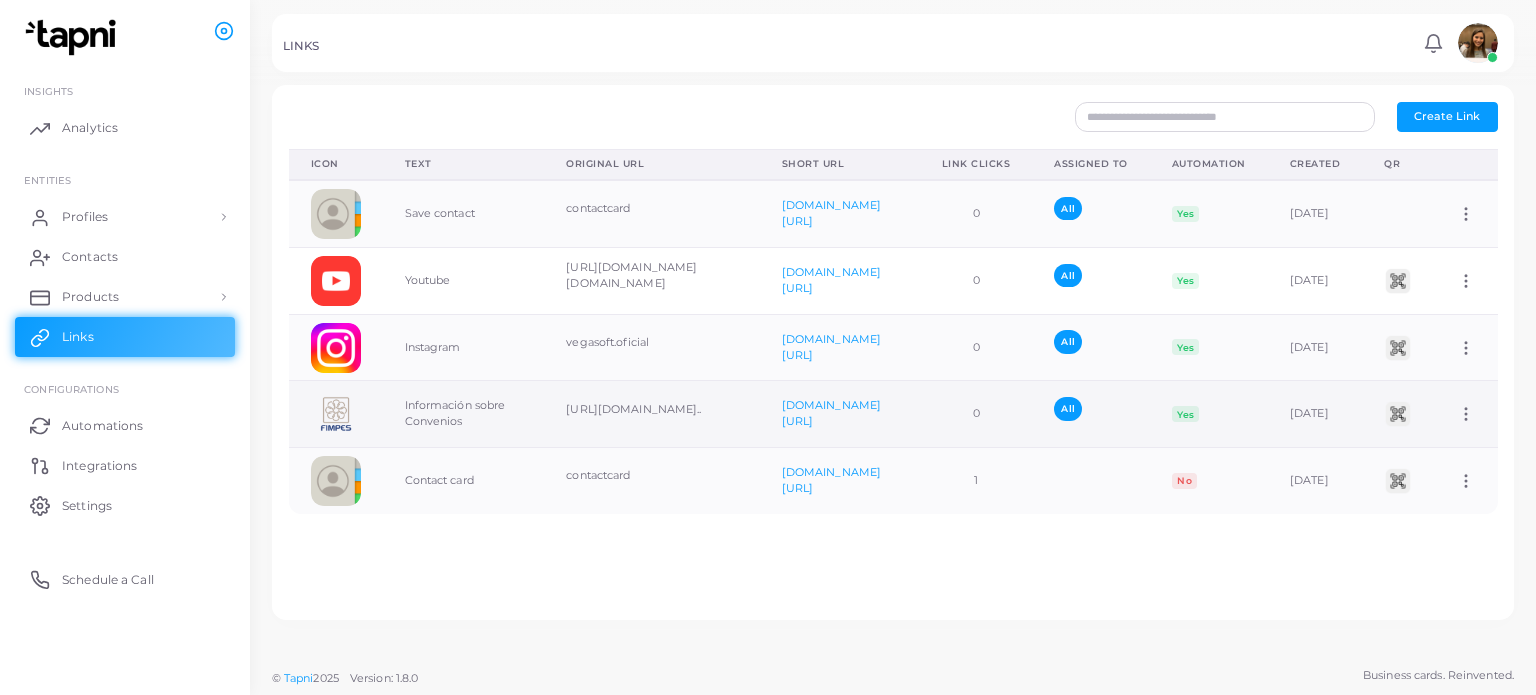 click 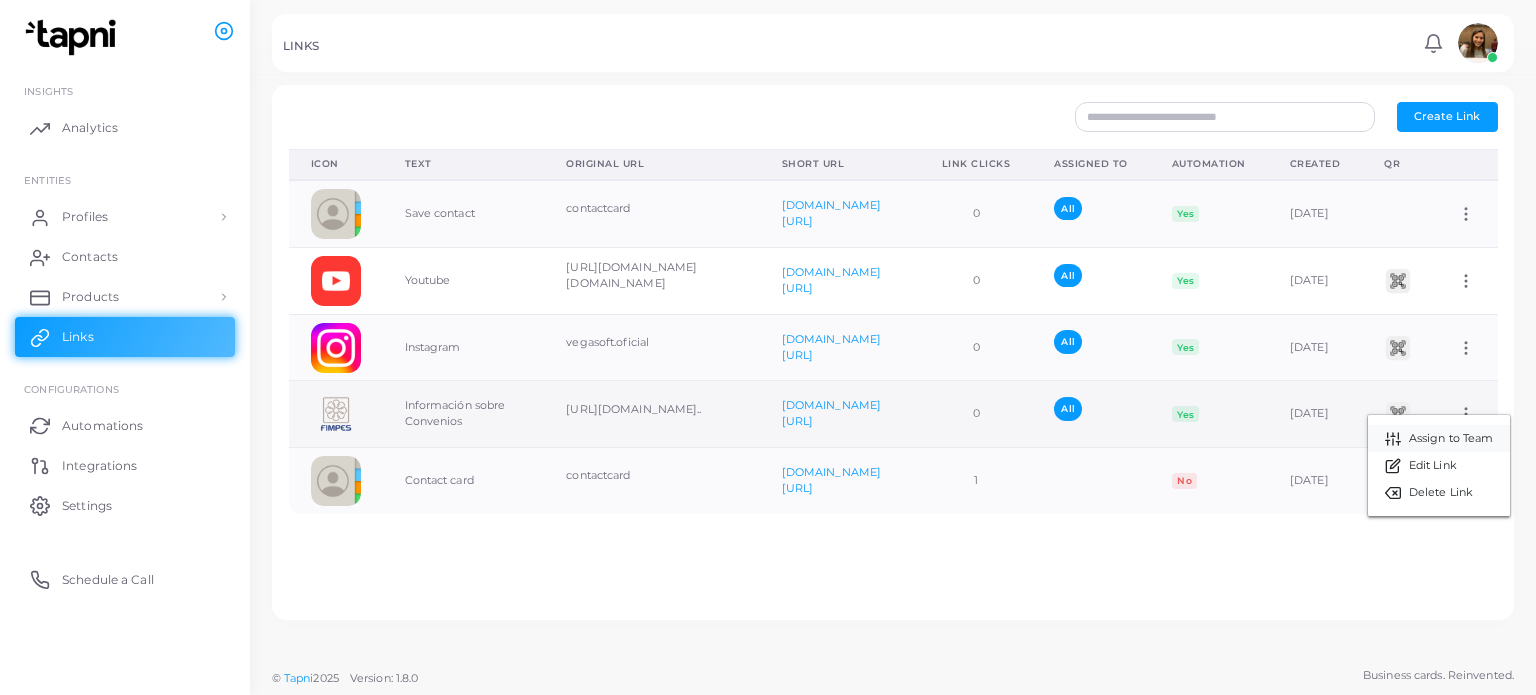 click on "Assign to Team" at bounding box center (1451, 439) 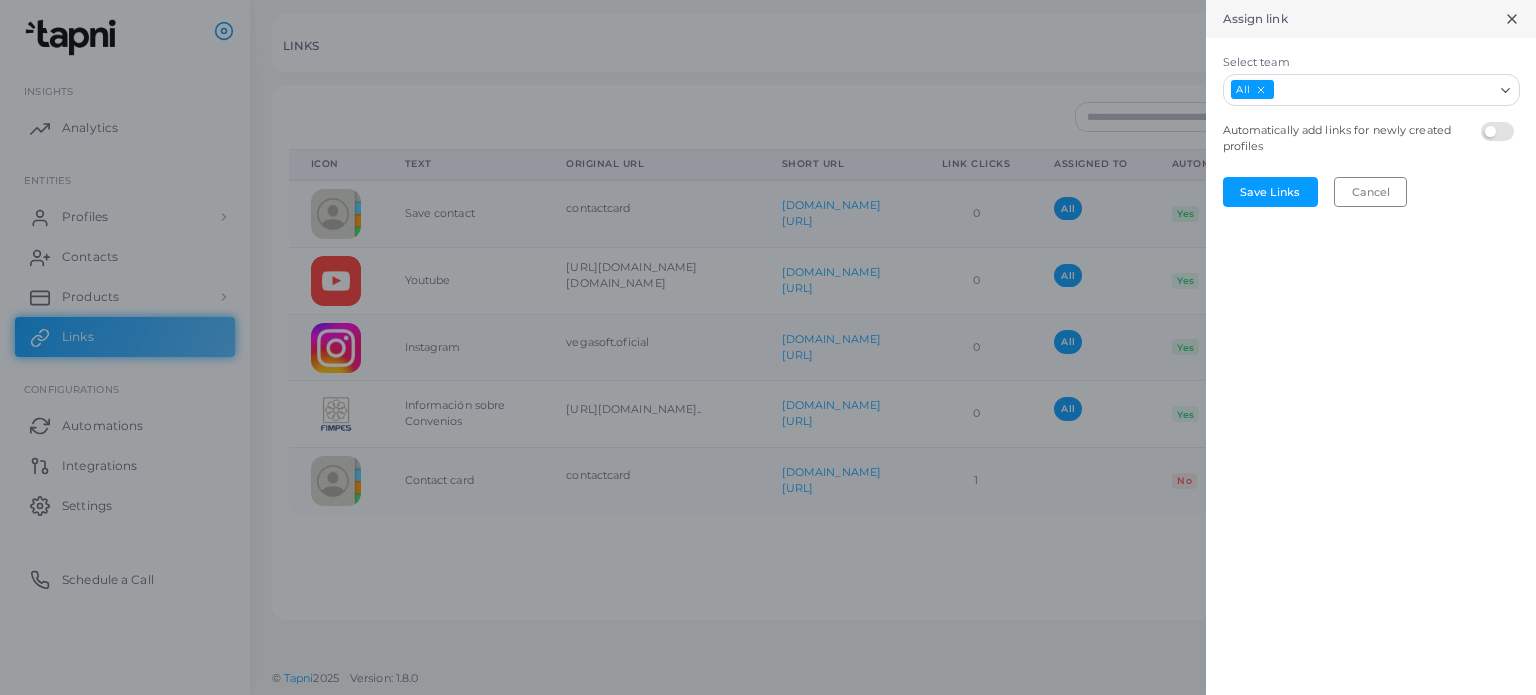 click 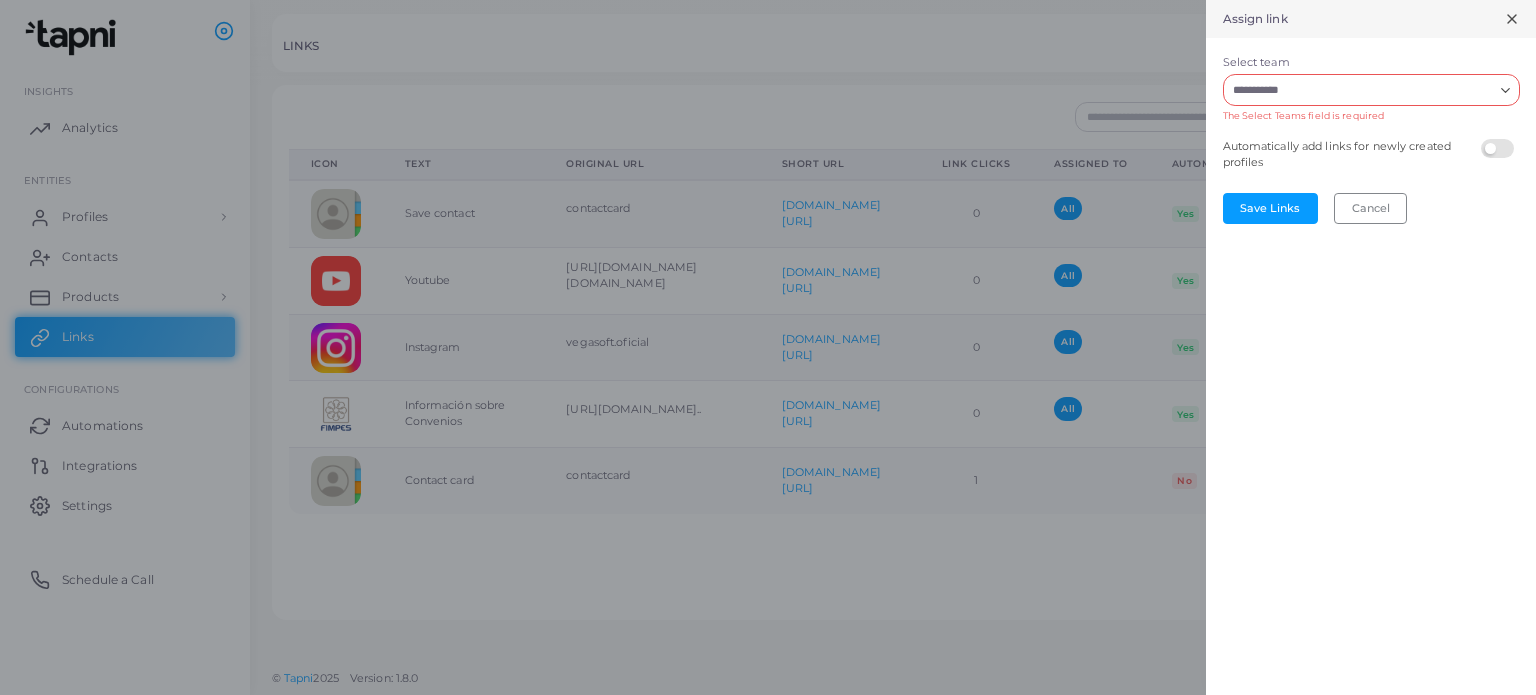 click on "Select team" at bounding box center [1371, 63] 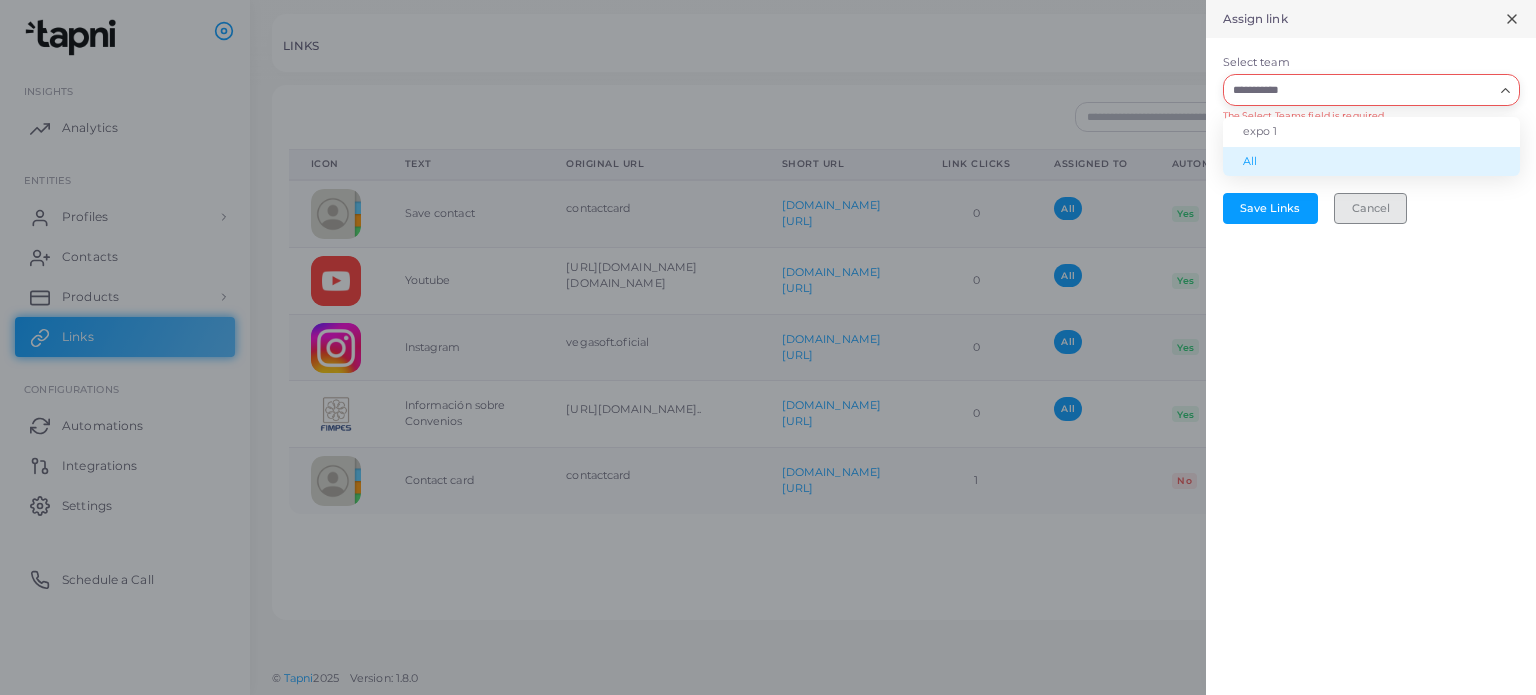 click on "Cancel" at bounding box center [0, 0] 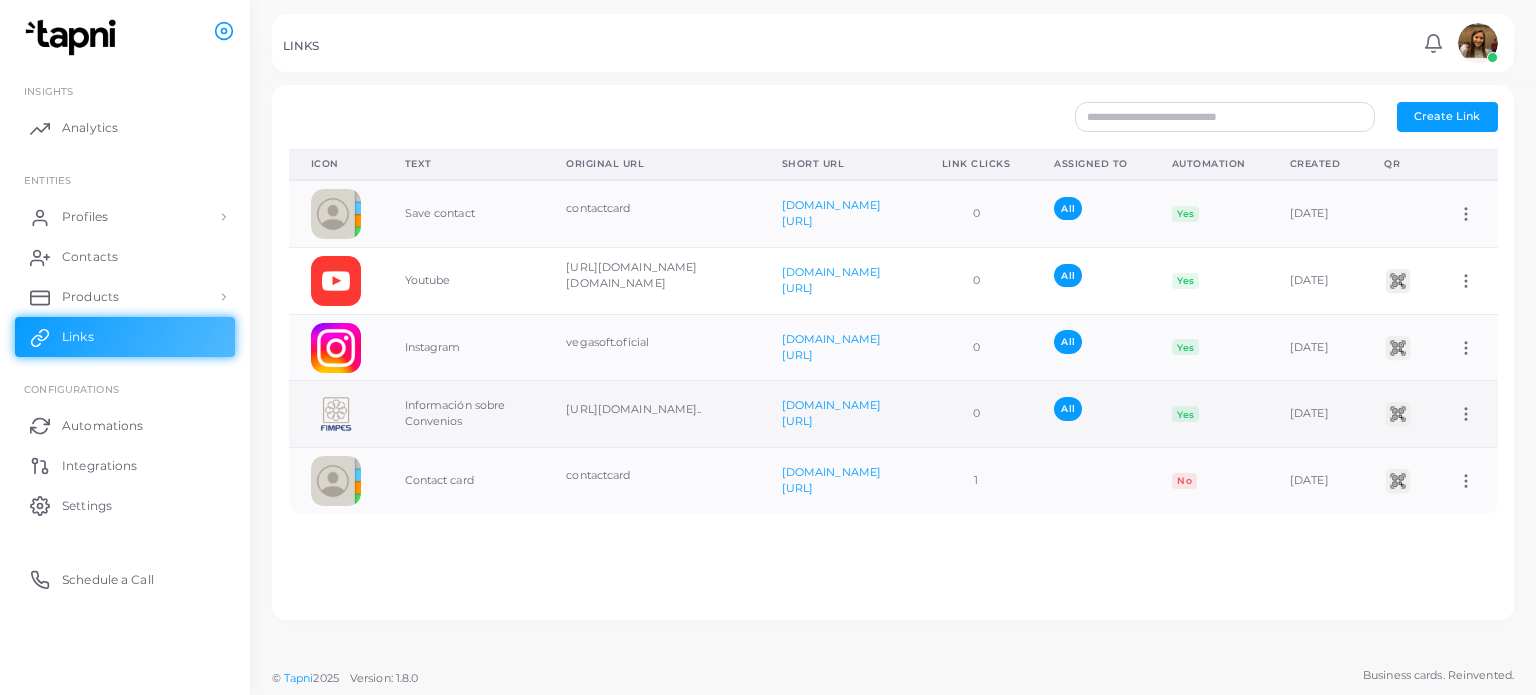 click on "Assign to Team Edit Link Delete Link" at bounding box center (1466, 414) 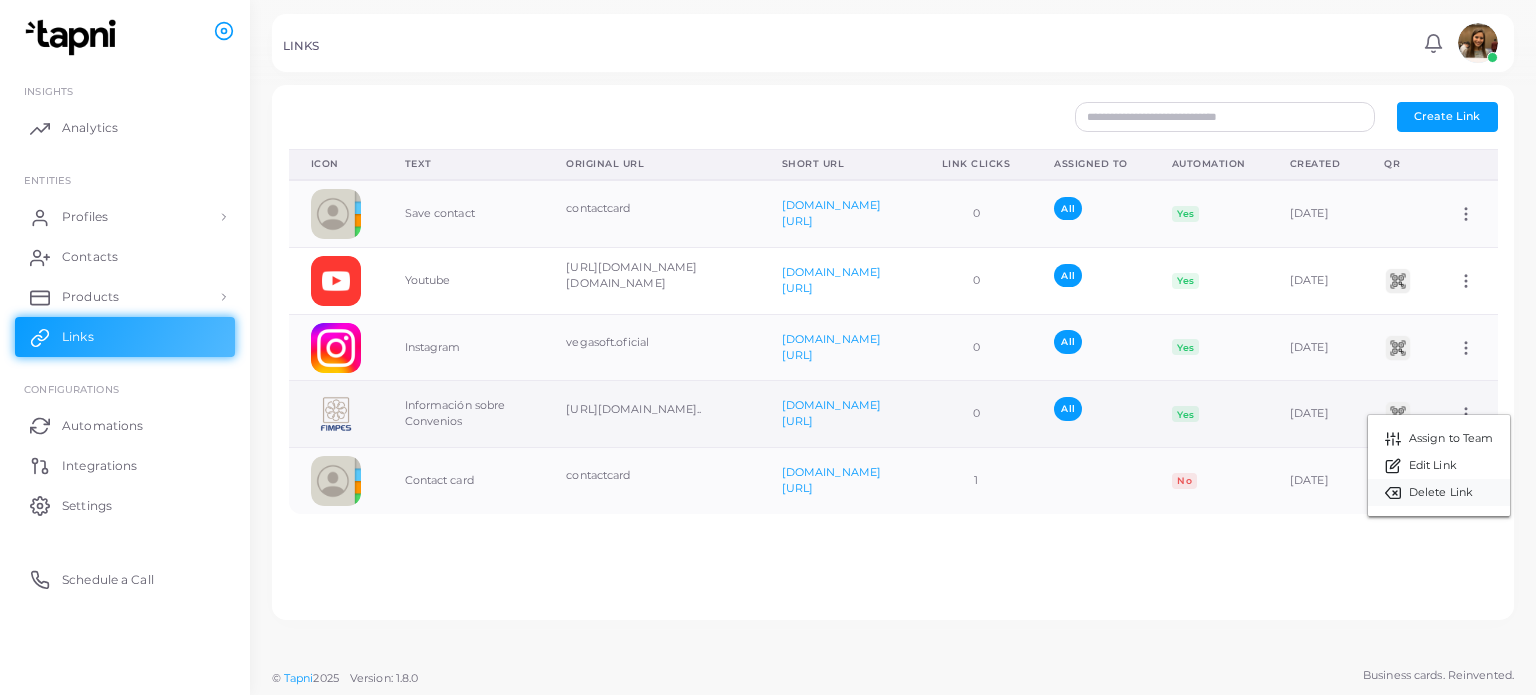 click on "Delete Link" at bounding box center (1441, 493) 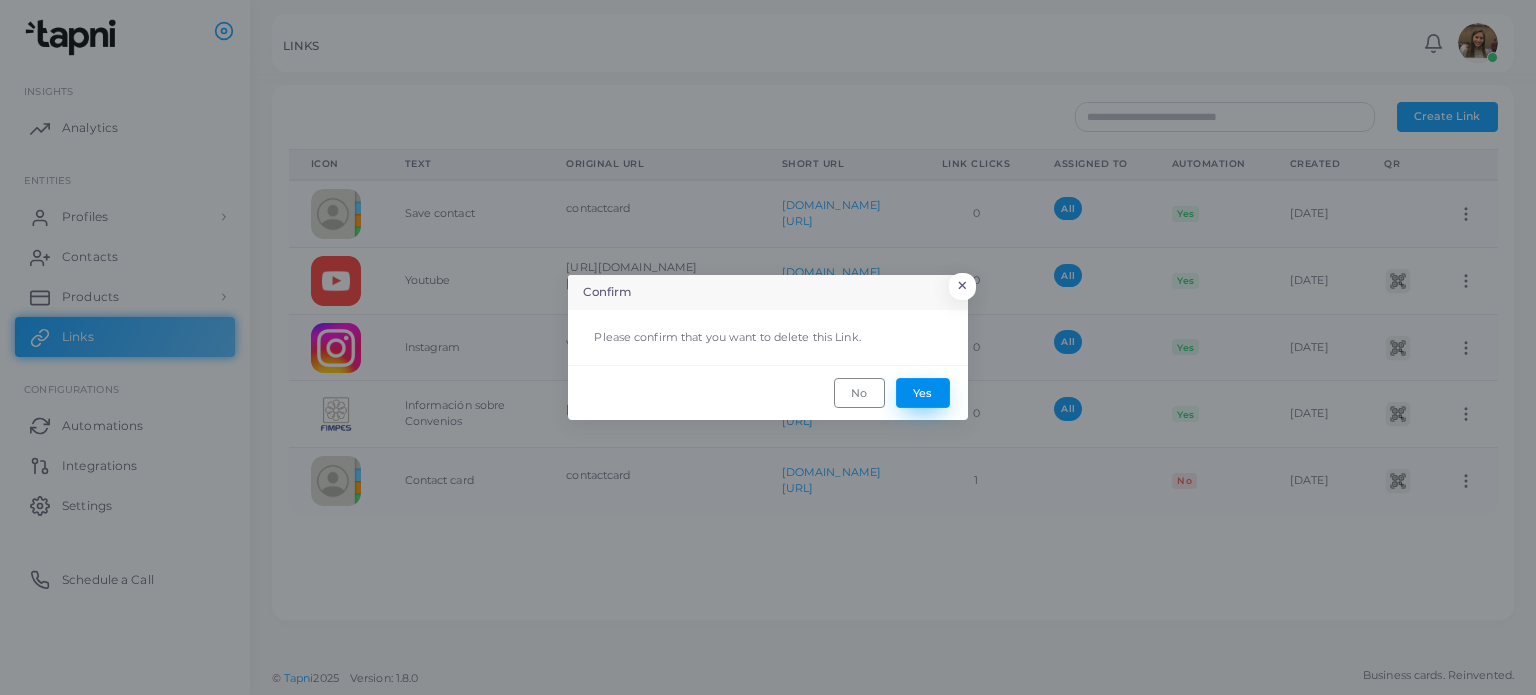 click on "Yes" at bounding box center [923, 393] 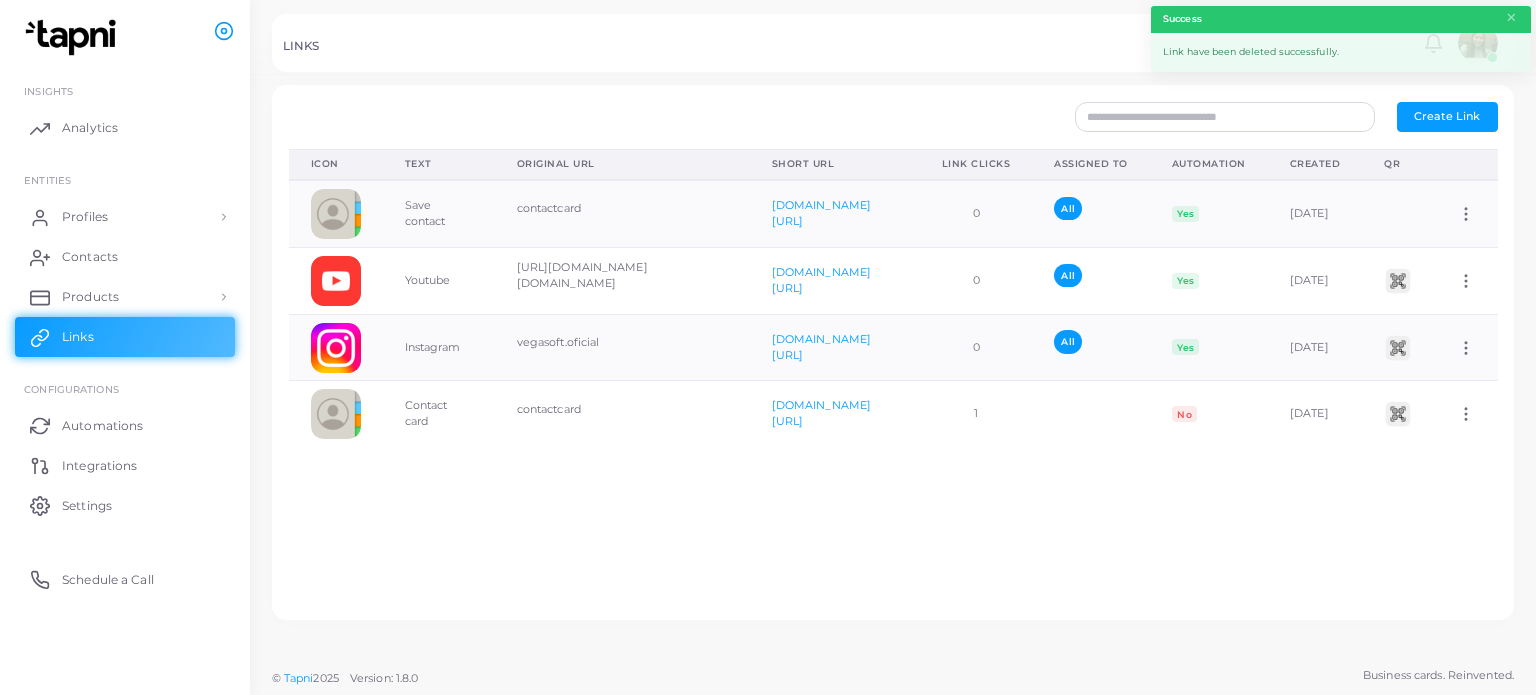 scroll, scrollTop: 0, scrollLeft: 5, axis: horizontal 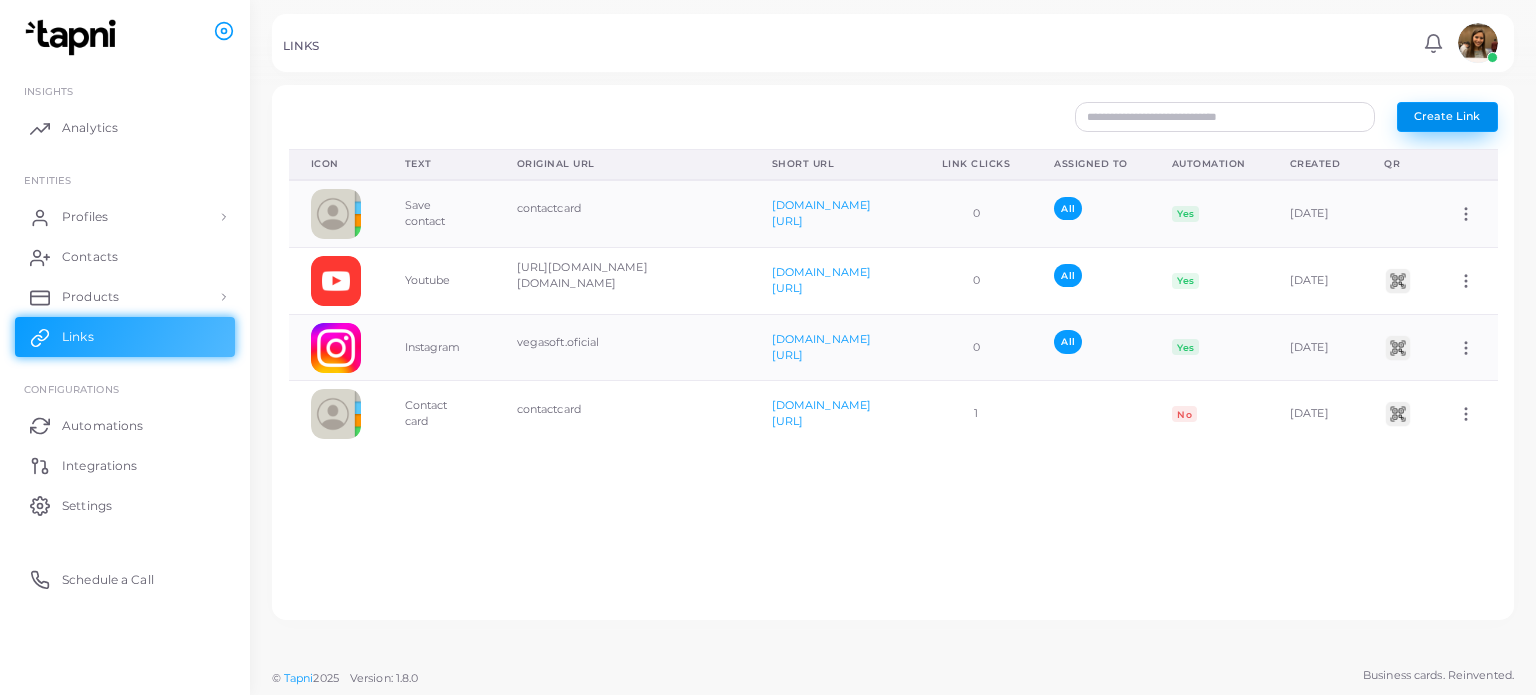 click on "Create Link" at bounding box center (1447, 116) 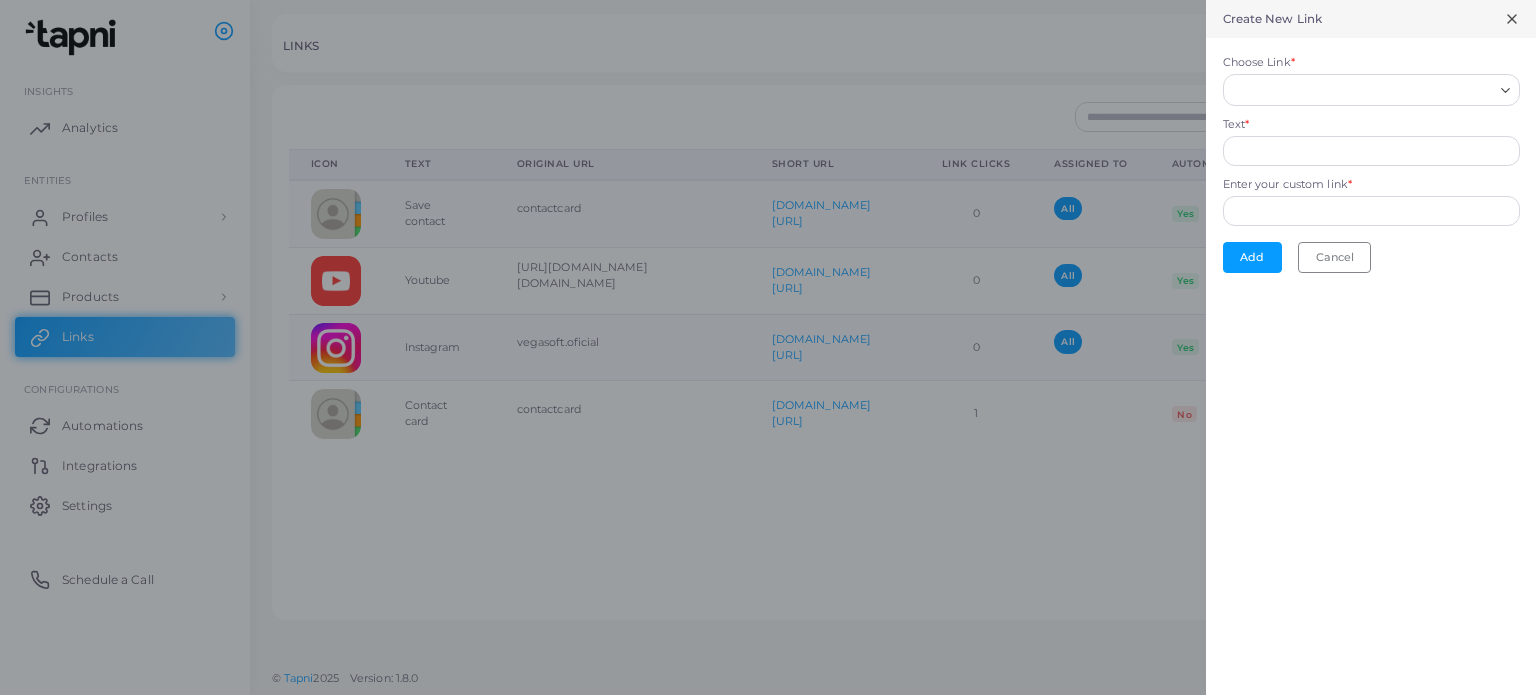click on "Choose Link  *" at bounding box center (1362, 90) 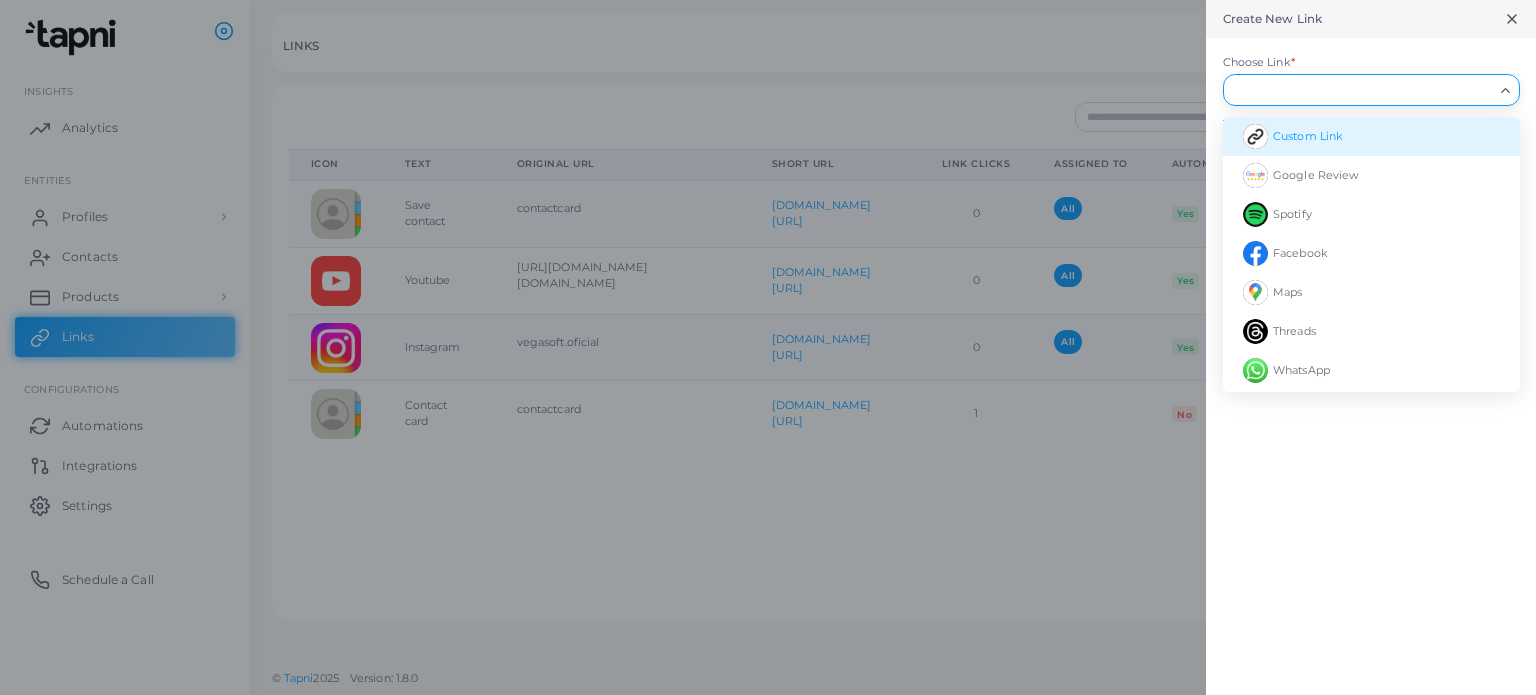 click on "Custom Link" at bounding box center (1308, 136) 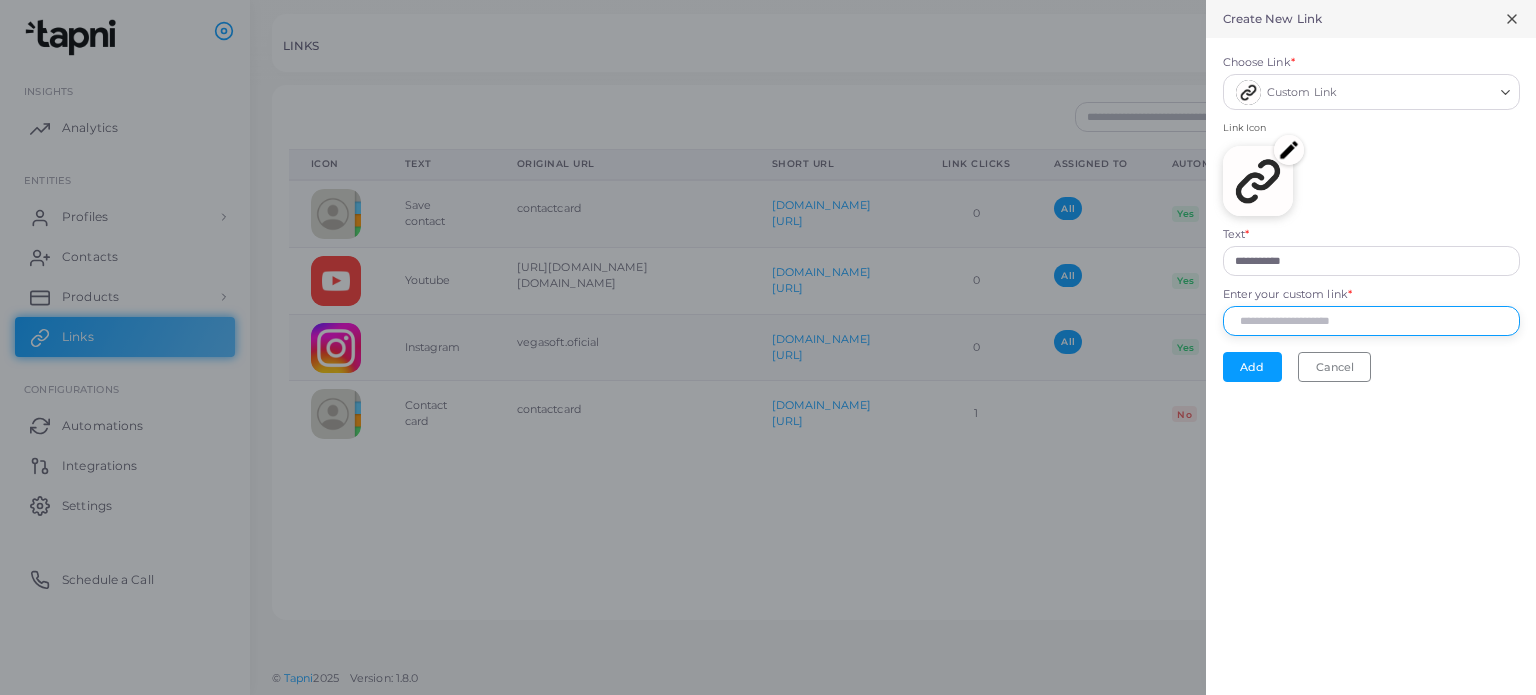 click on "Enter your custom link  *" at bounding box center [1371, 321] 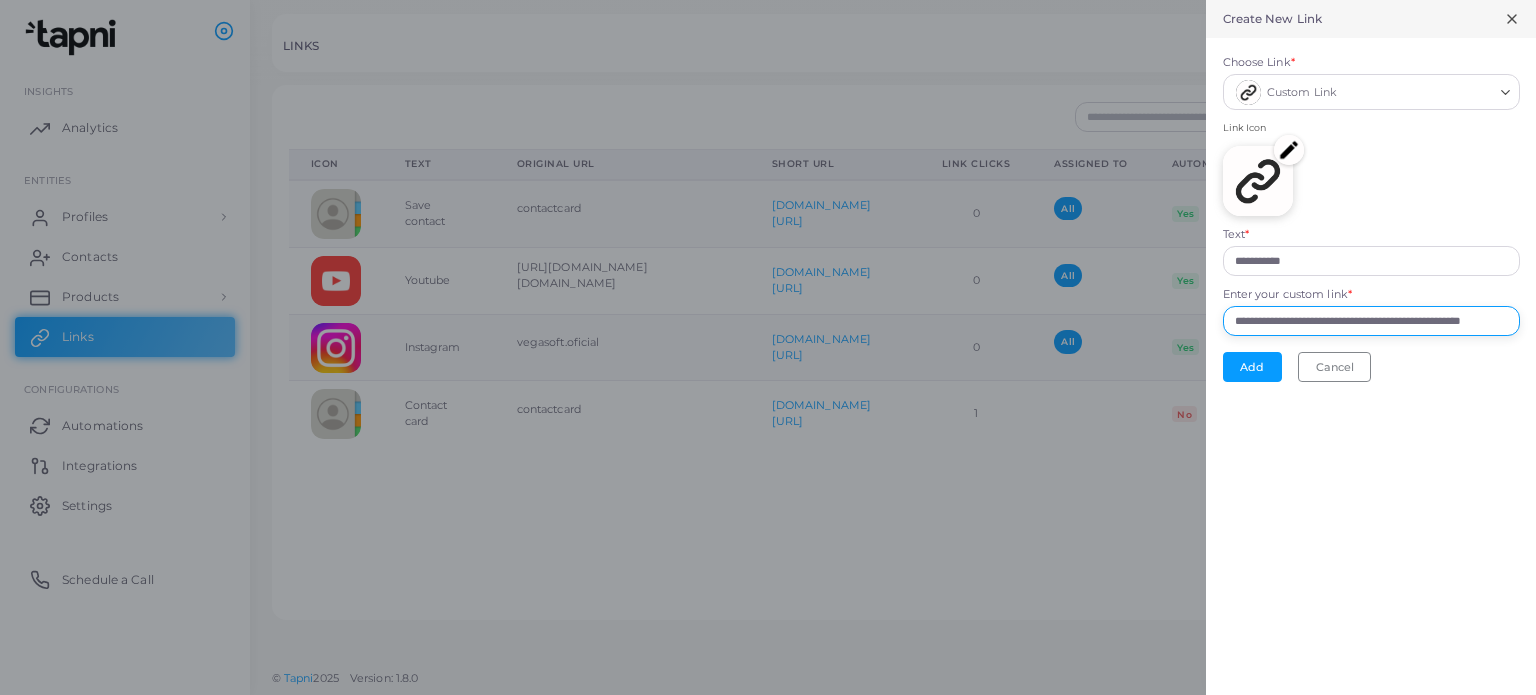 scroll, scrollTop: 0, scrollLeft: 73, axis: horizontal 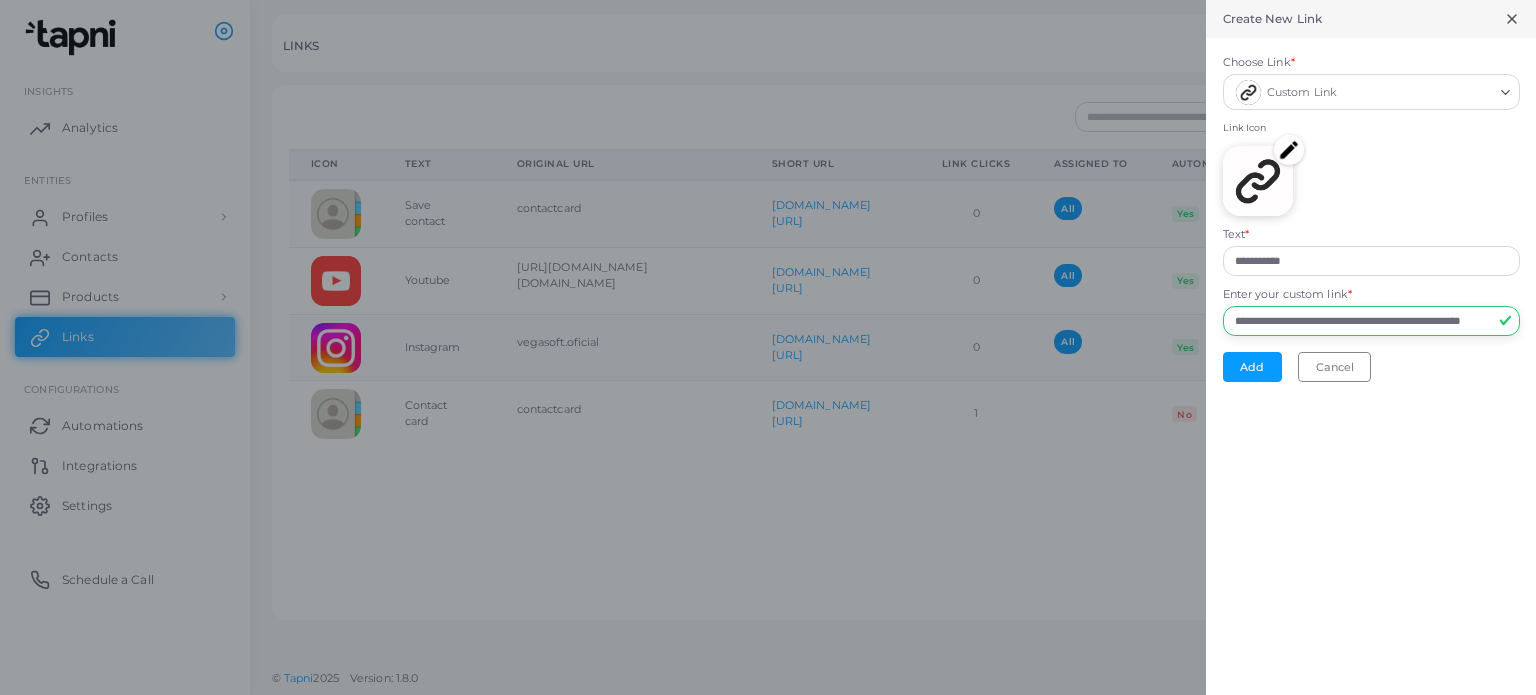 type on "**********" 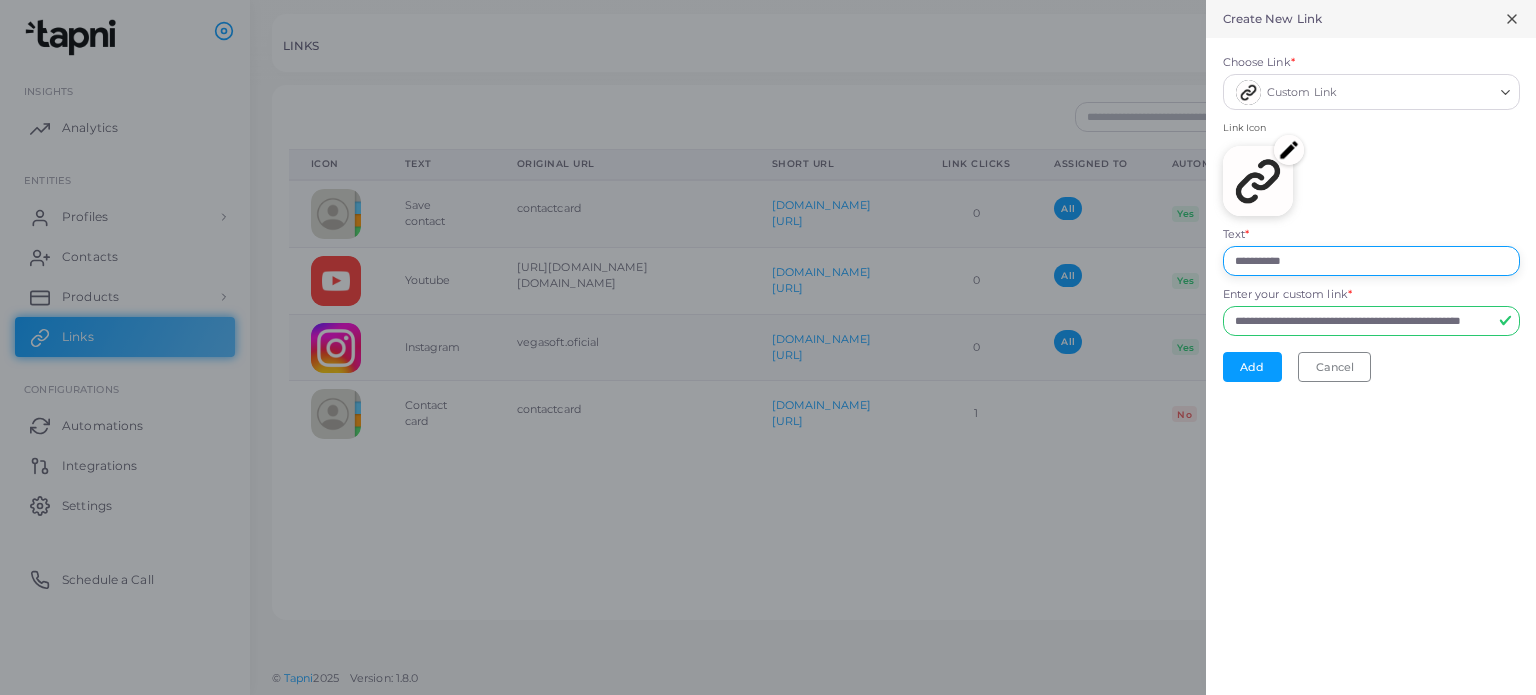 click on "**********" at bounding box center [1371, 261] 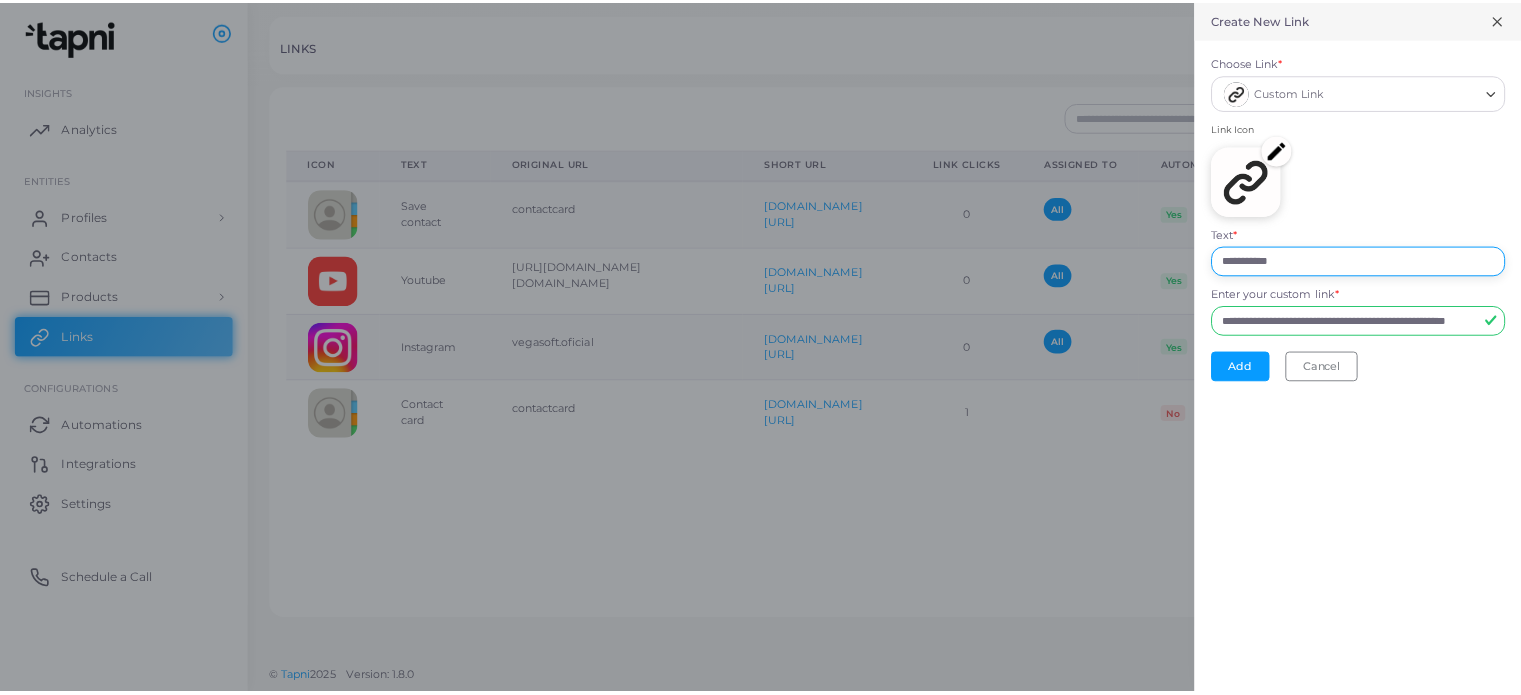 scroll, scrollTop: 0, scrollLeft: 0, axis: both 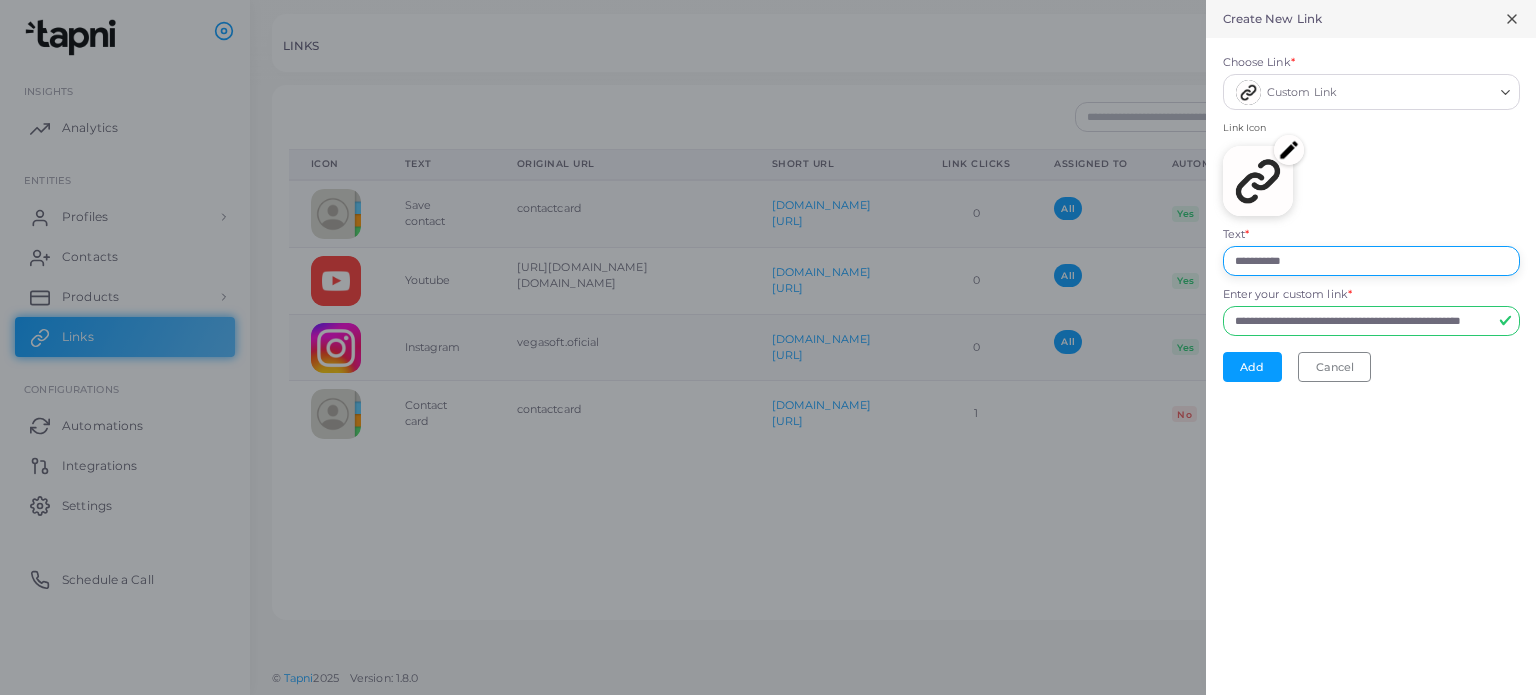 click on "**********" at bounding box center (1371, 261) 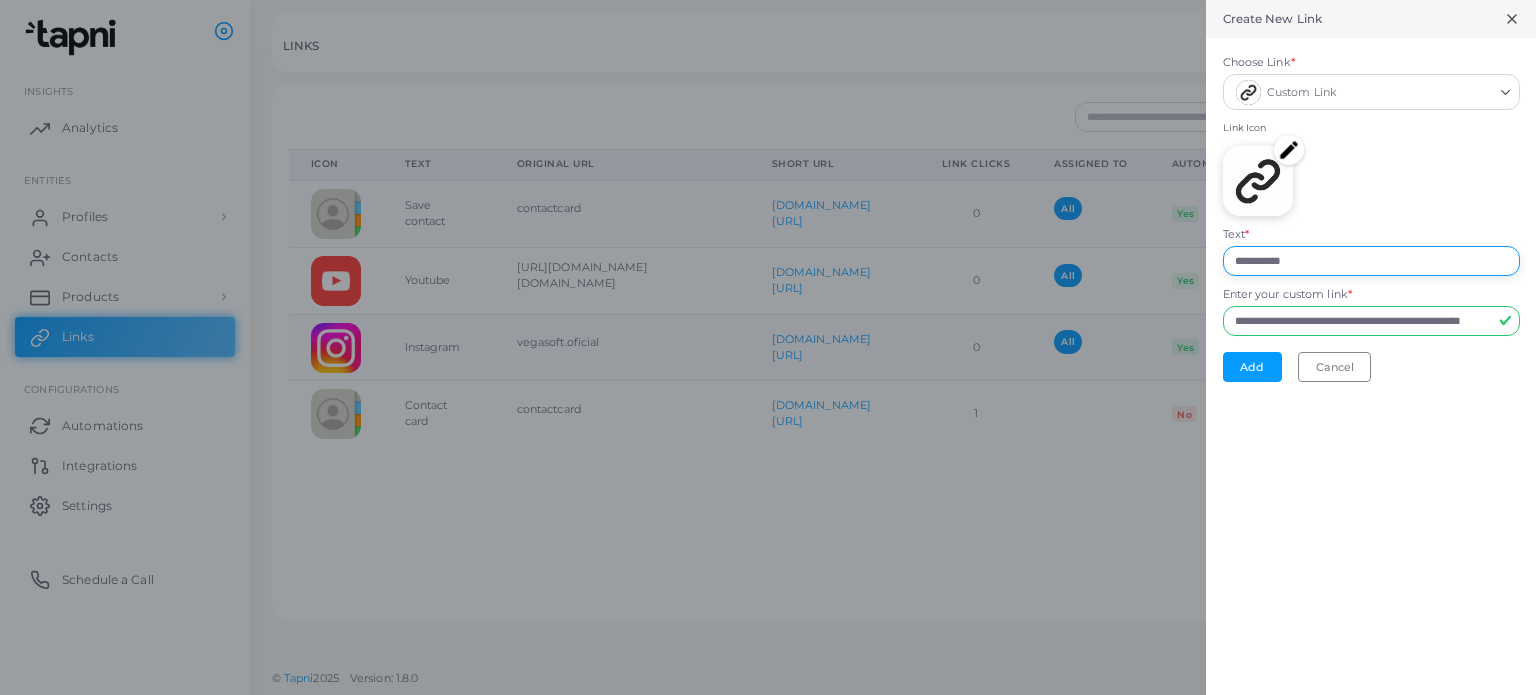 click on "**********" at bounding box center (1371, 261) 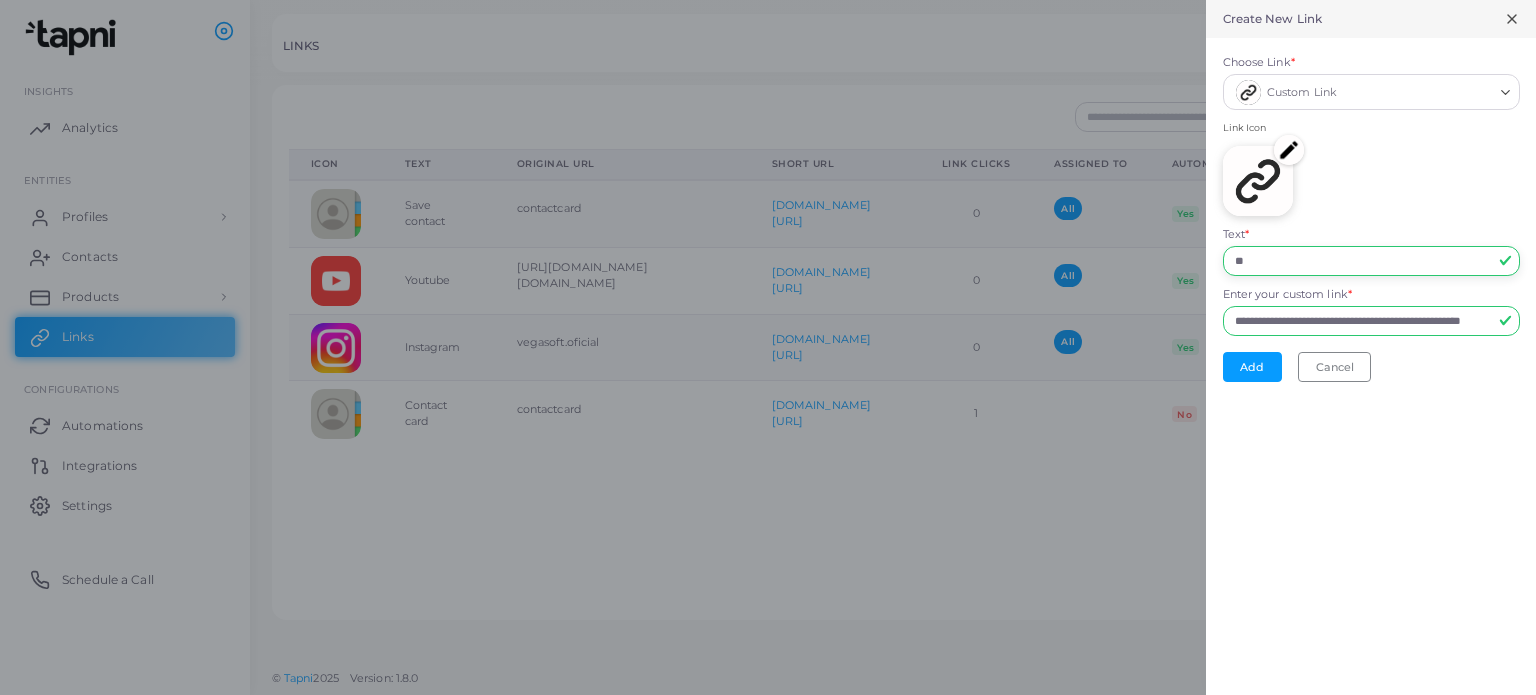 type on "*" 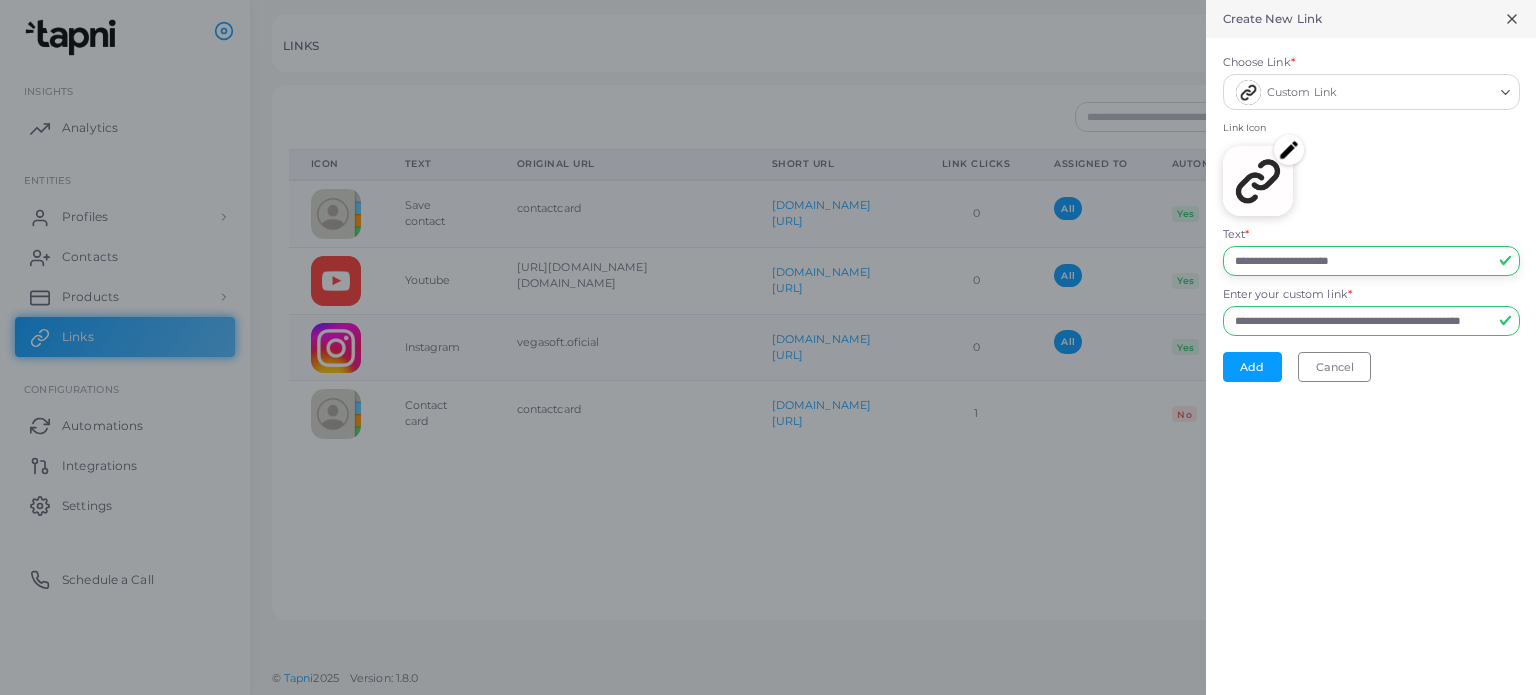 type on "**********" 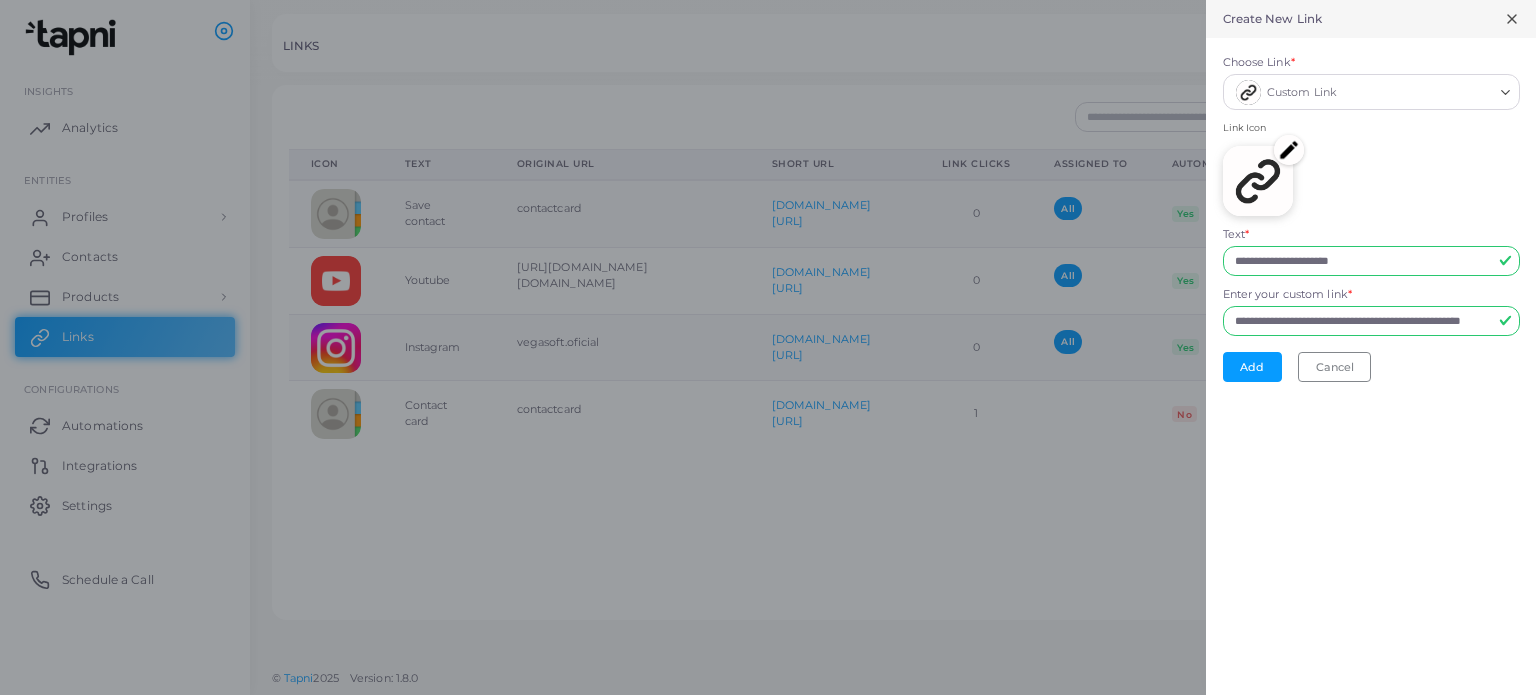 click at bounding box center (1289, 150) 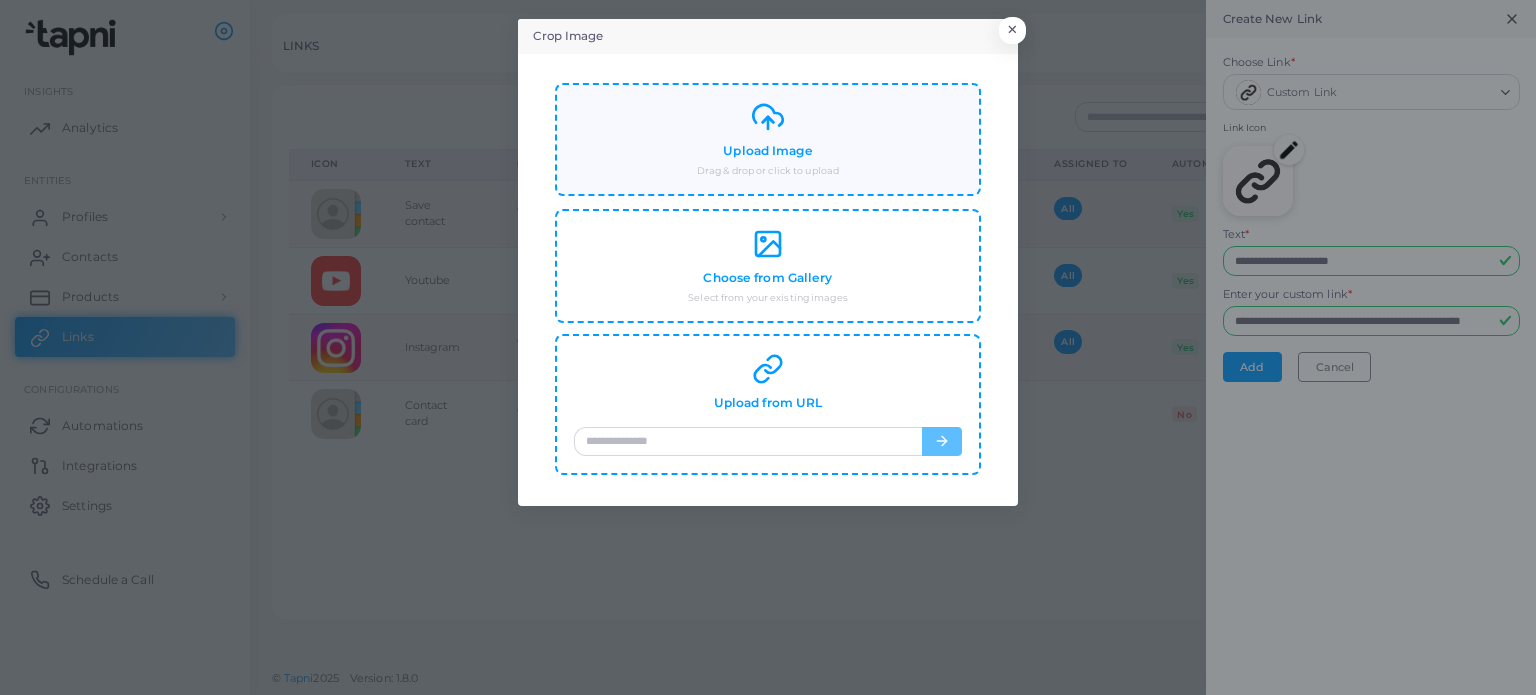 click on "Upload Image" at bounding box center [767, 151] 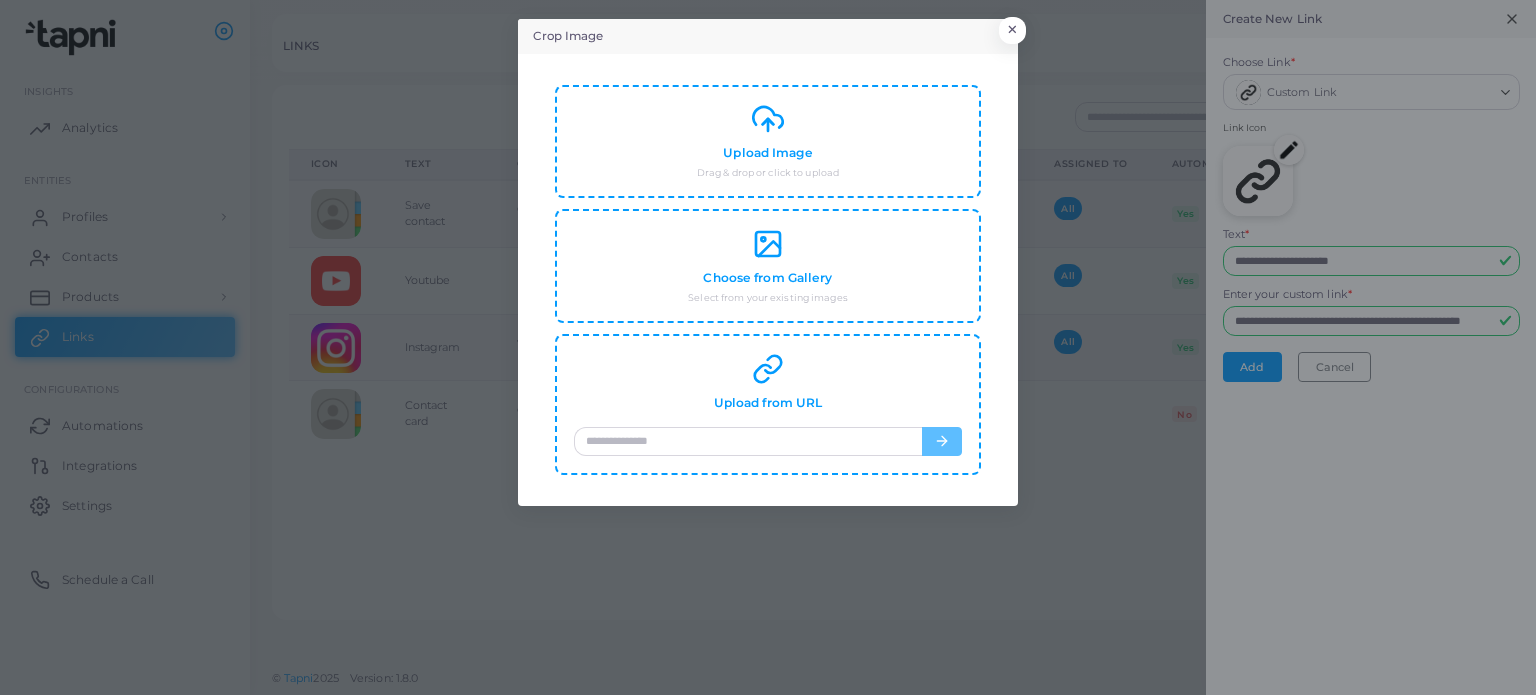 click on "Crop Image × Upload Image Drag & drop or click to upload Choose from Gallery Select from your existing images Upload from URL" at bounding box center (768, 347) 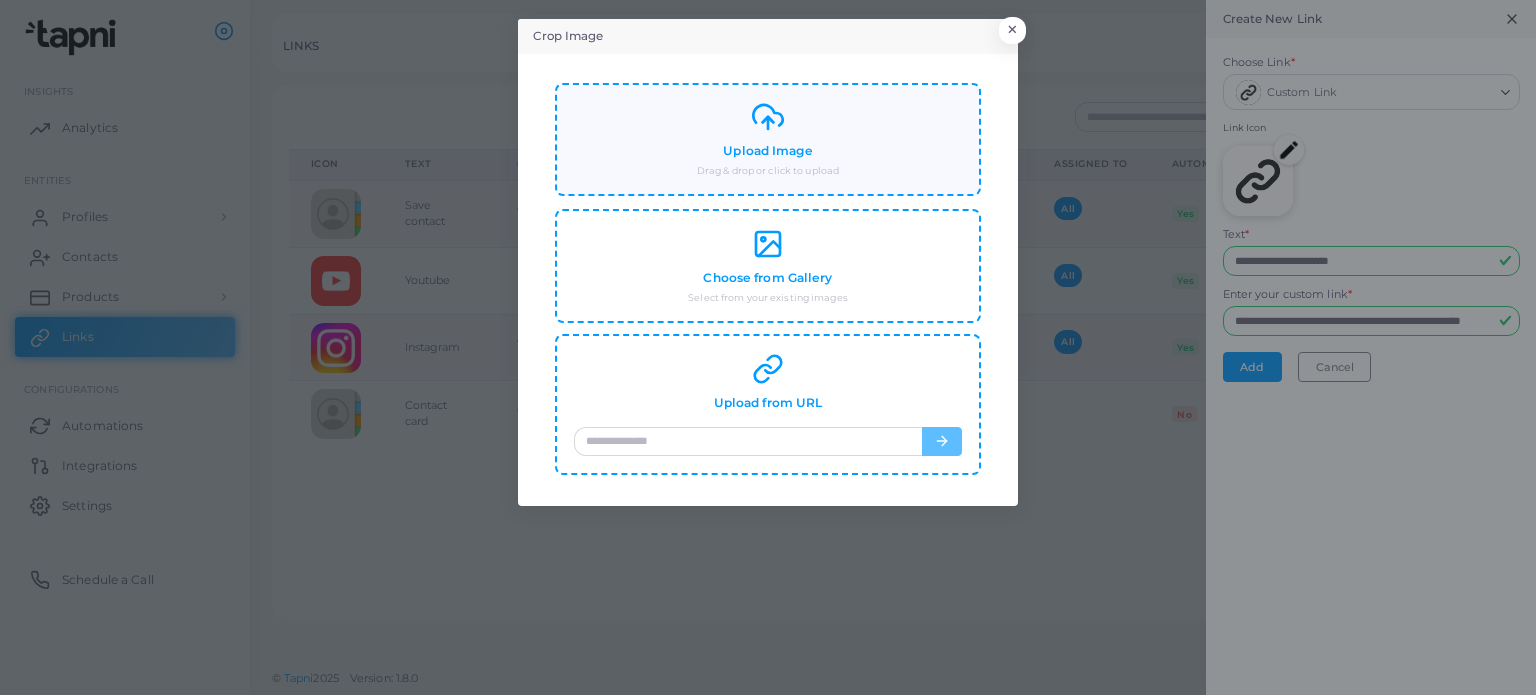 click on "Upload Image Drag & drop or click to upload" at bounding box center [768, 139] 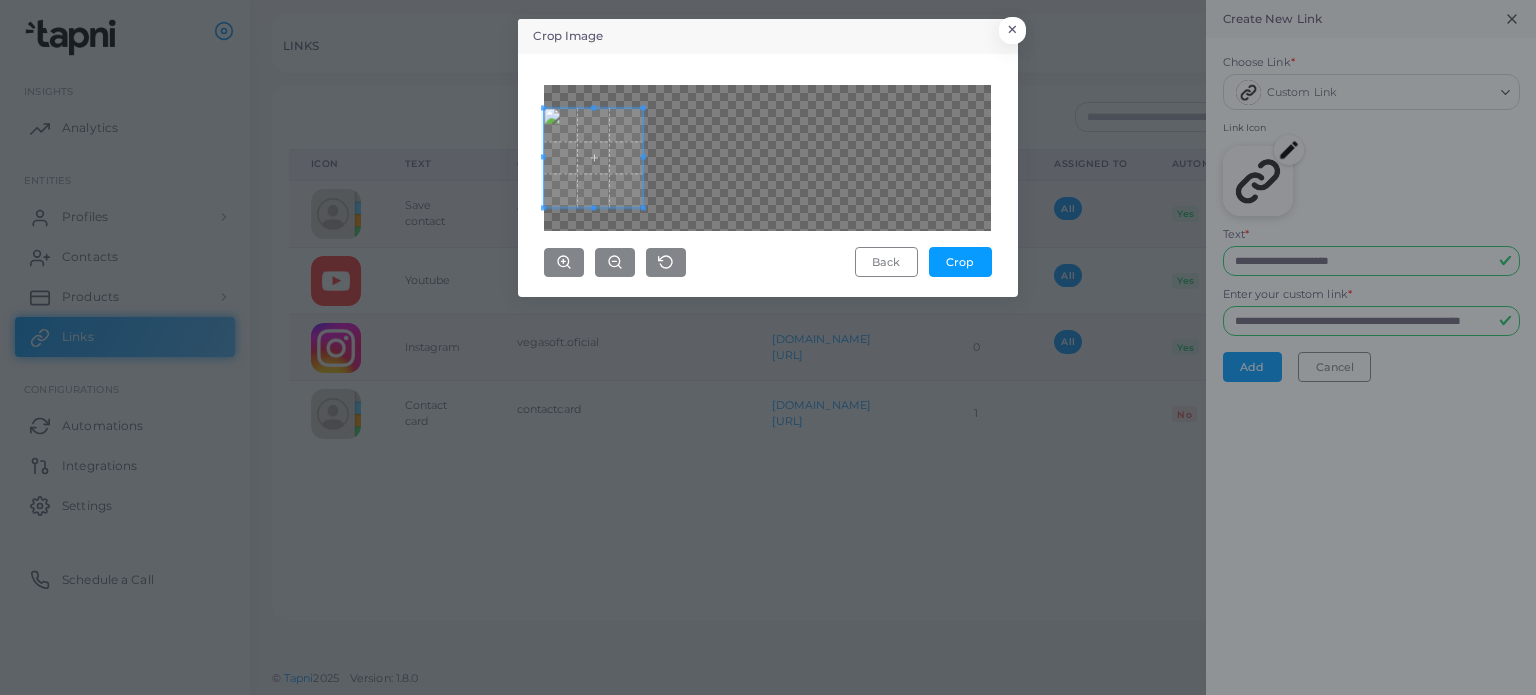 click at bounding box center (593, 157) 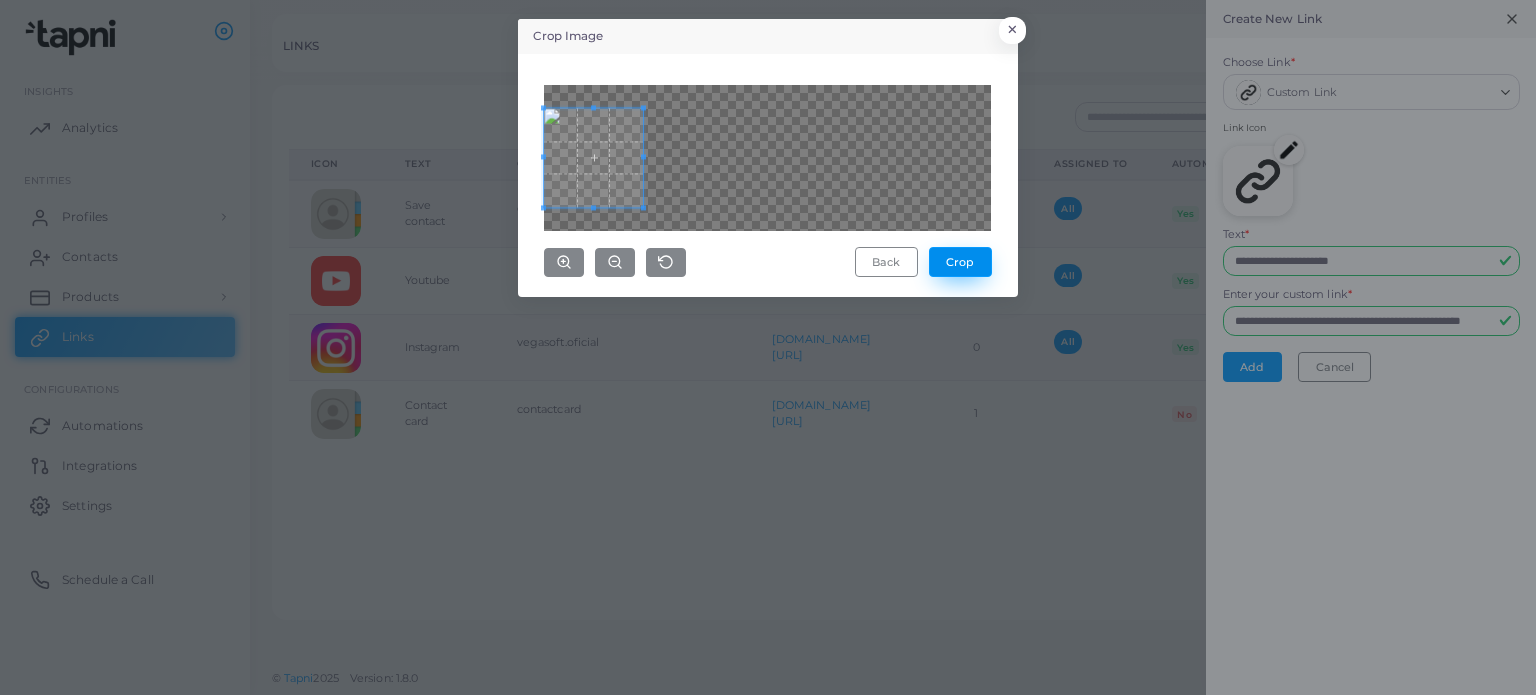 click on "Crop" at bounding box center [960, 262] 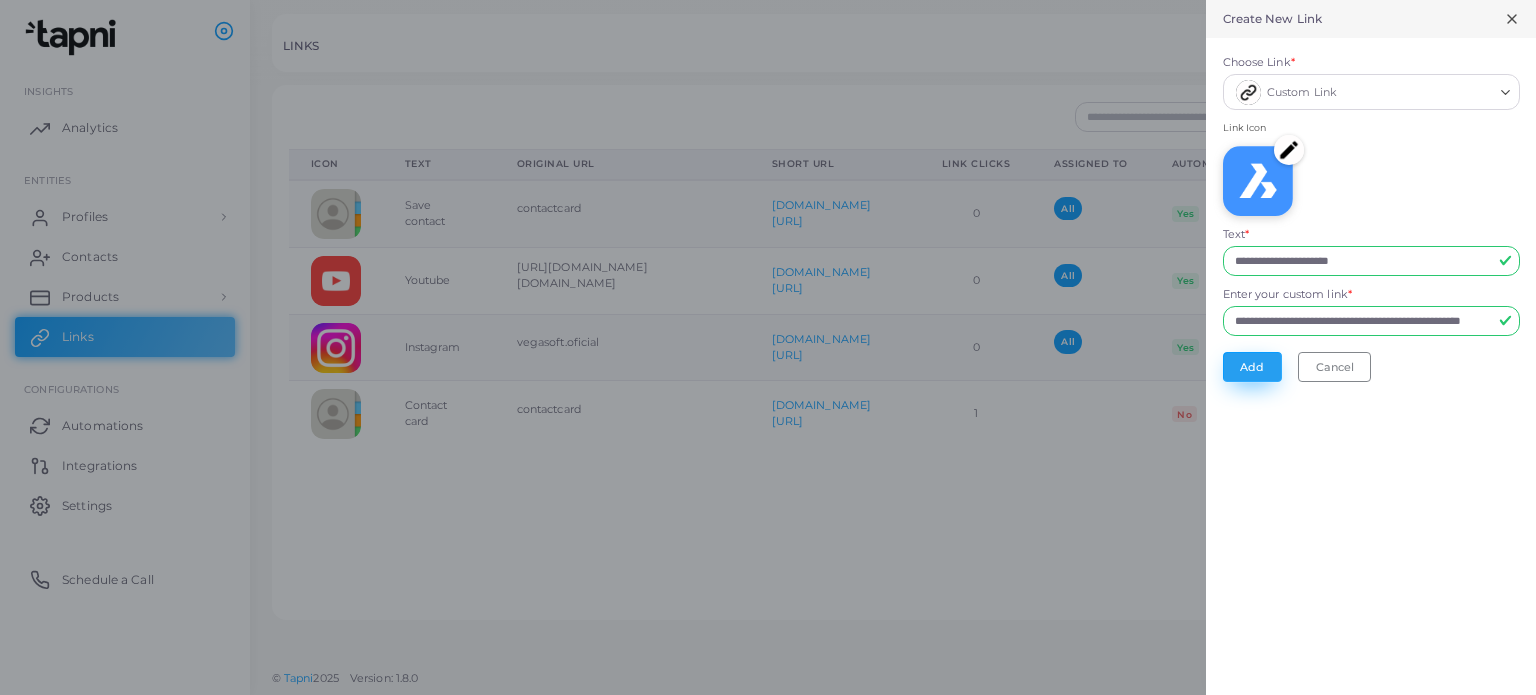 click on "Add" at bounding box center (1252, 367) 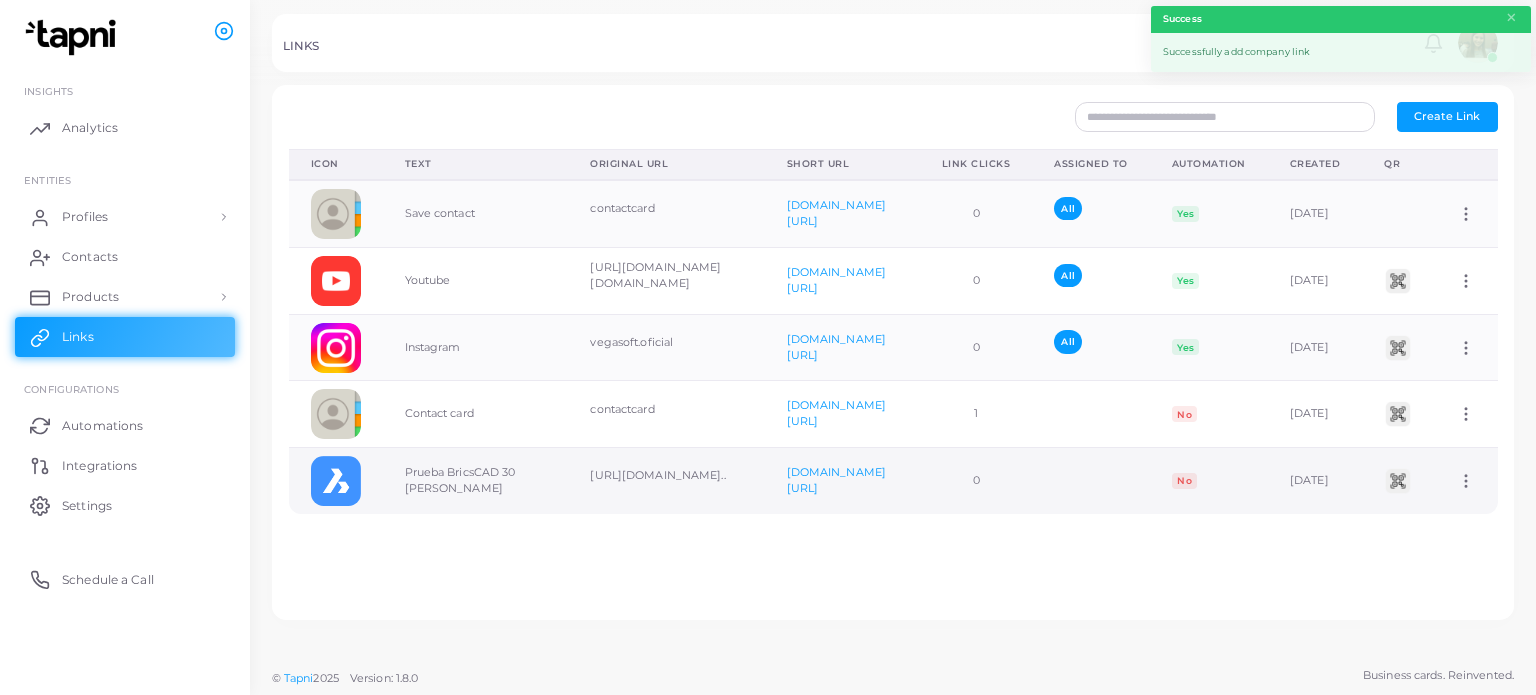 click 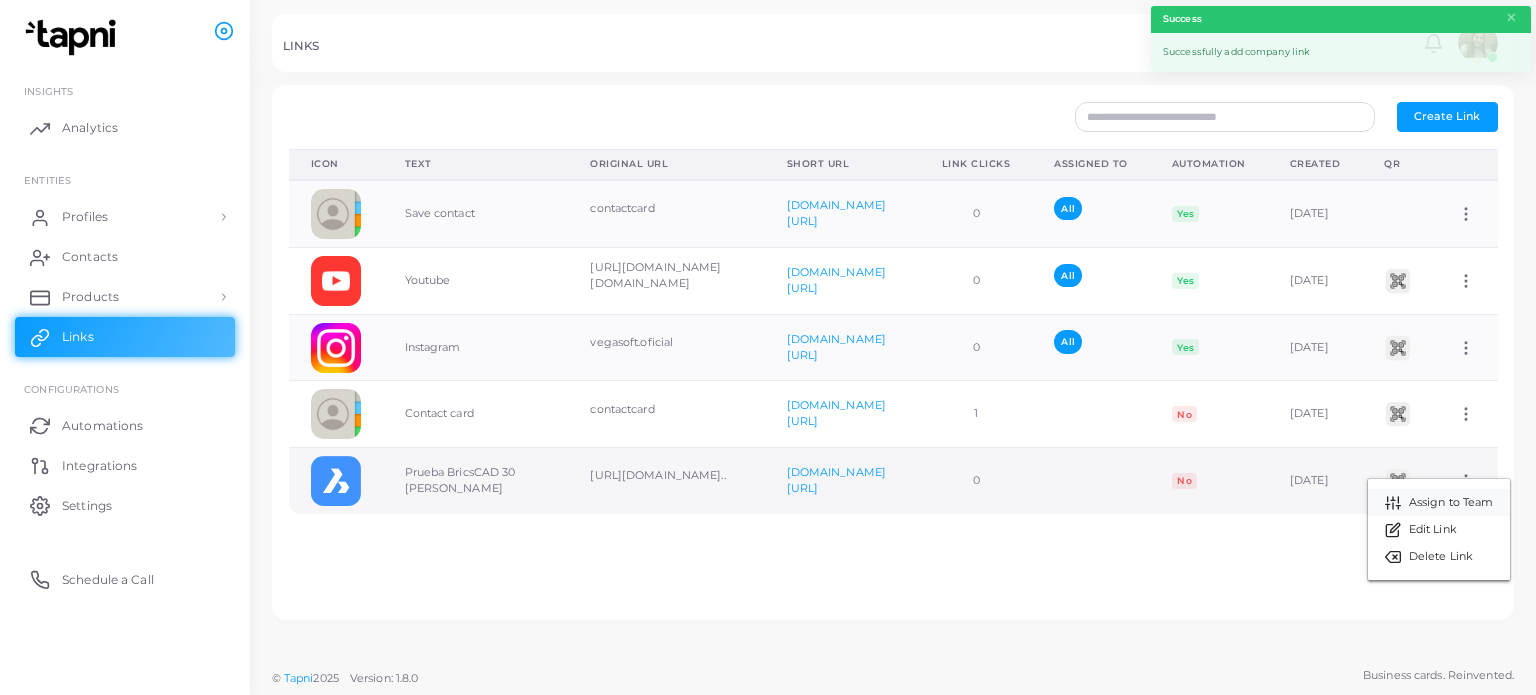 click on "Assign to Team" at bounding box center [1451, 503] 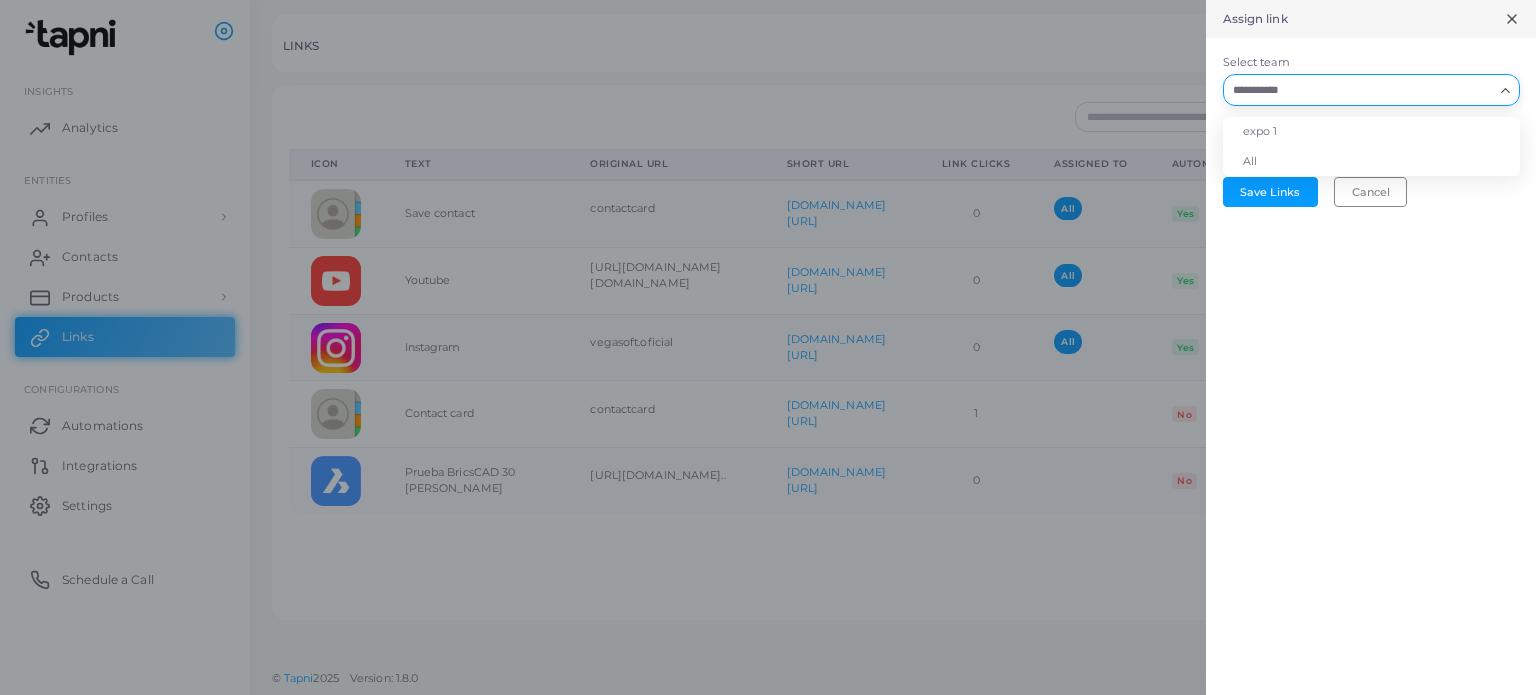 click on "Select team" at bounding box center (1359, 90) 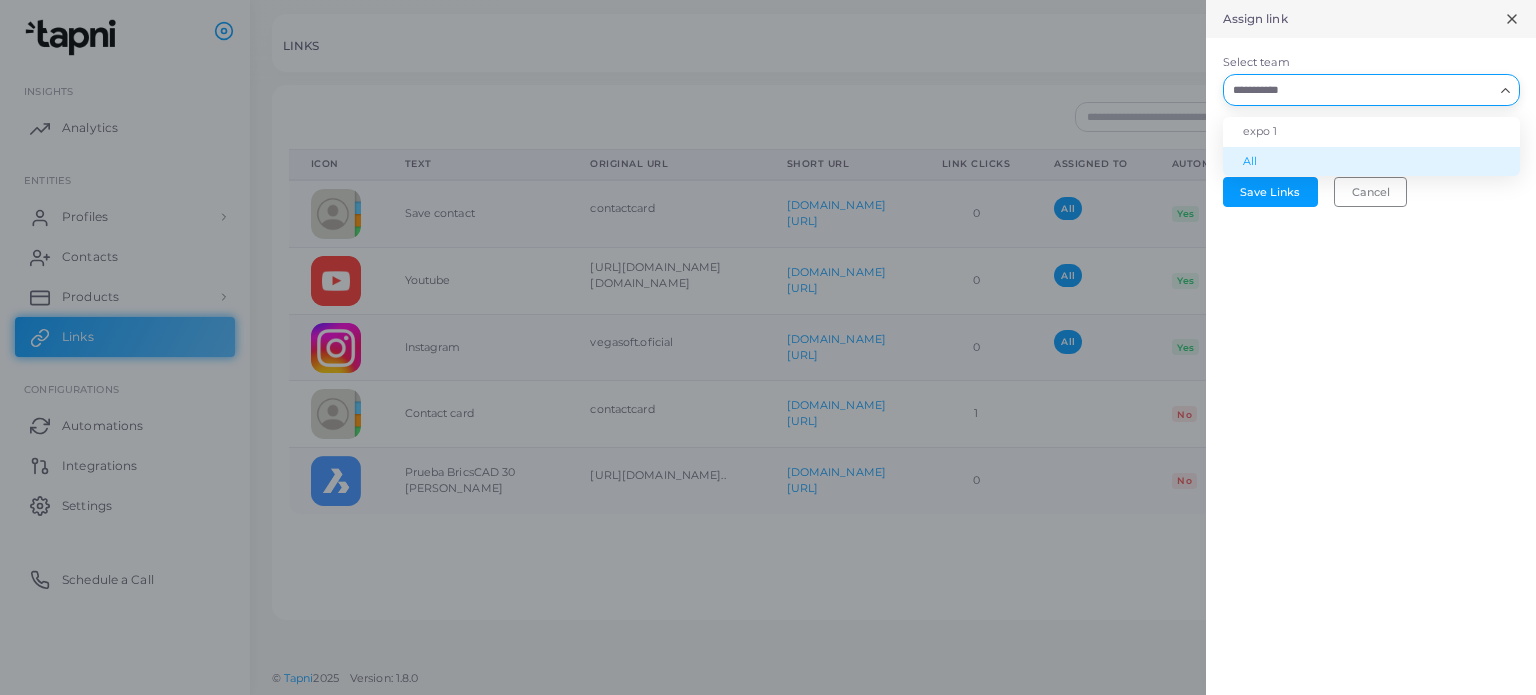 click on "All" at bounding box center [1371, 162] 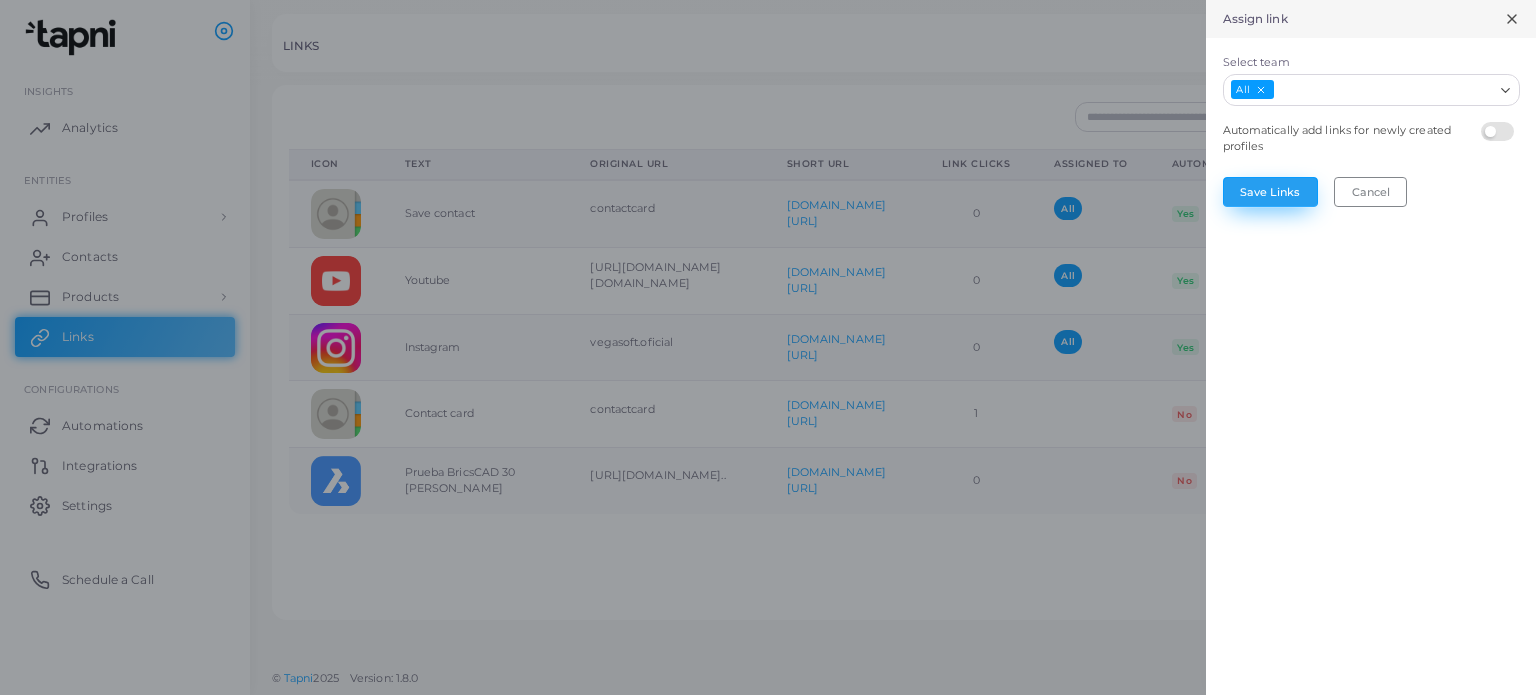 click on "Save Links" at bounding box center [1270, 192] 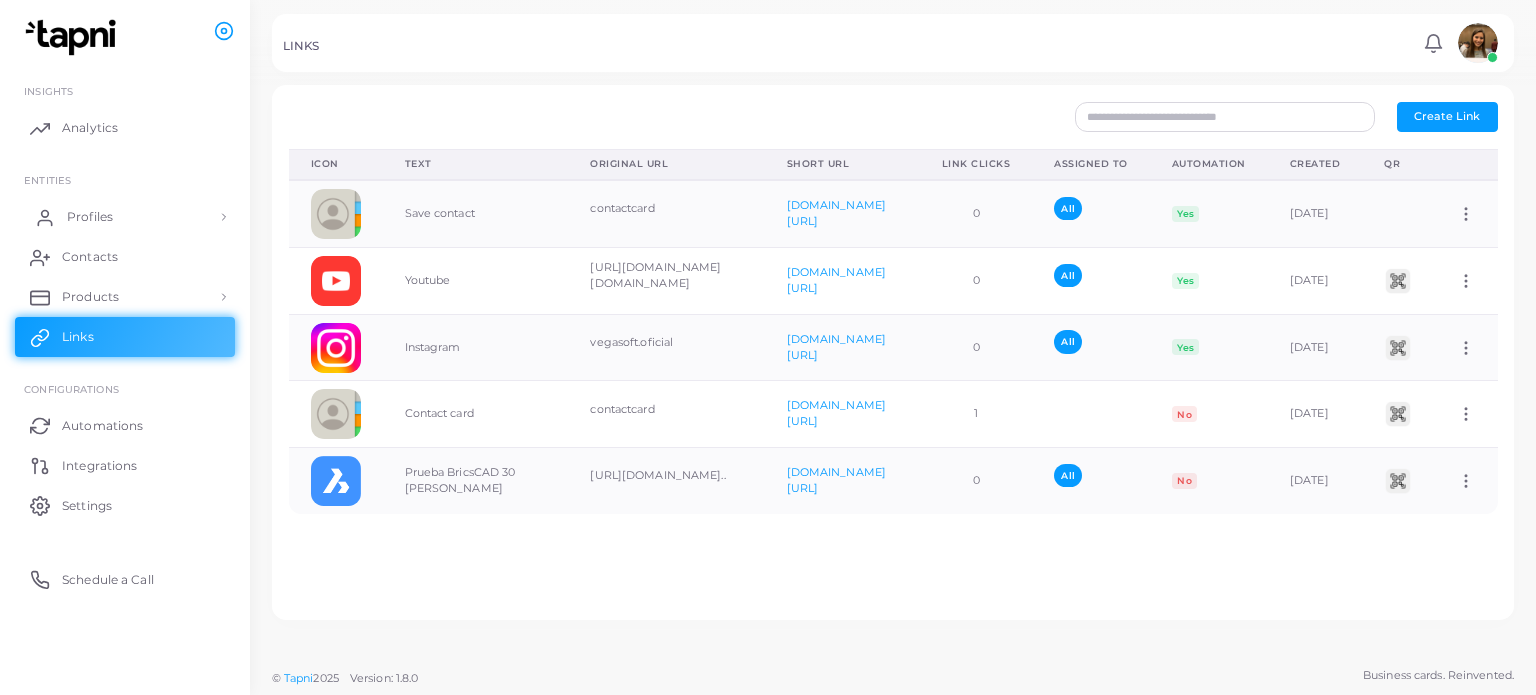 click on "Profiles" at bounding box center [125, 217] 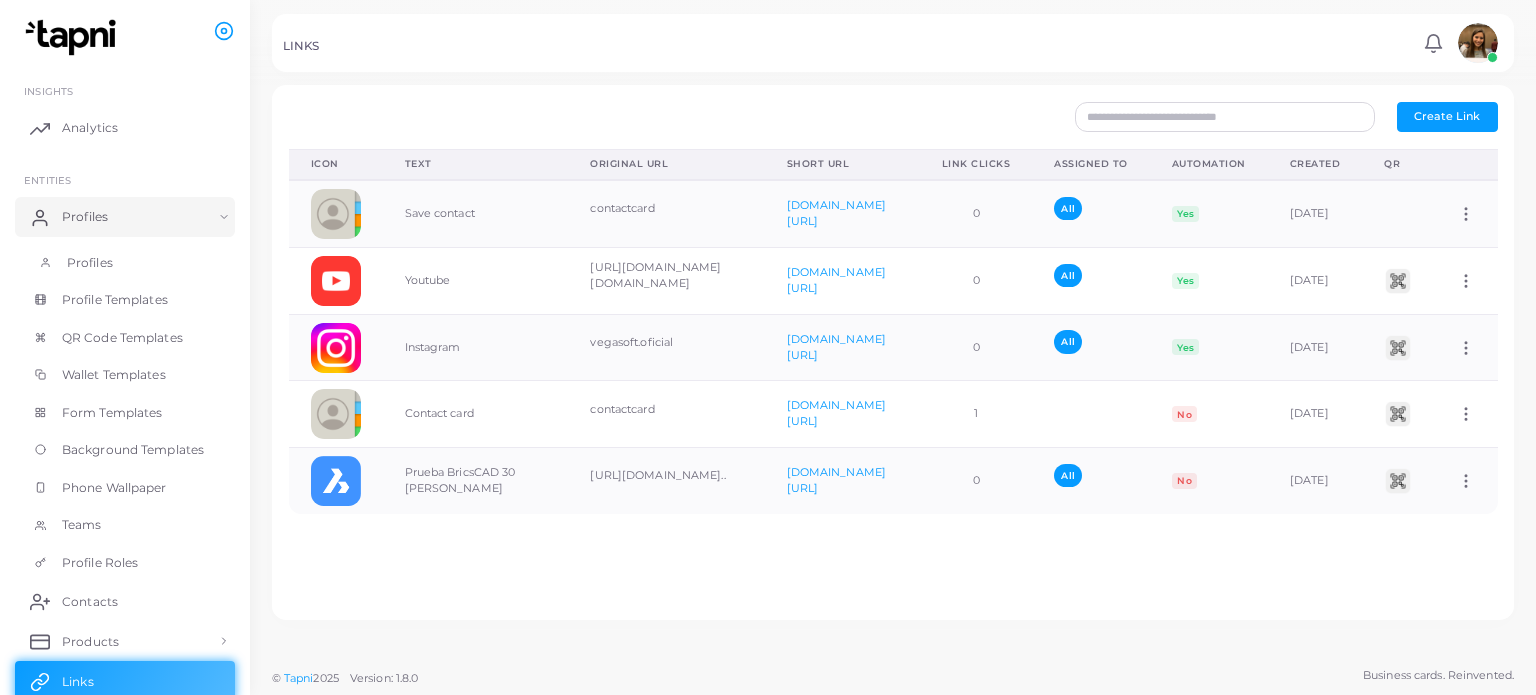 click on "Profiles" at bounding box center (125, 263) 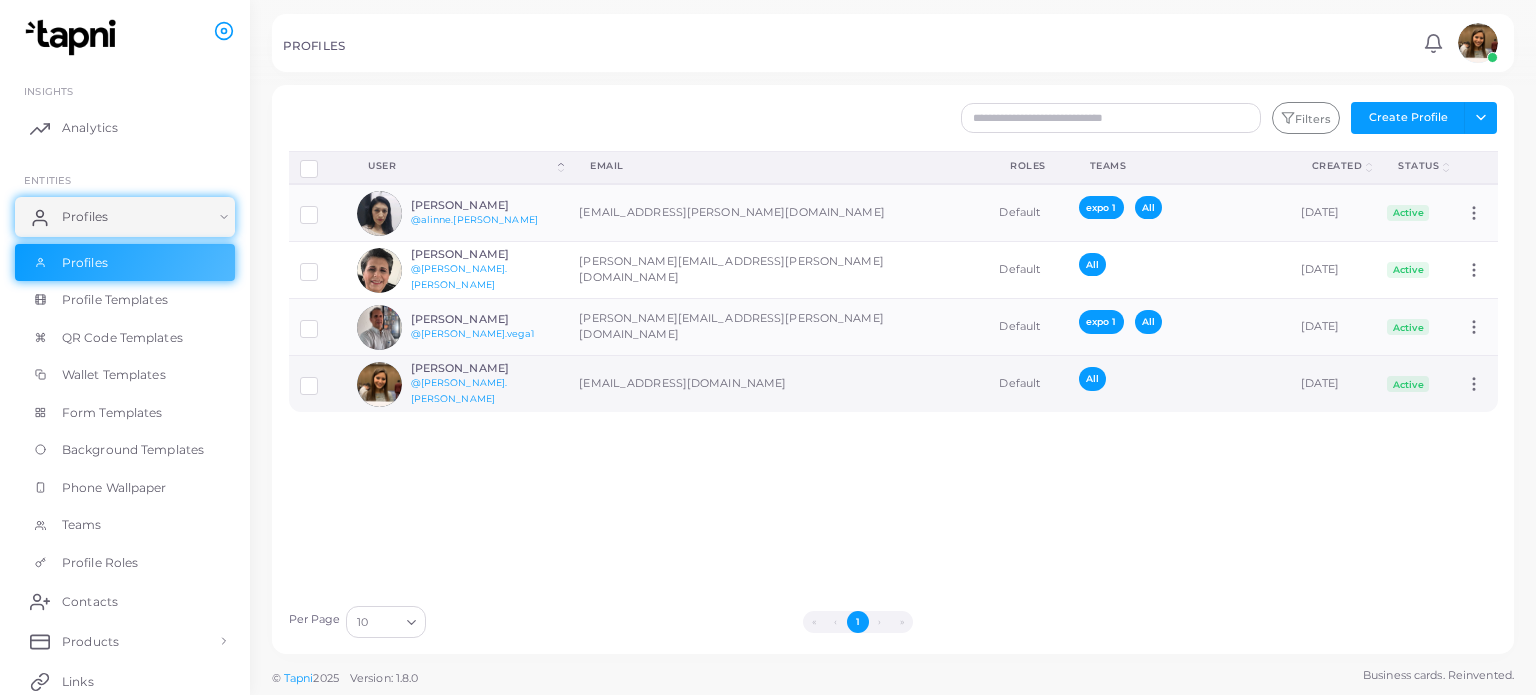 click on "[EMAIL_ADDRESS][DOMAIN_NAME]" at bounding box center (778, 384) 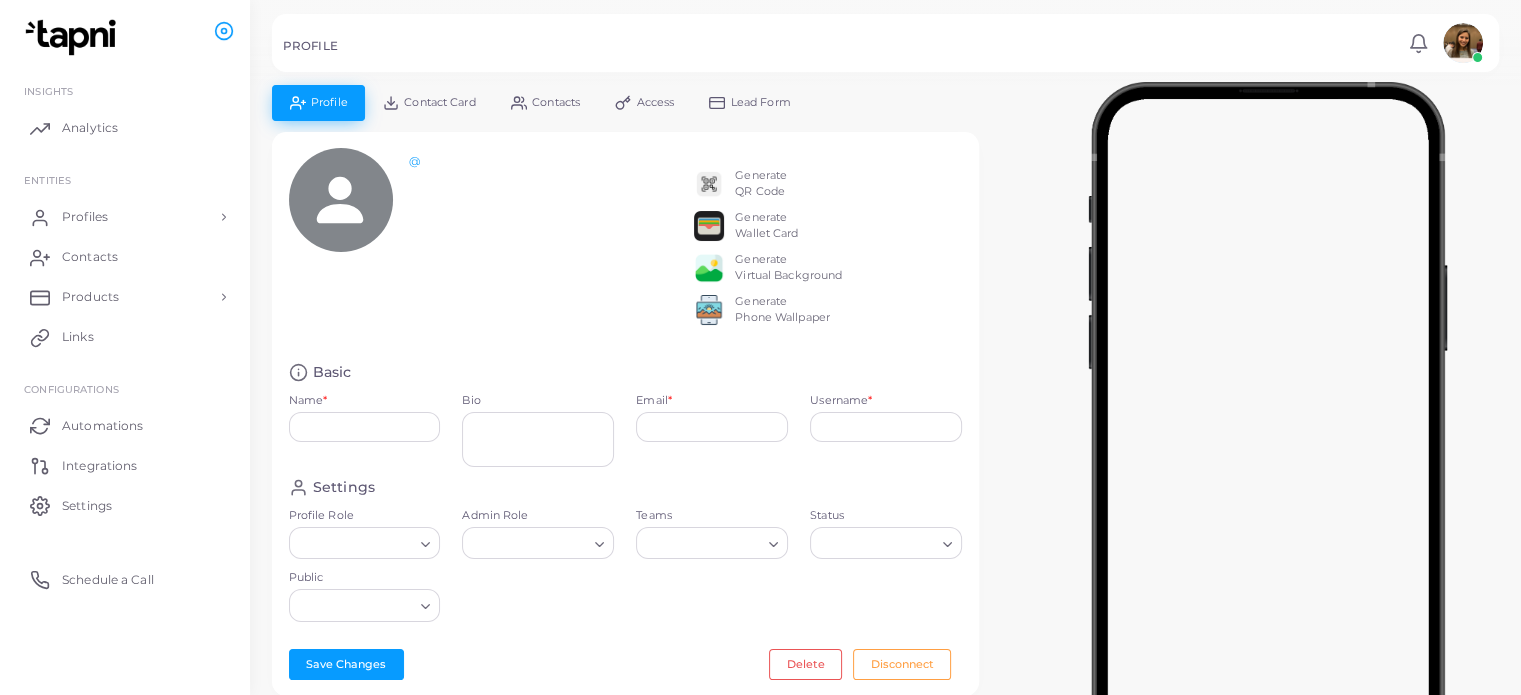 type on "**********" 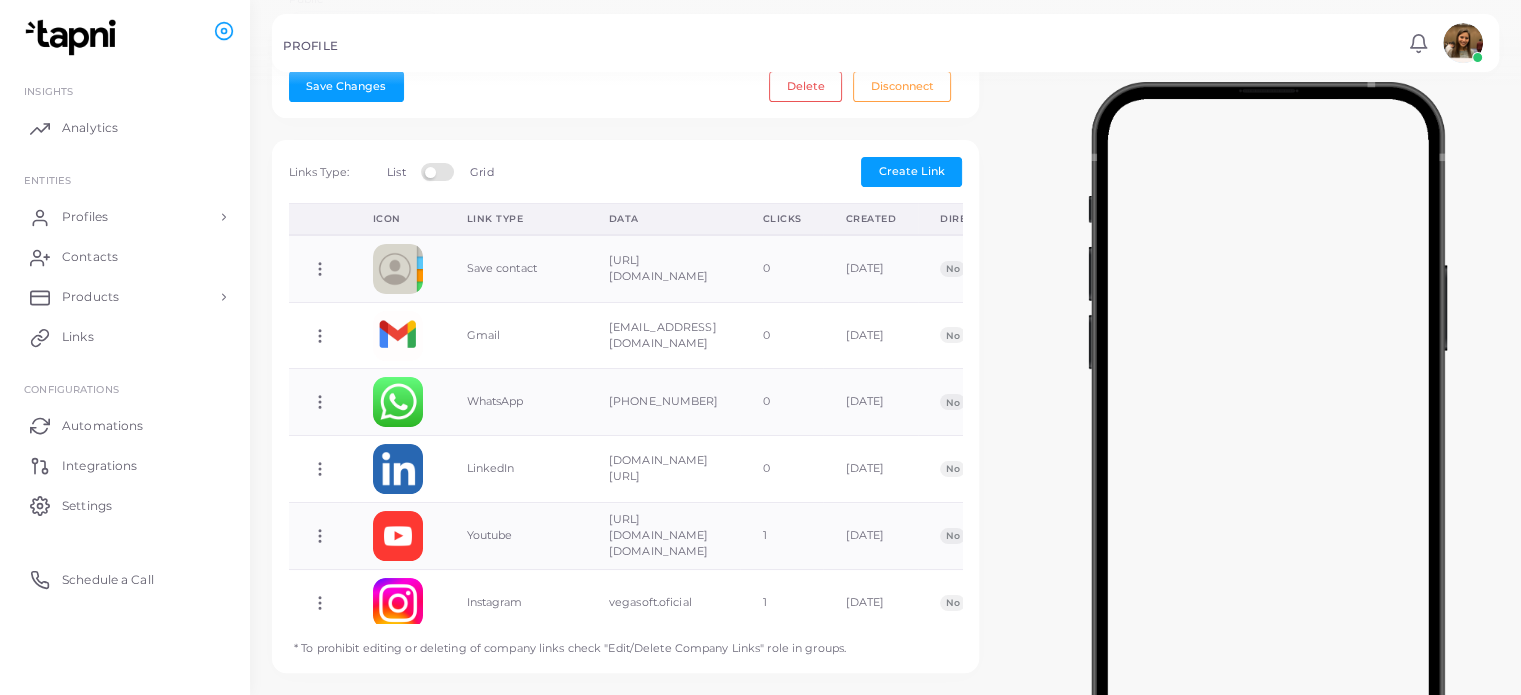 scroll, scrollTop: 604, scrollLeft: 0, axis: vertical 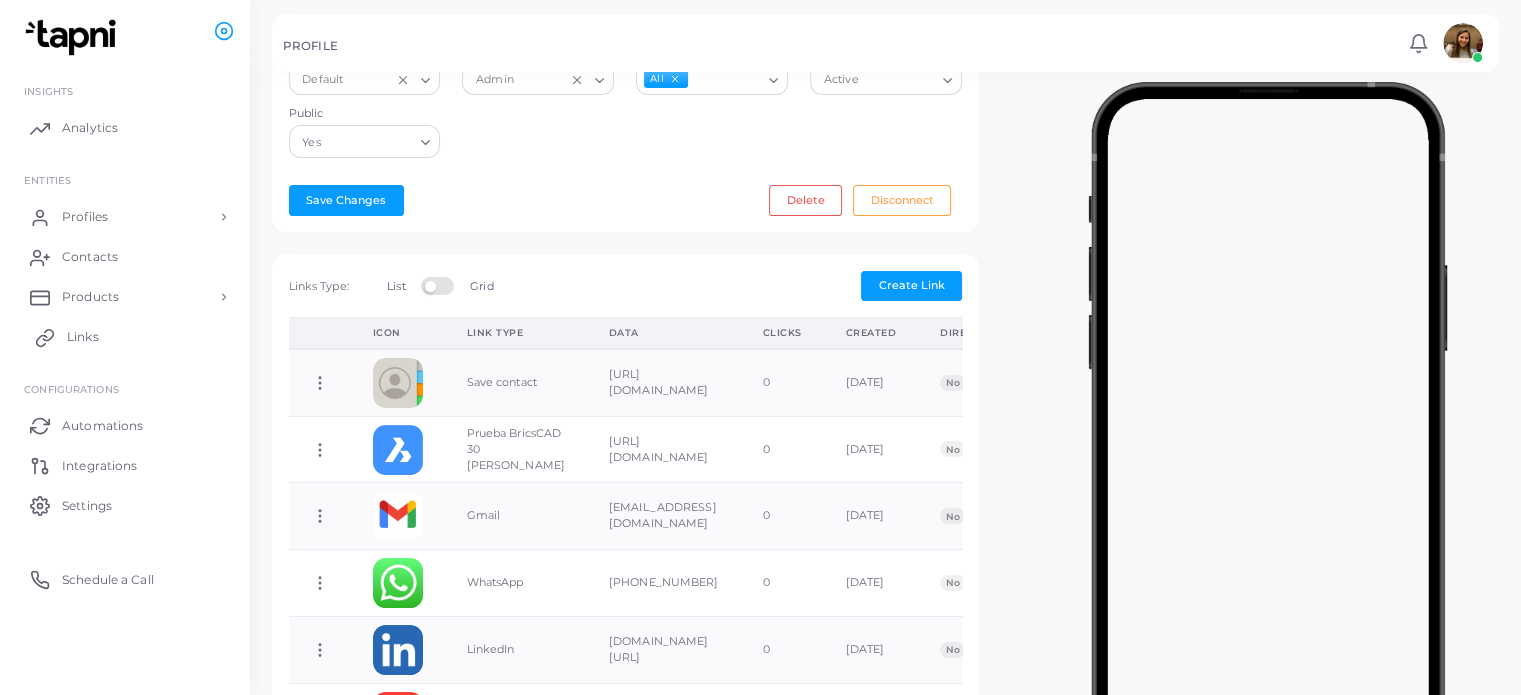 click on "Links" at bounding box center [125, 337] 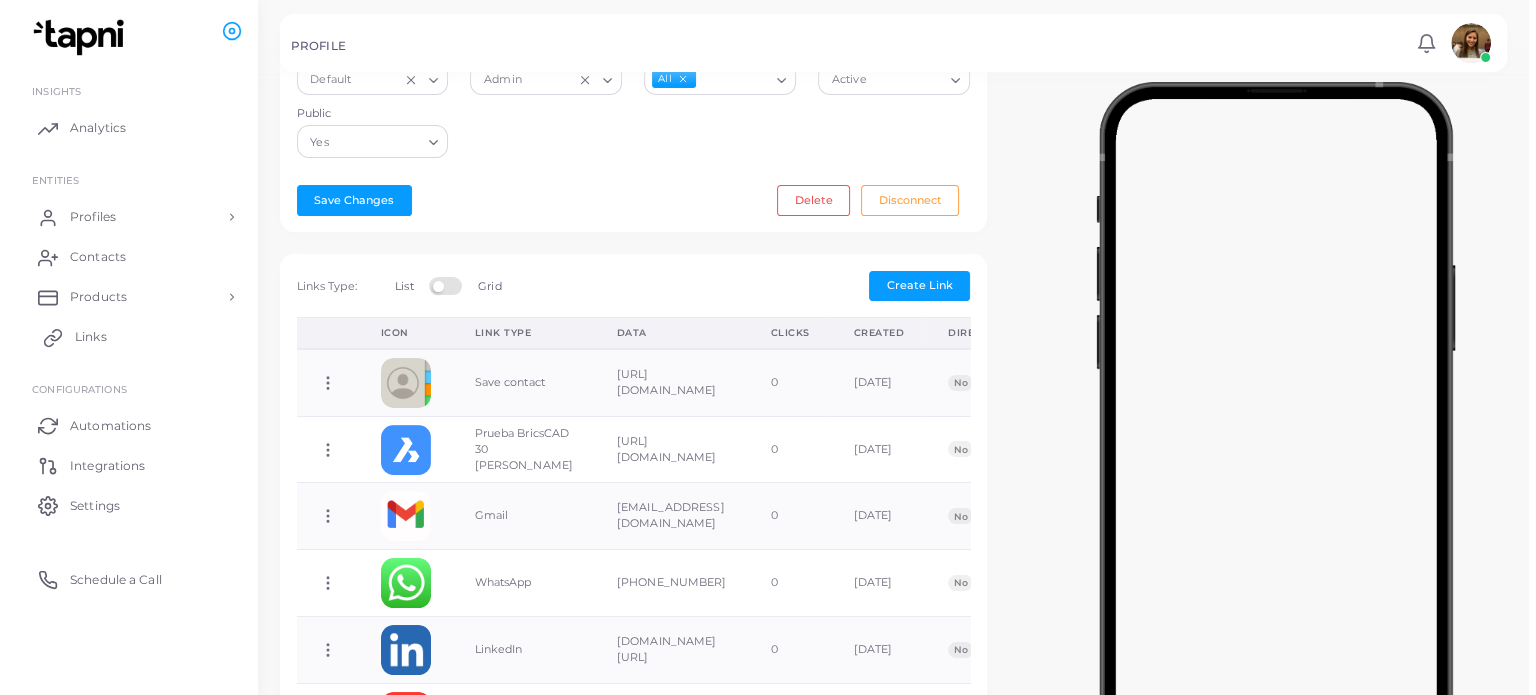 scroll, scrollTop: 0, scrollLeft: 0, axis: both 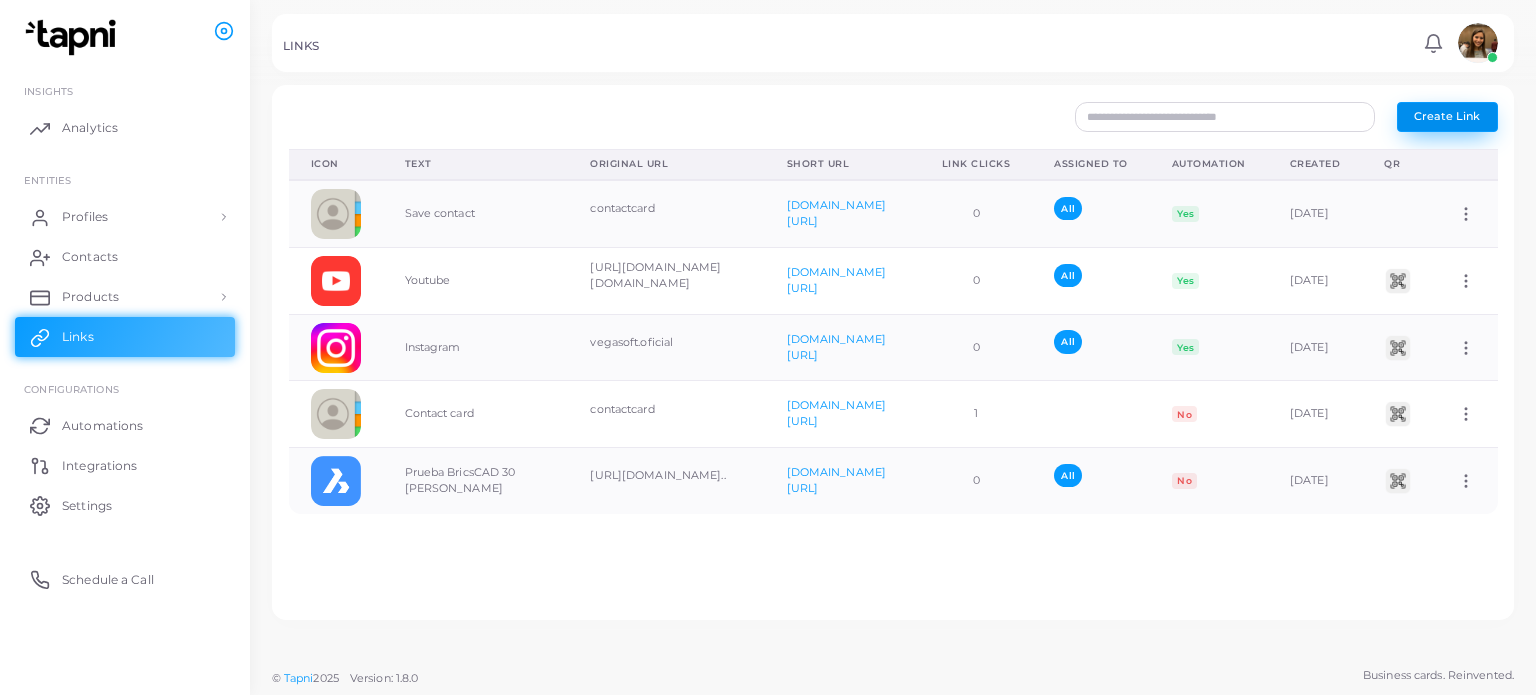 click on "Create Link" at bounding box center (1447, 116) 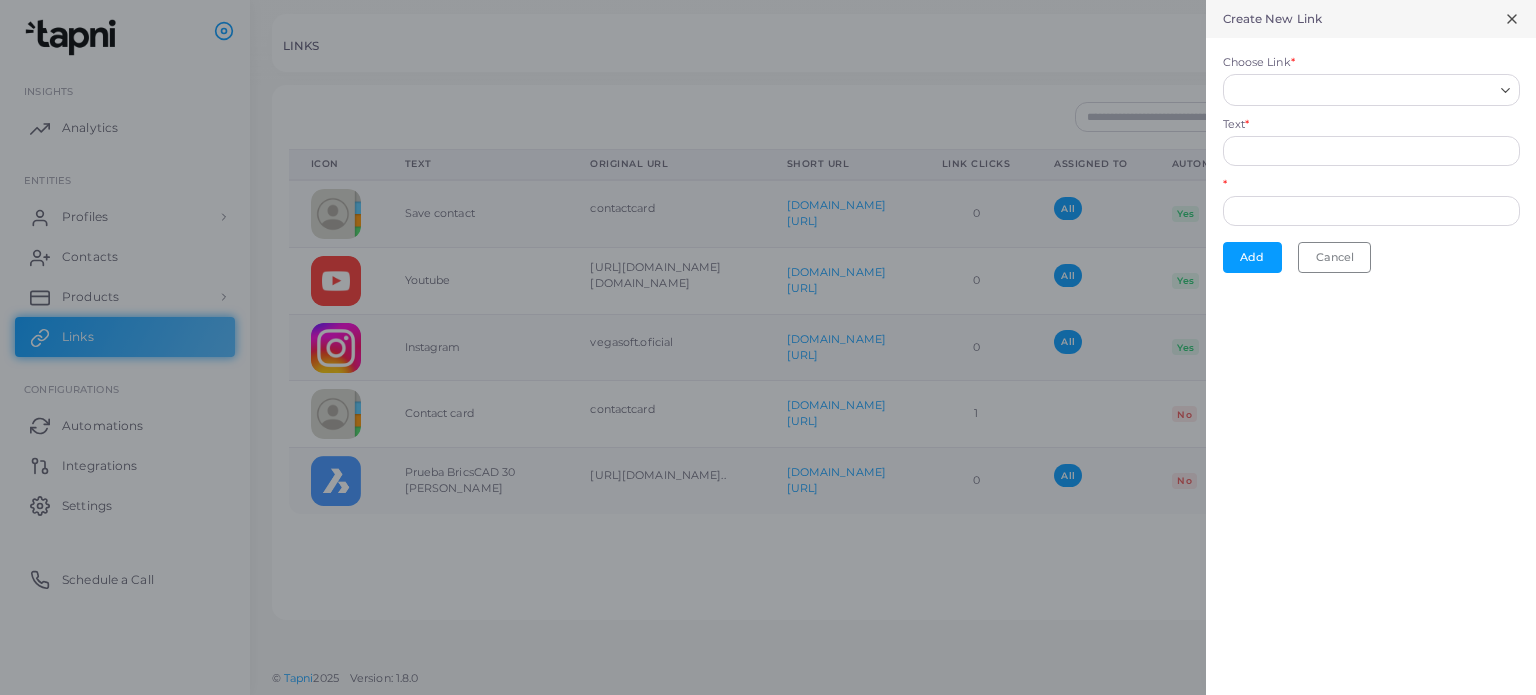 click on "Choose Link  *           Loading..." at bounding box center [1371, 80] 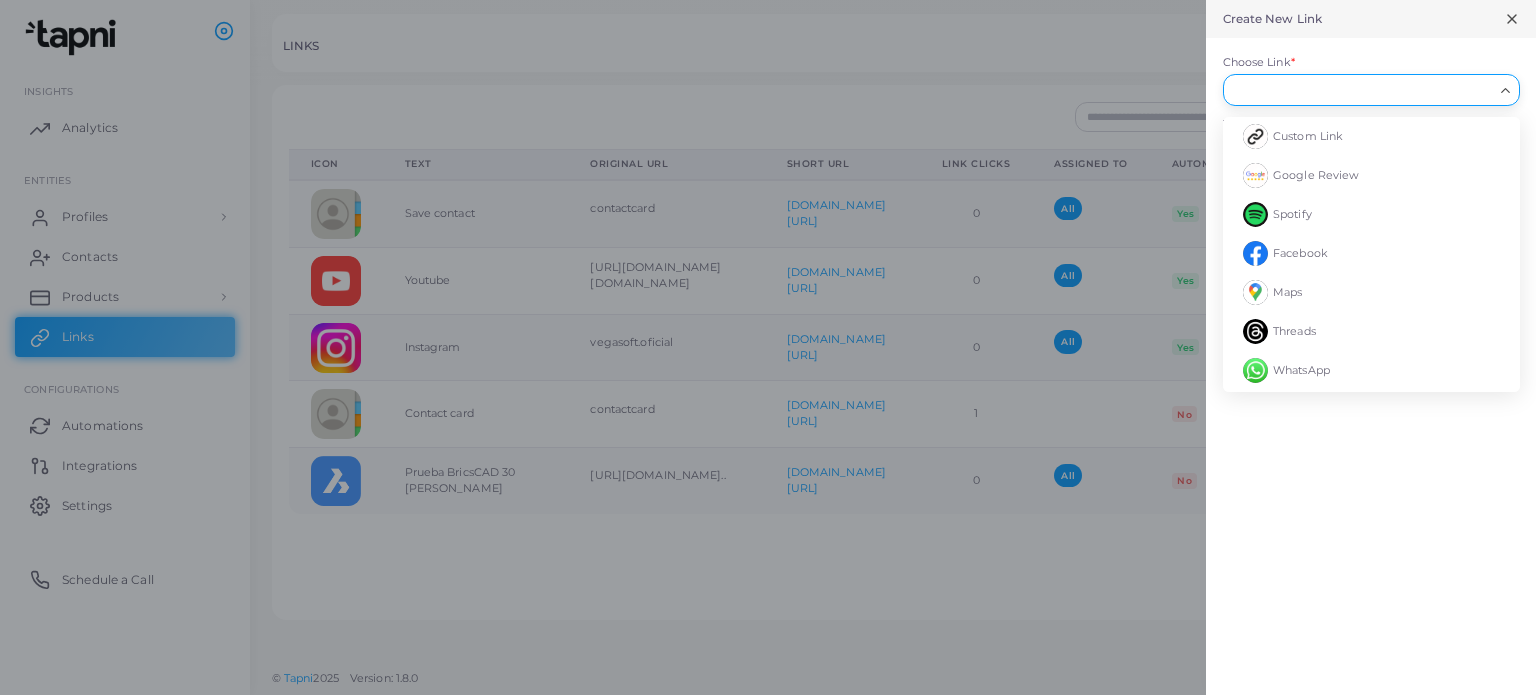 click on "Choose Link  *" at bounding box center [1362, 90] 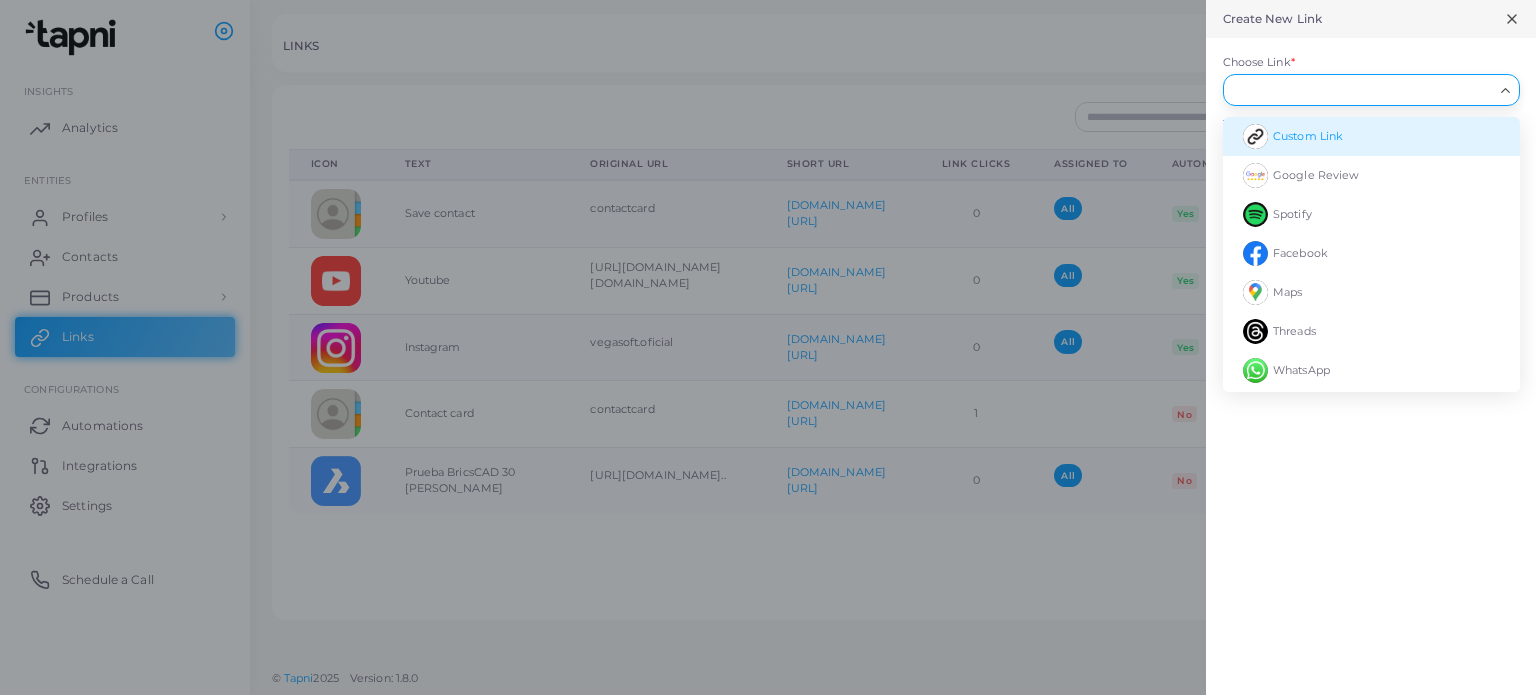 click on "Custom Link" at bounding box center (1371, 136) 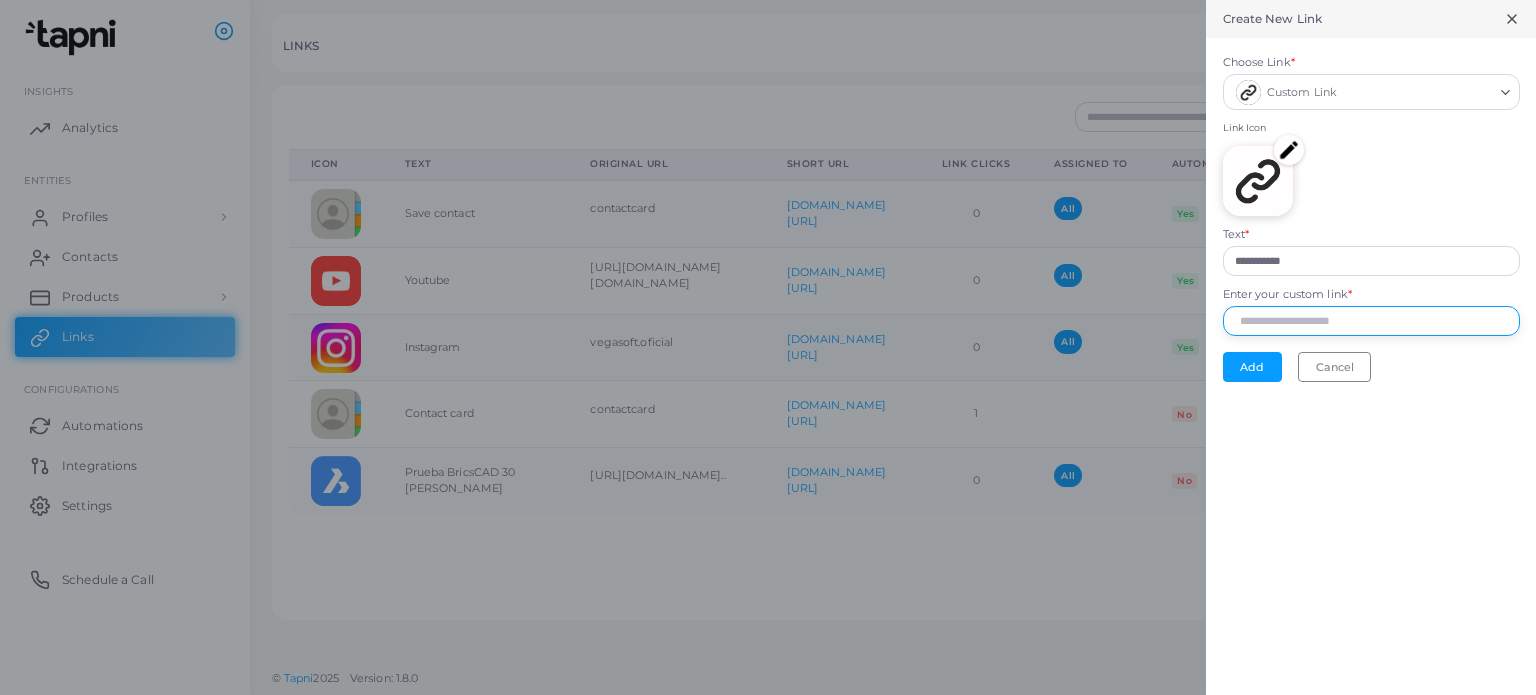 click on "Enter your custom link  *" at bounding box center [1371, 321] 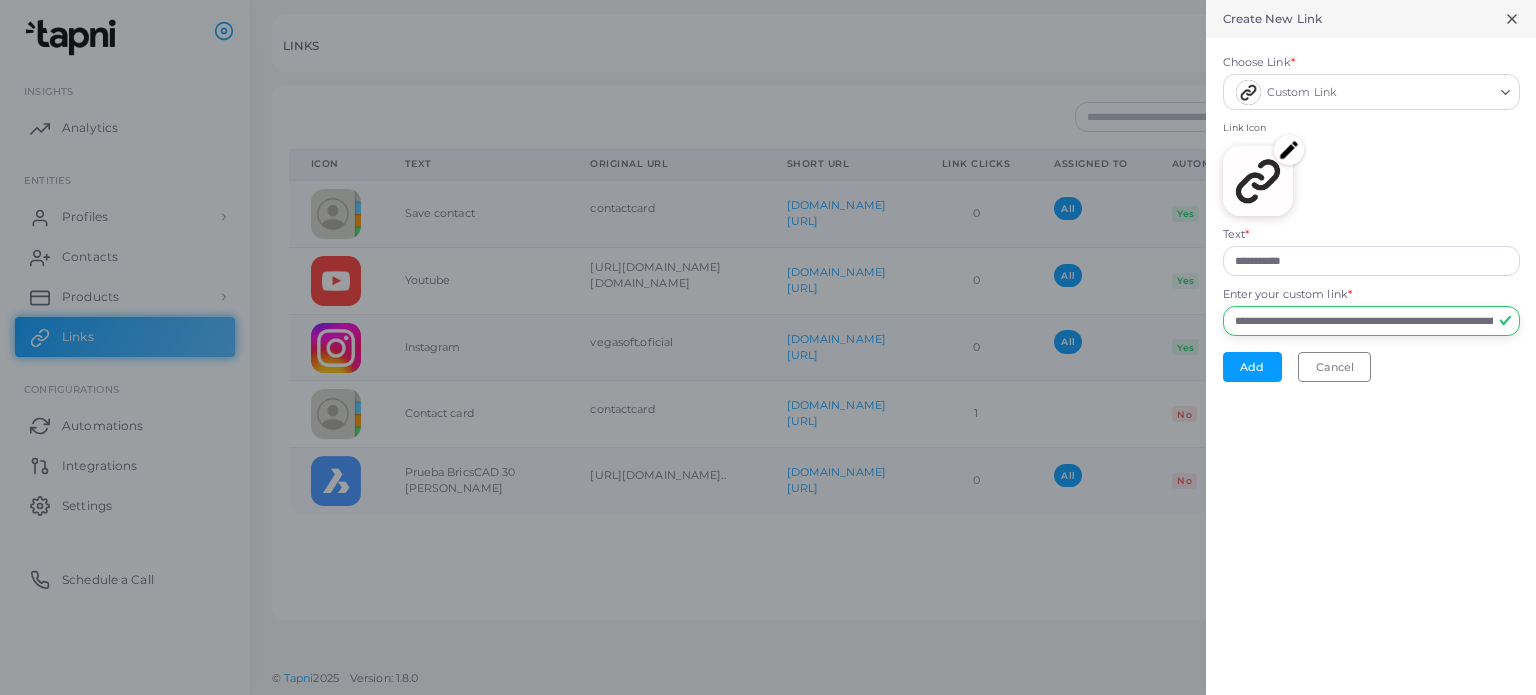 scroll, scrollTop: 0, scrollLeft: 198, axis: horizontal 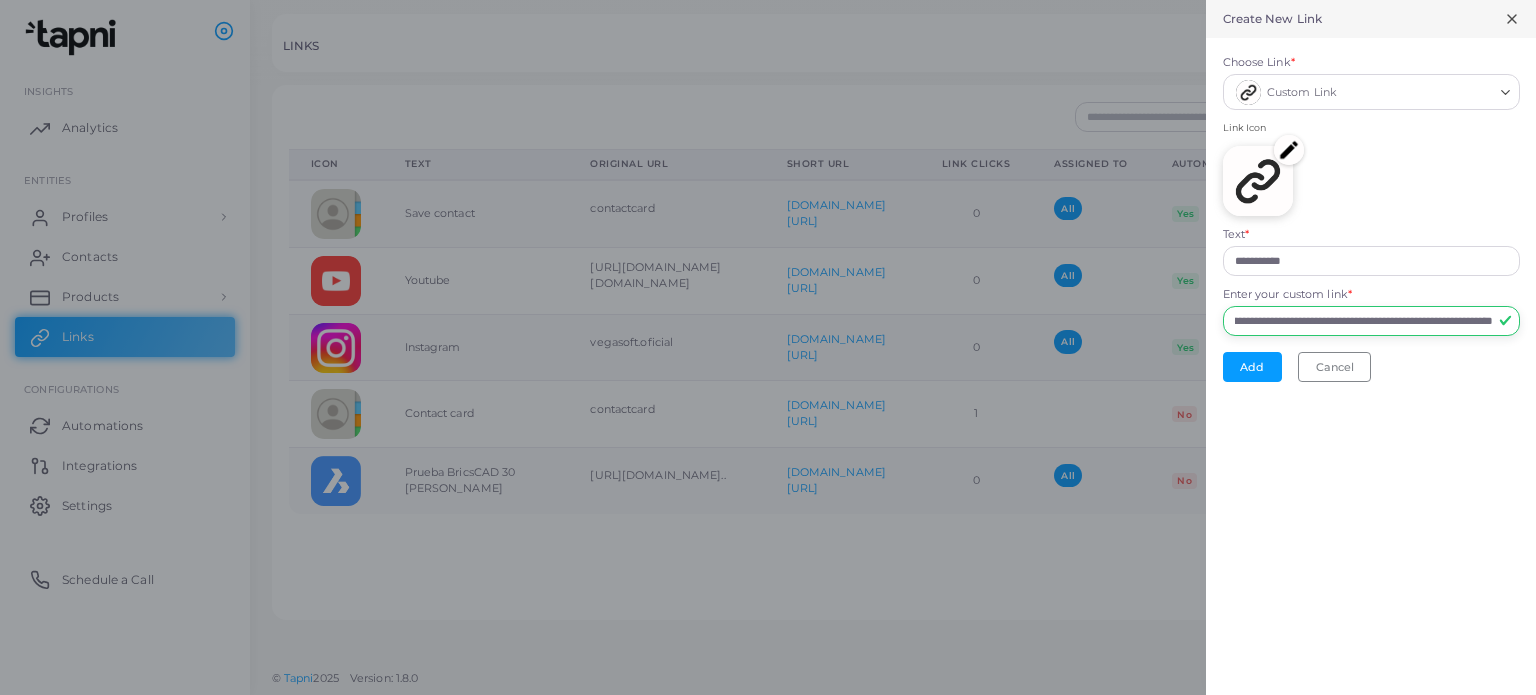 type on "**********" 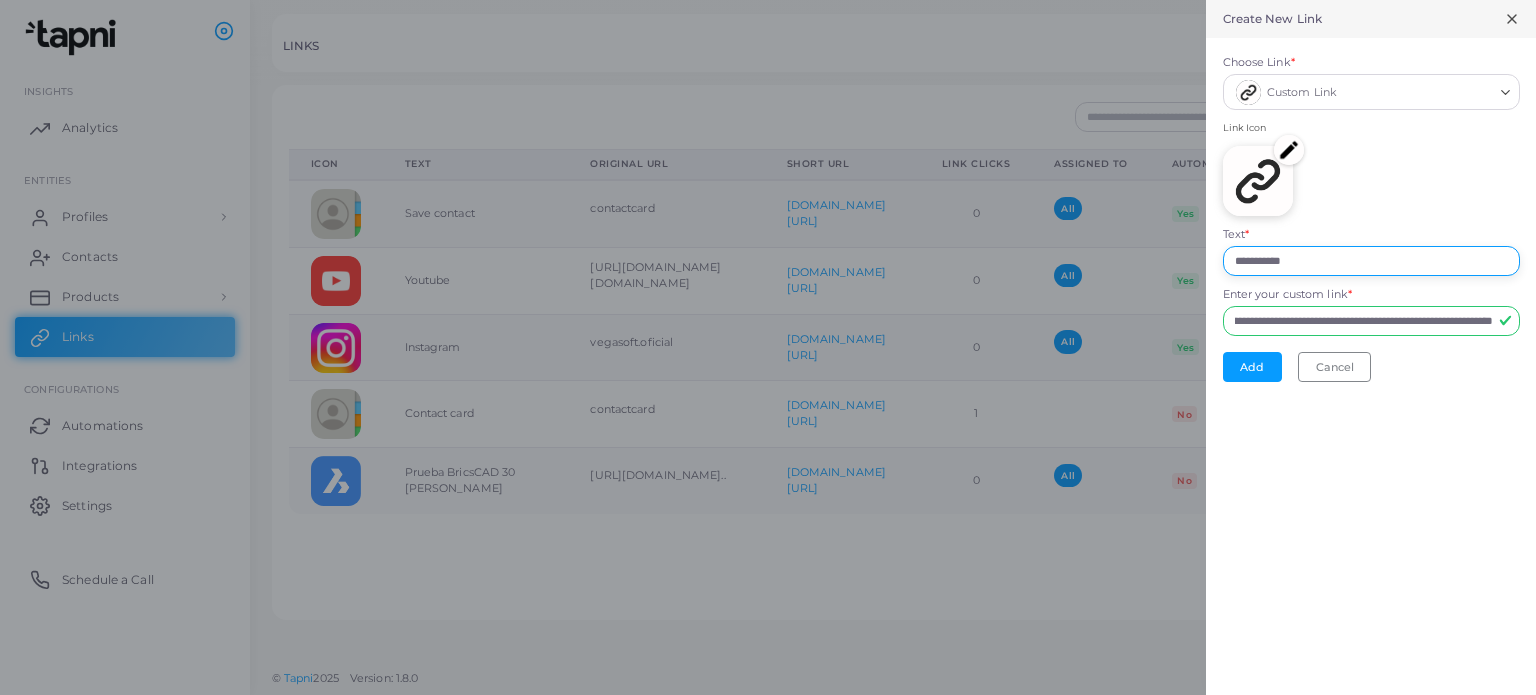 scroll, scrollTop: 0, scrollLeft: 0, axis: both 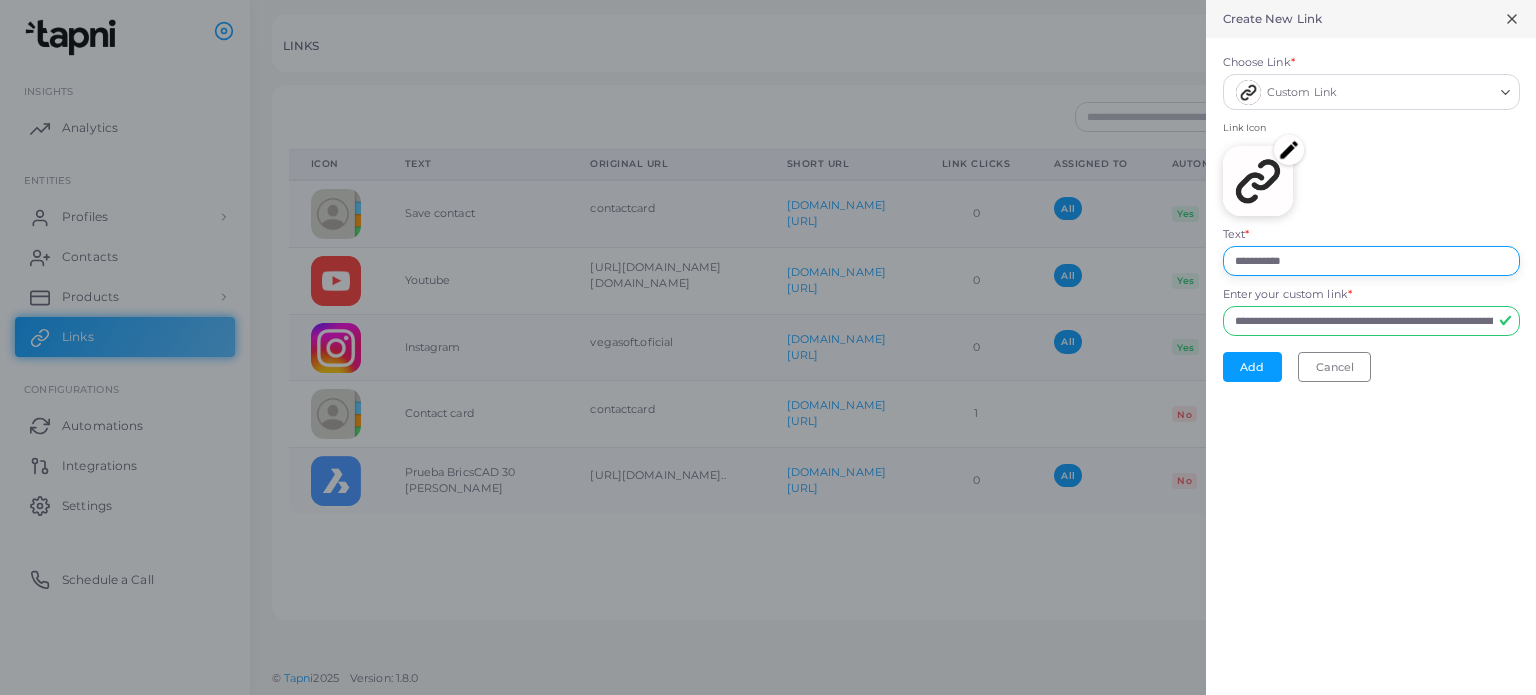 drag, startPoint x: 1331, startPoint y: 259, endPoint x: 1221, endPoint y: 259, distance: 110 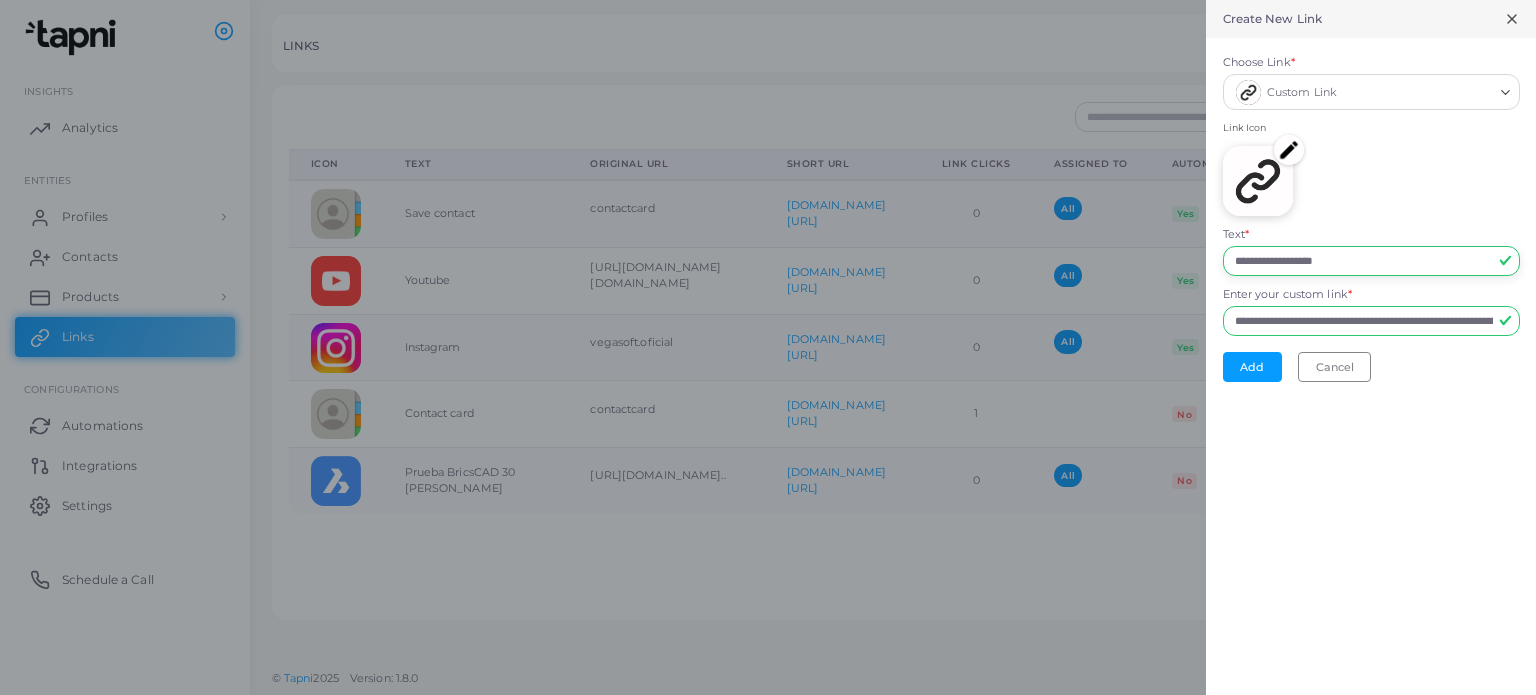 click on "**********" at bounding box center [1371, 261] 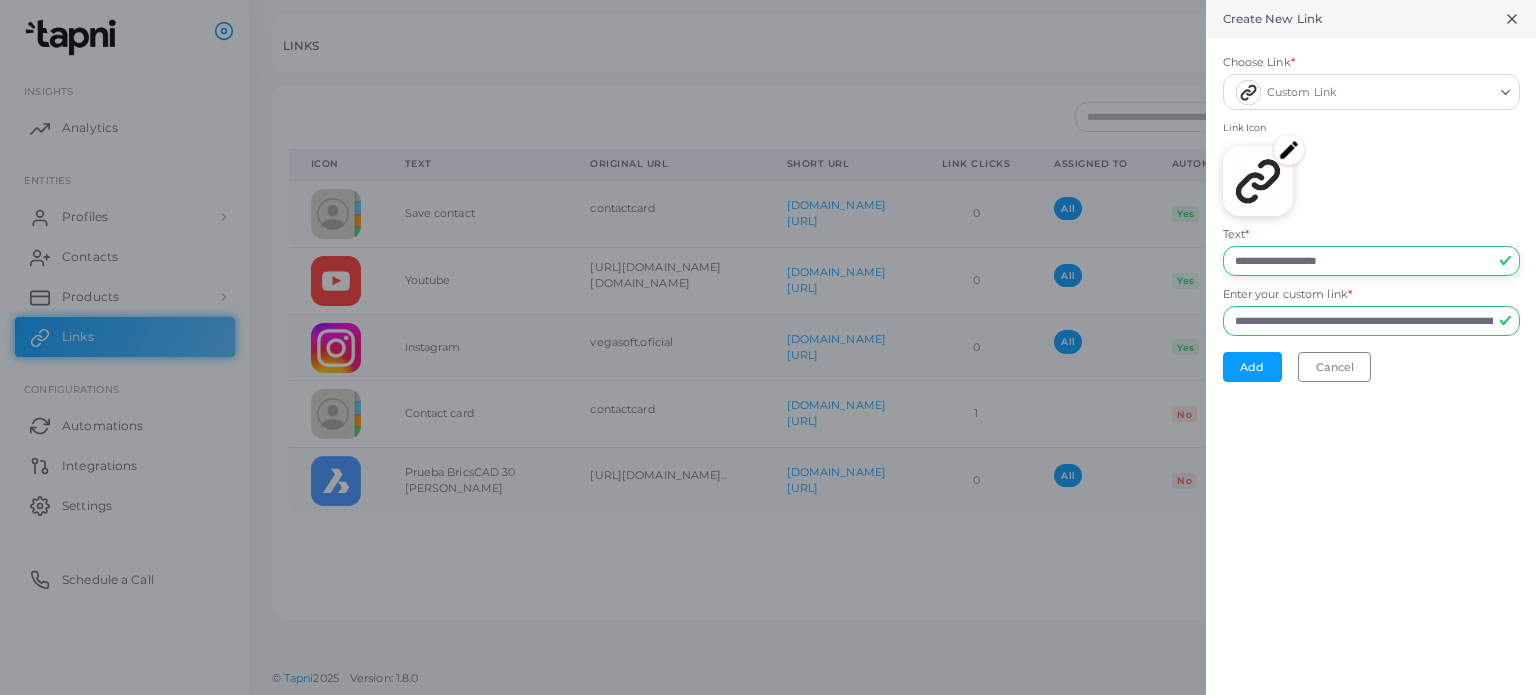 click on "**********" at bounding box center (1371, 261) 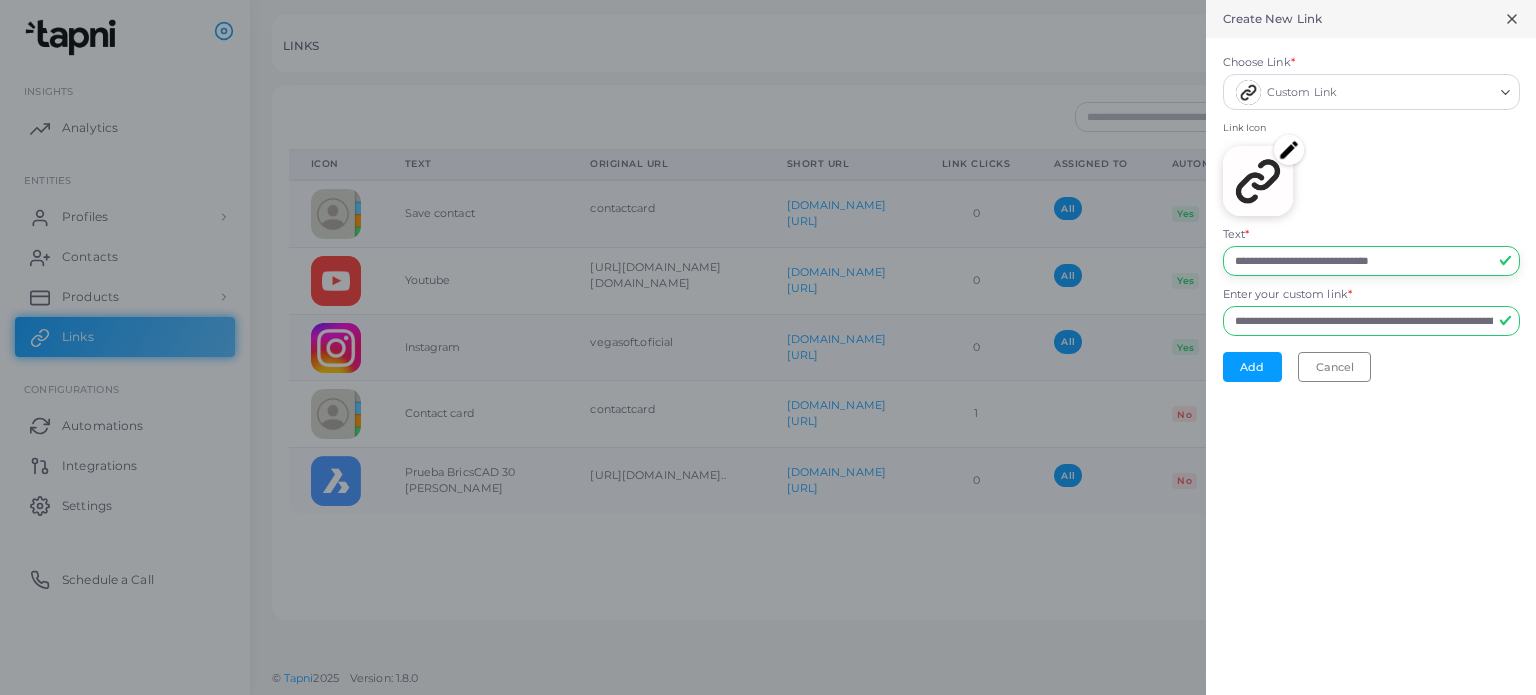 type on "**********" 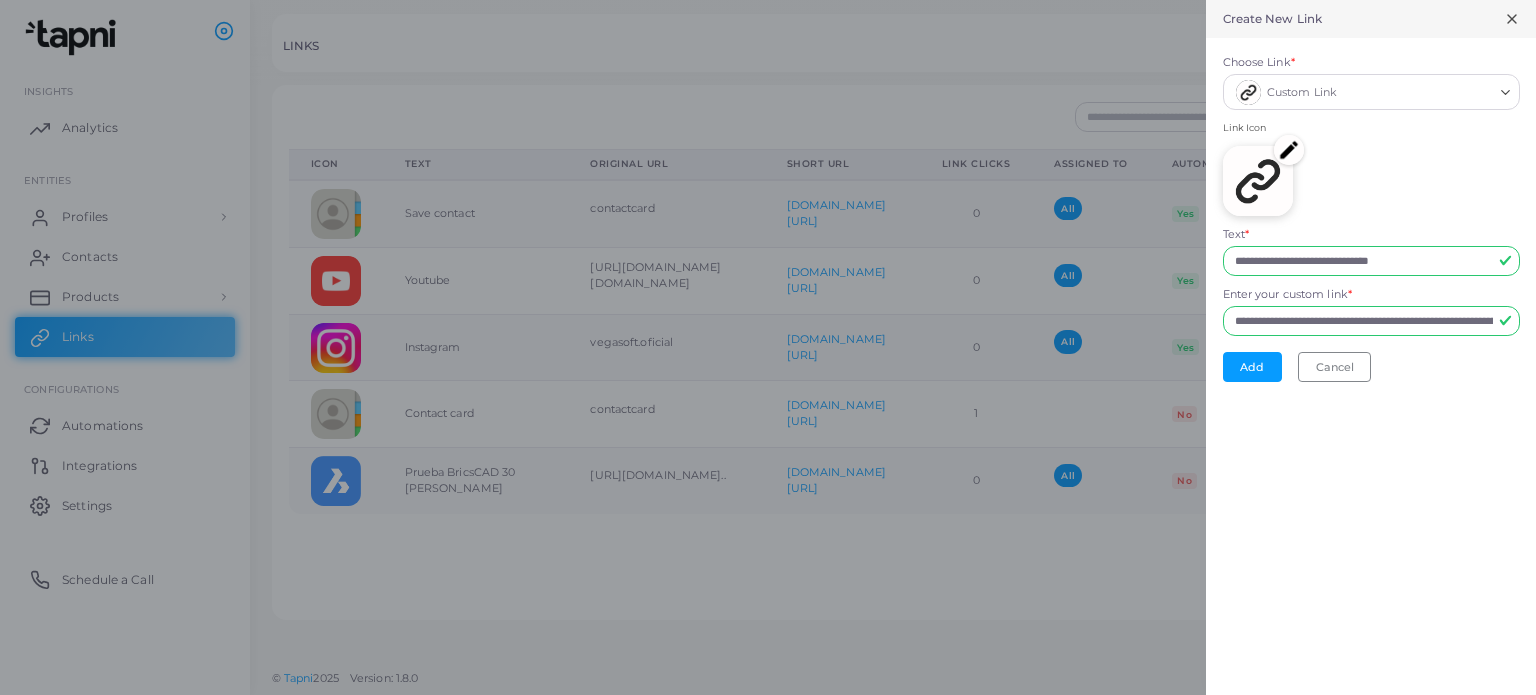 click at bounding box center [1289, 150] 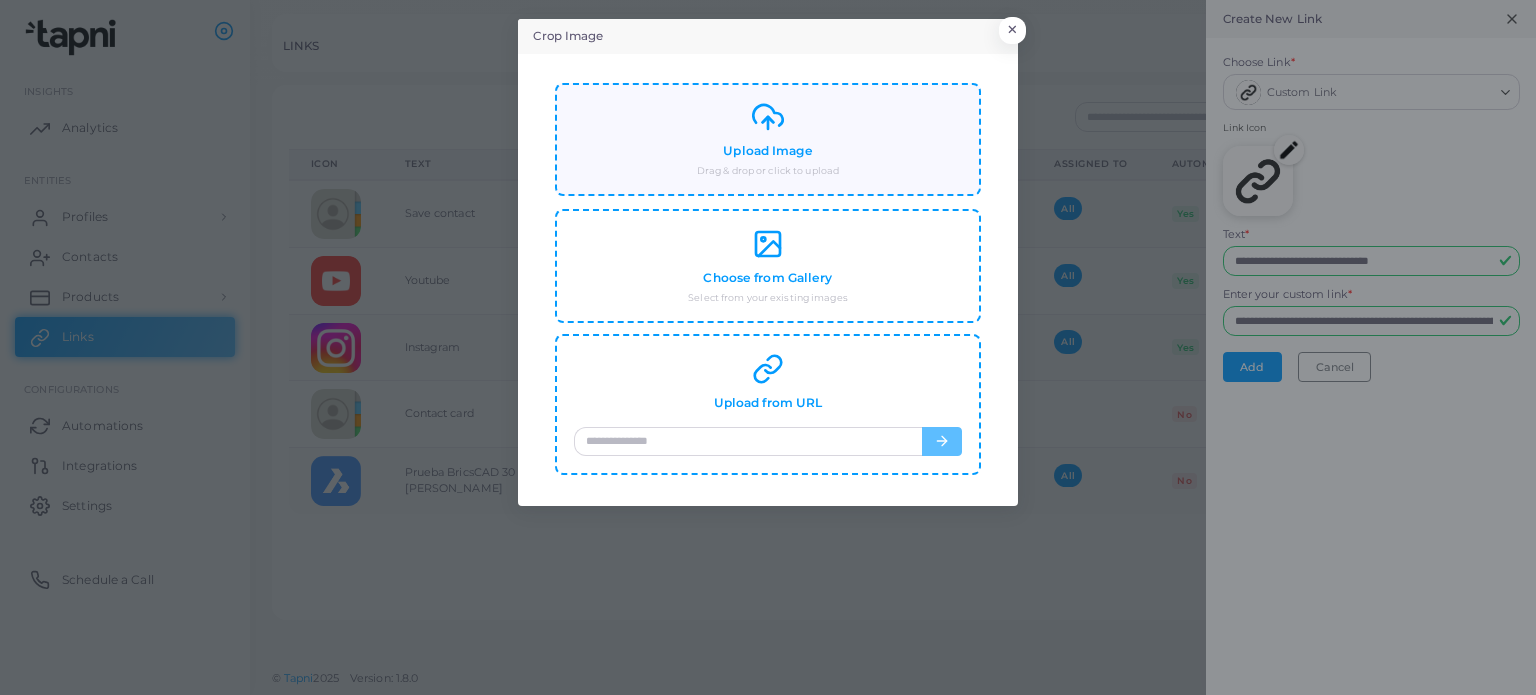 click on "Upload Image Drag & drop or click to upload" at bounding box center [768, 139] 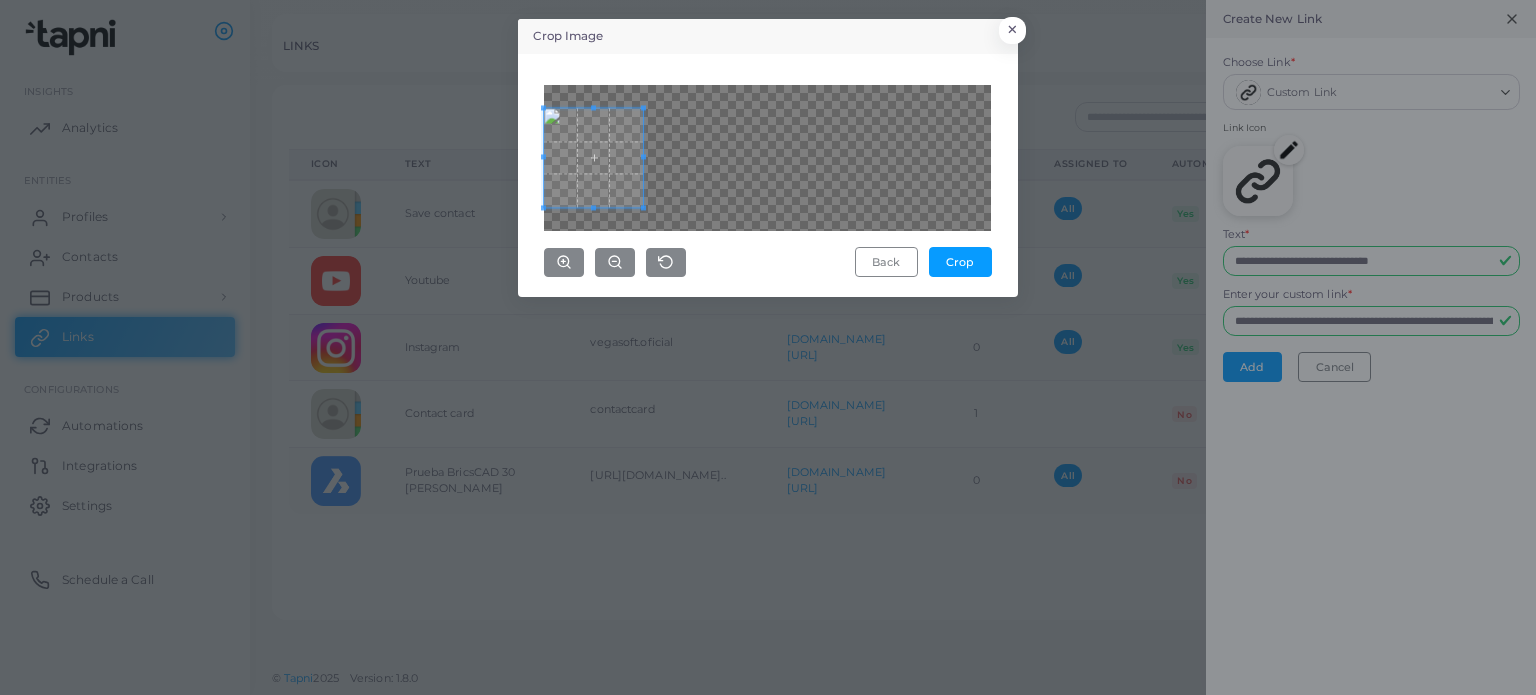click at bounding box center (593, 157) 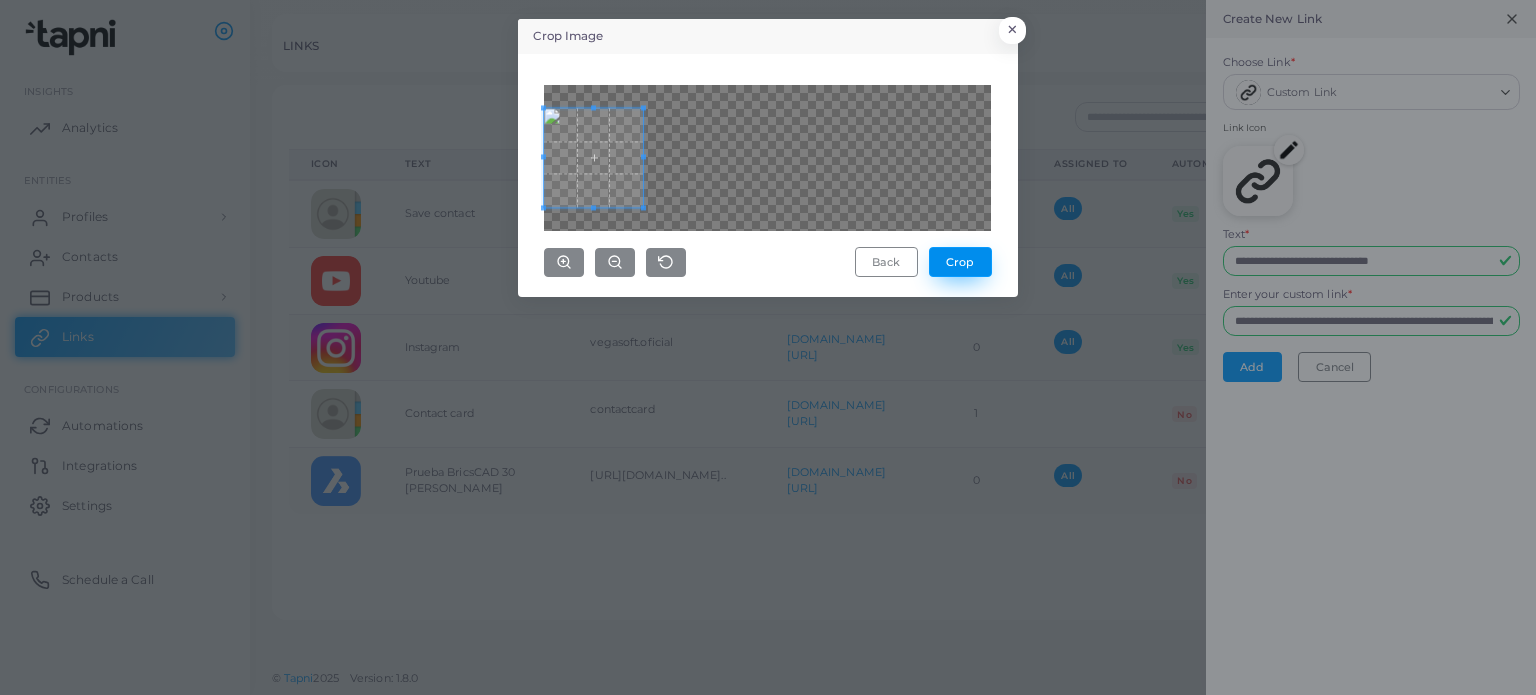 click on "Crop" at bounding box center (960, 262) 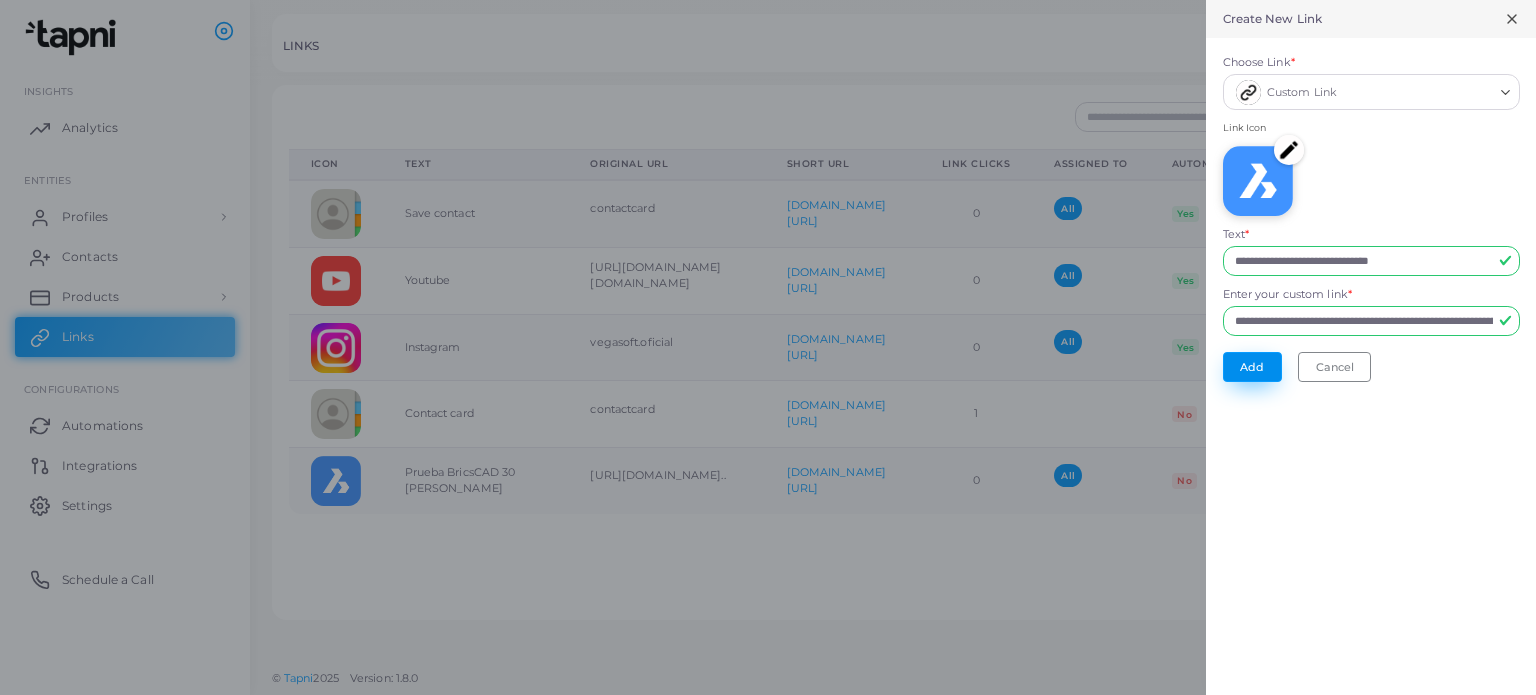 click on "Add" at bounding box center (1252, 367) 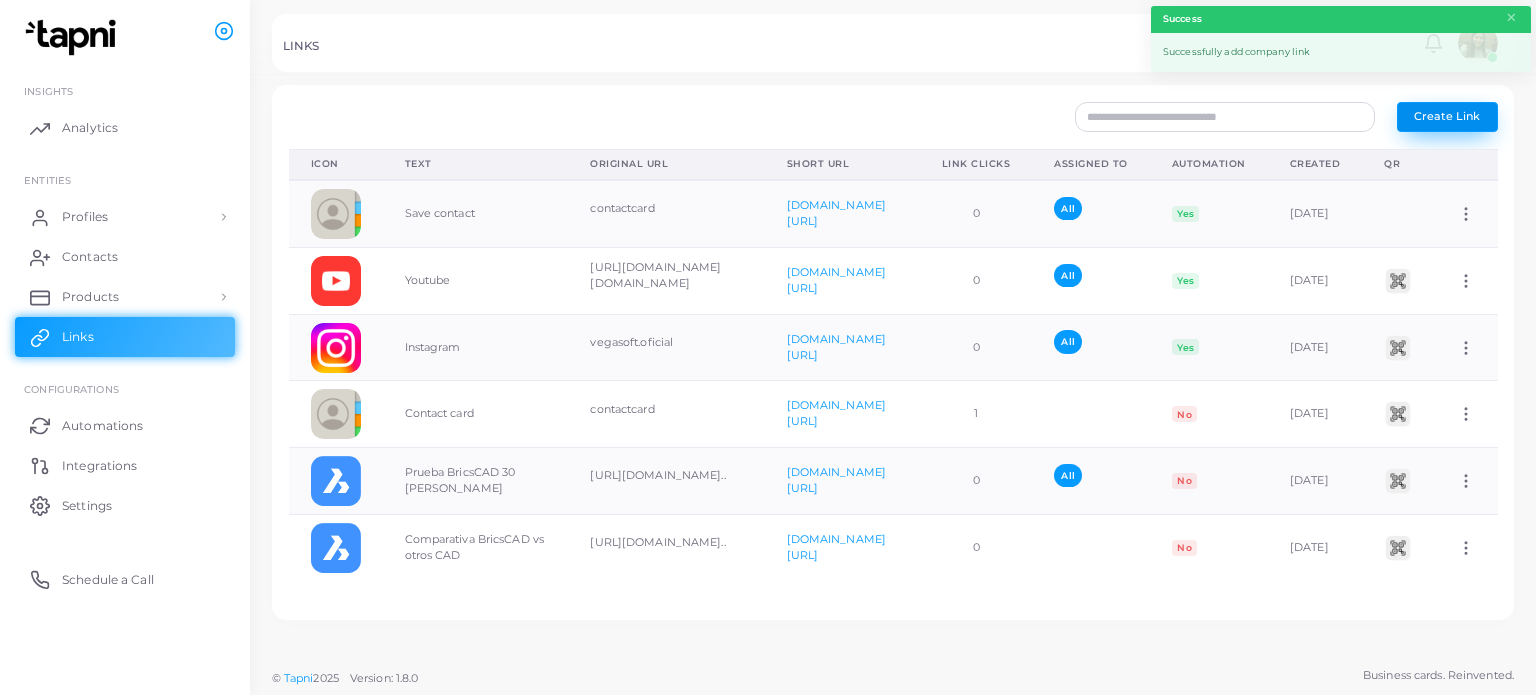 click on "Create Link" at bounding box center (1447, 116) 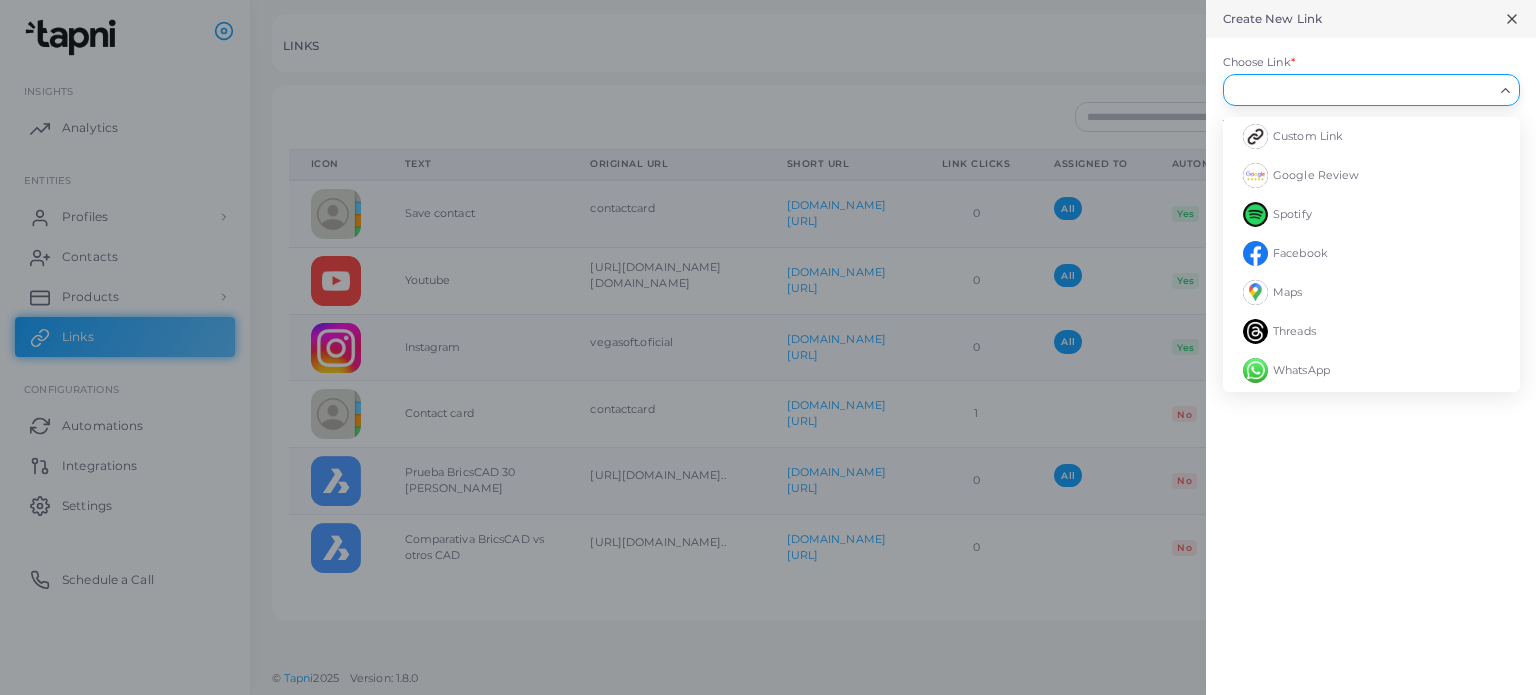 click on "Choose Link  *" at bounding box center [1362, 90] 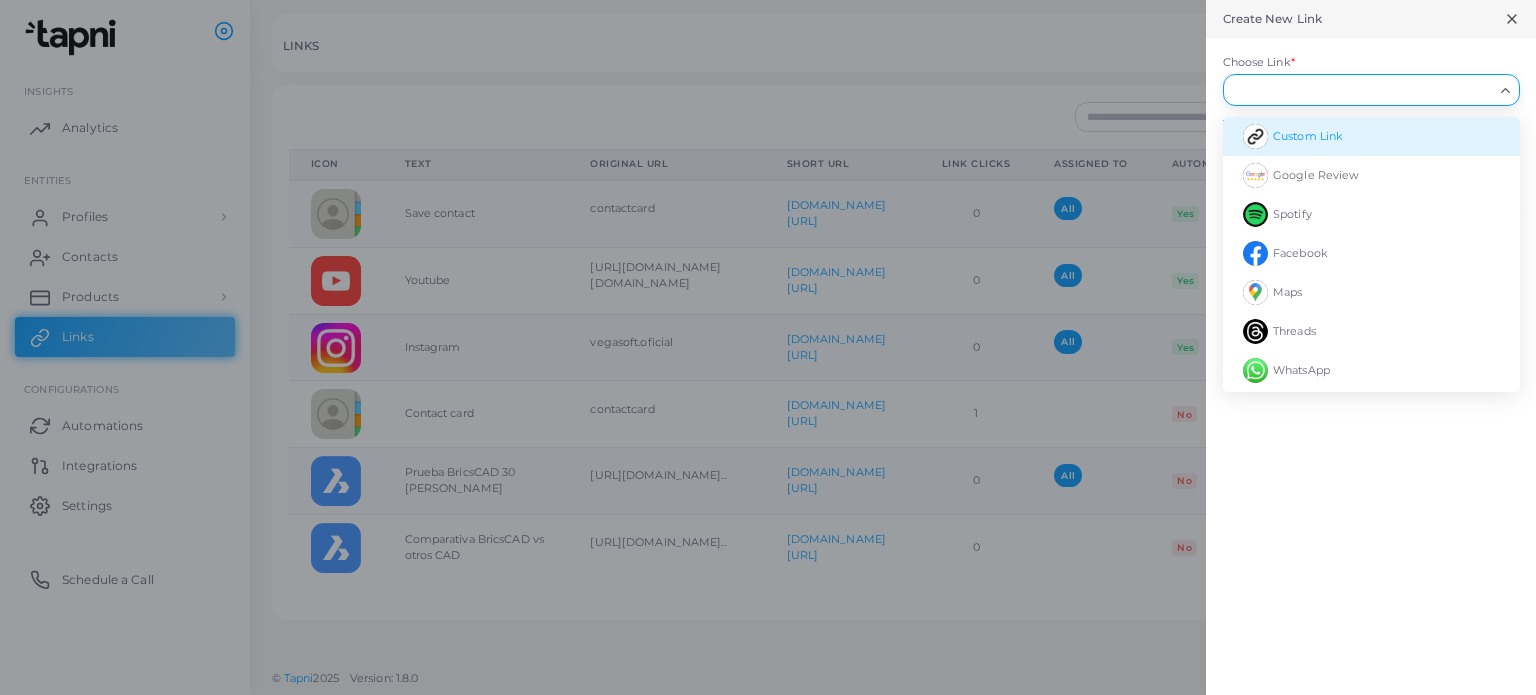 click on "Custom Link" at bounding box center [1308, 136] 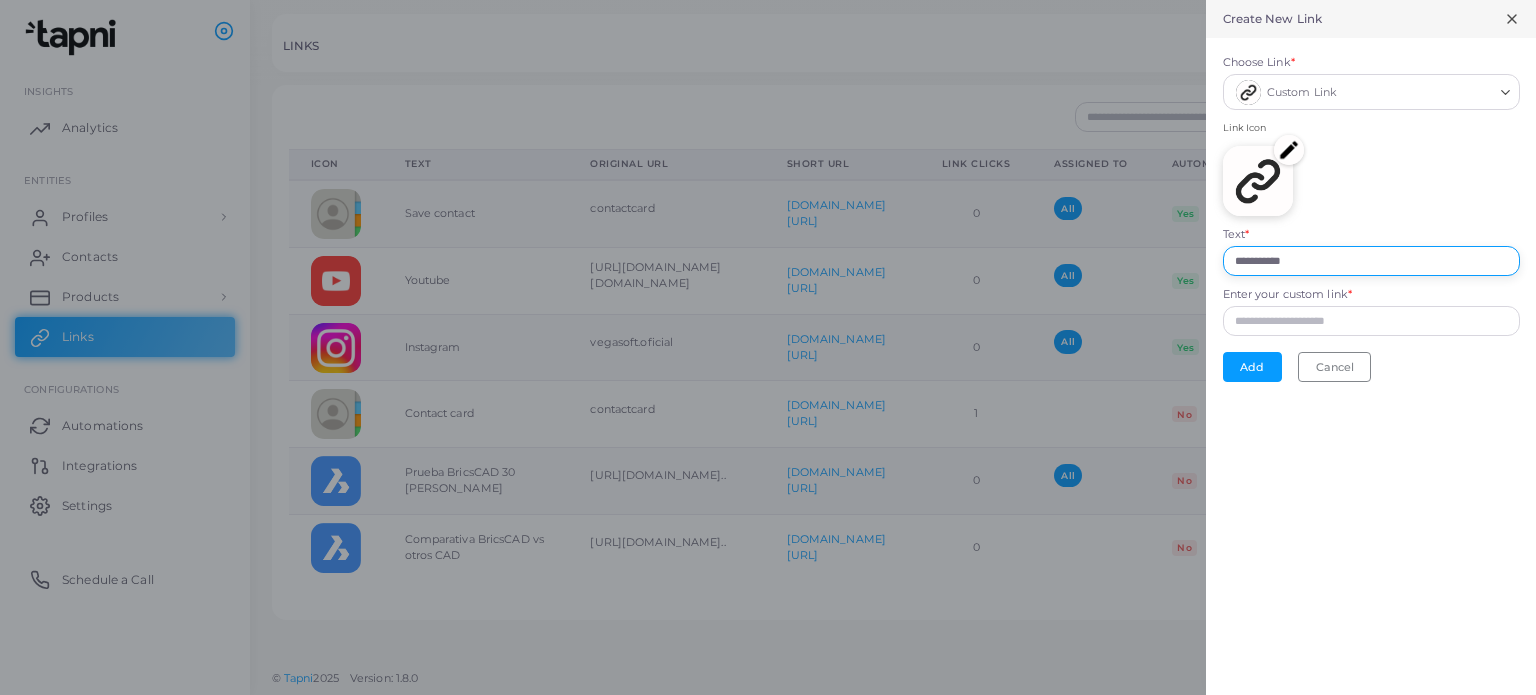 click on "**********" at bounding box center (1371, 261) 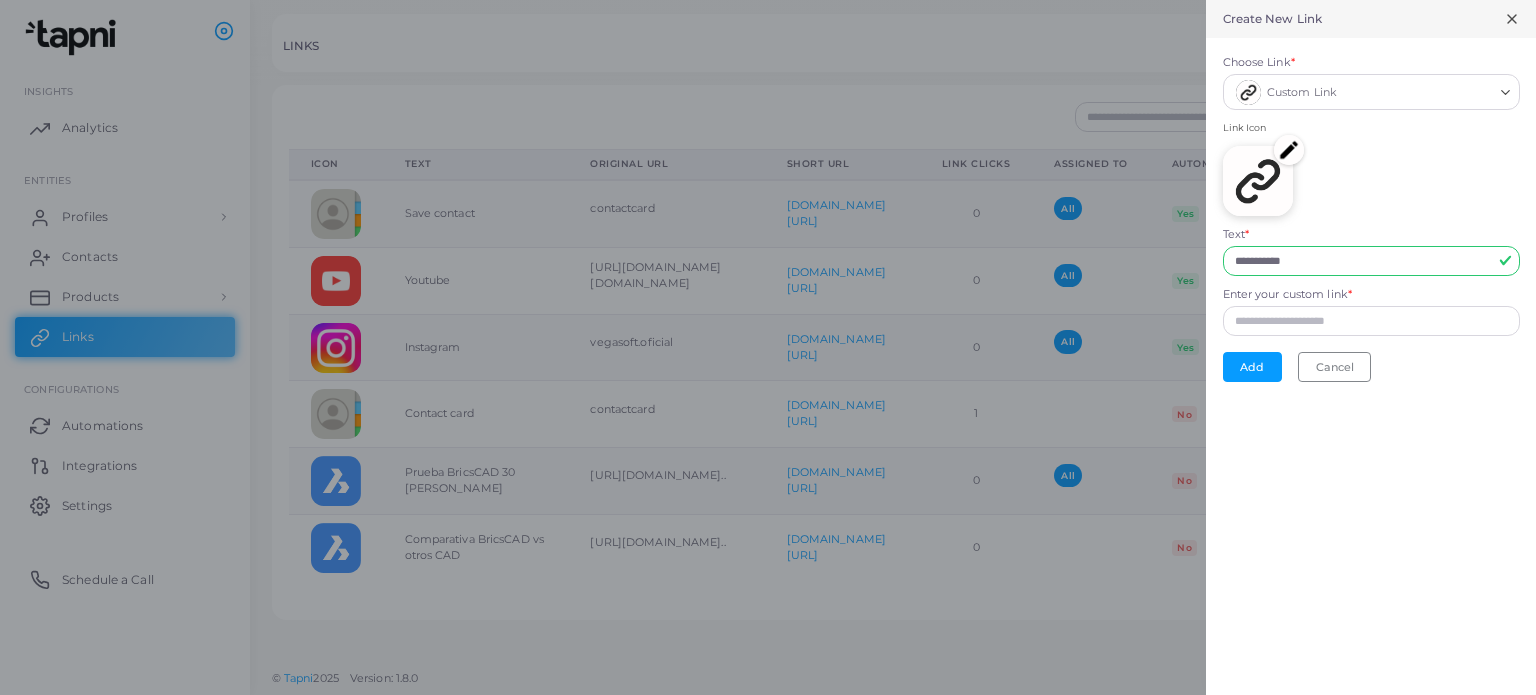 click on "Create New Link" at bounding box center (1371, 19) 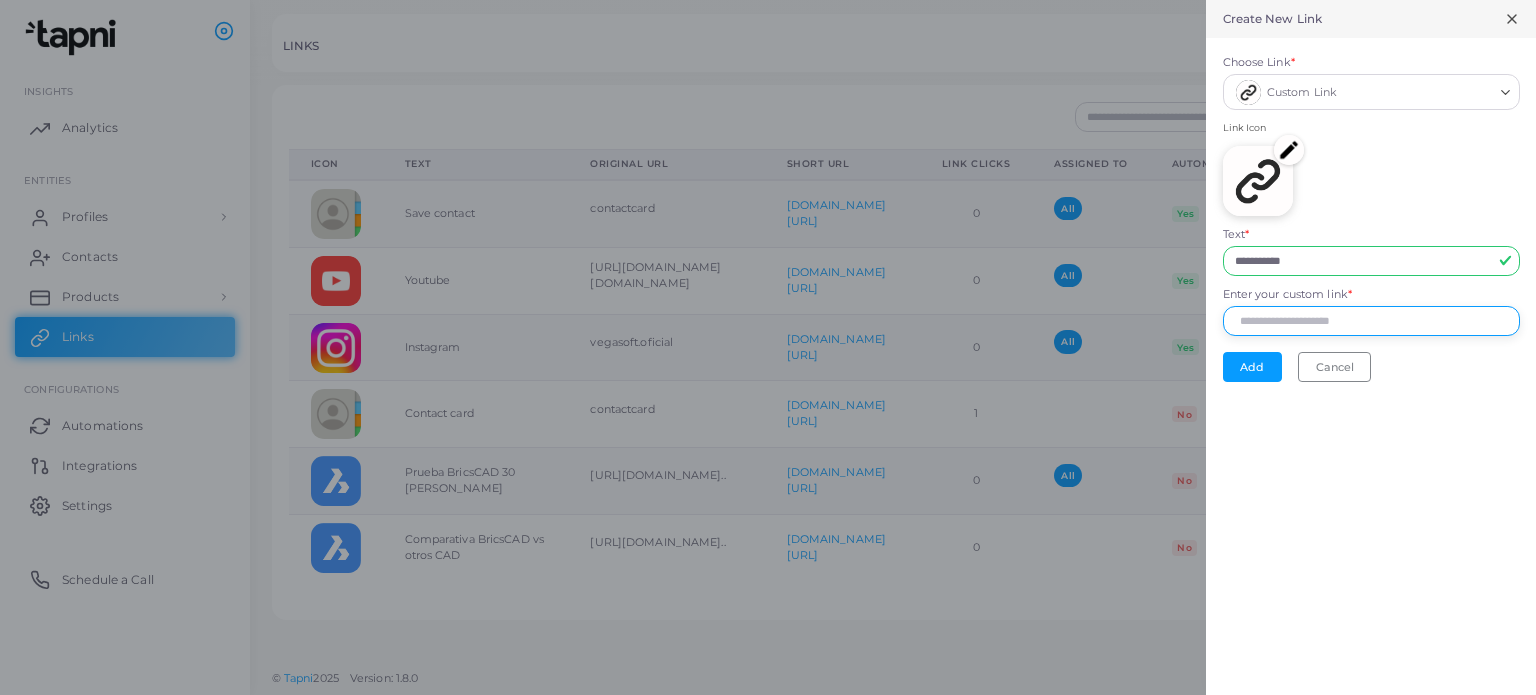 click on "Enter your custom link  *" at bounding box center [1371, 321] 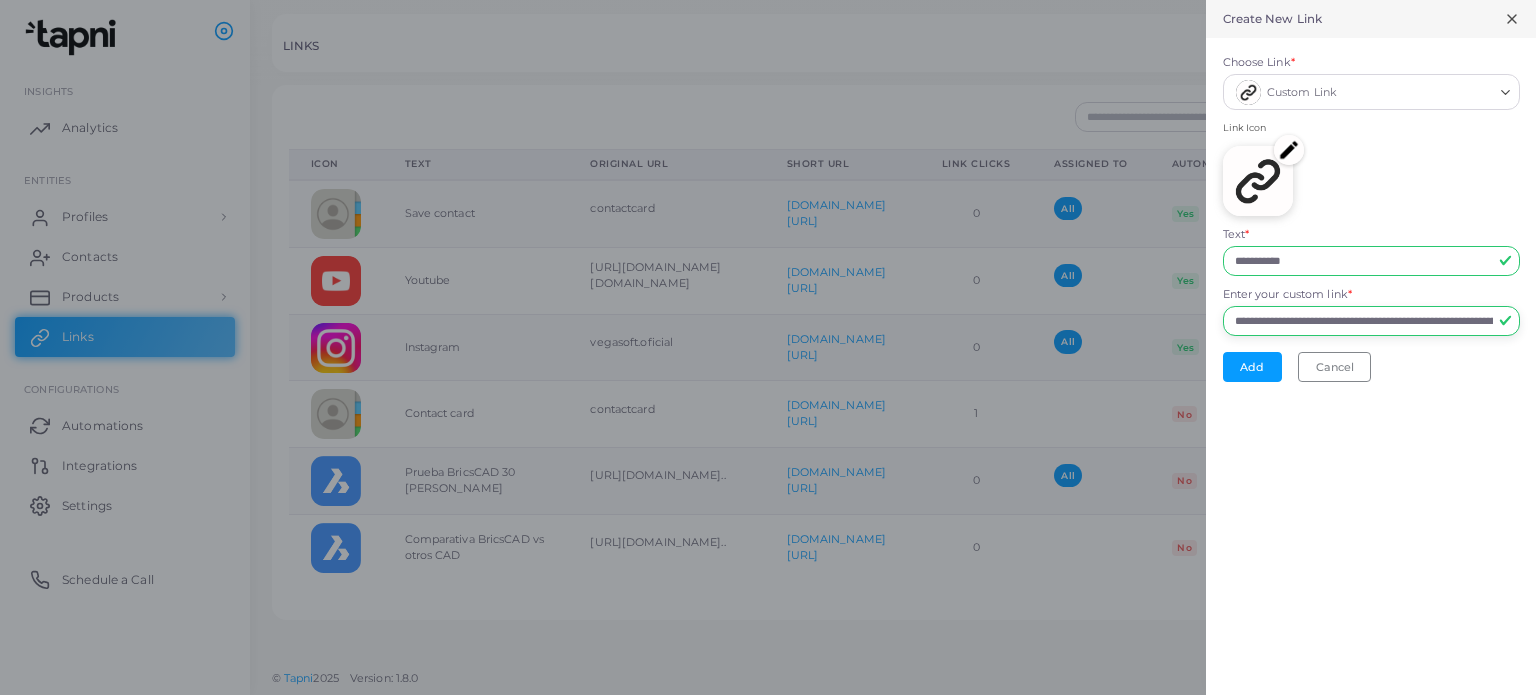 scroll, scrollTop: 0, scrollLeft: 204, axis: horizontal 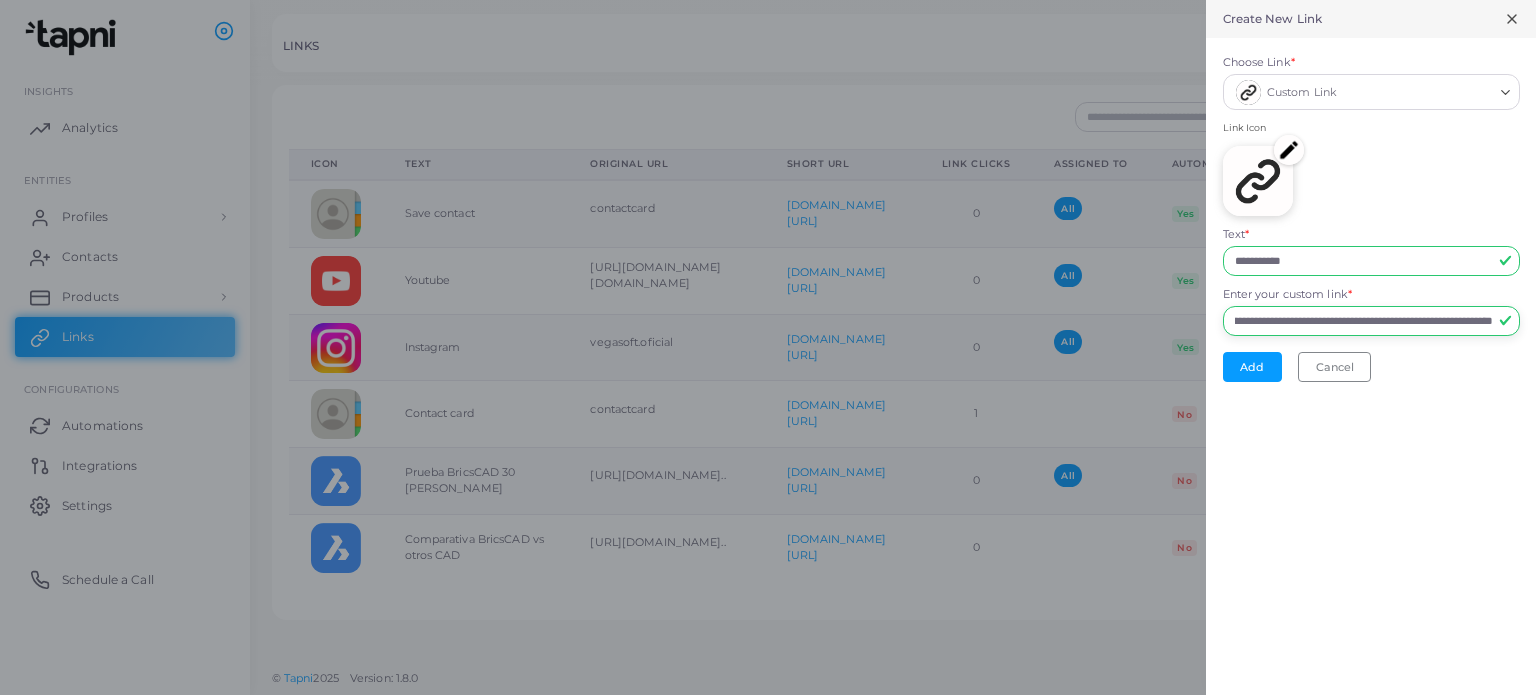 type on "**********" 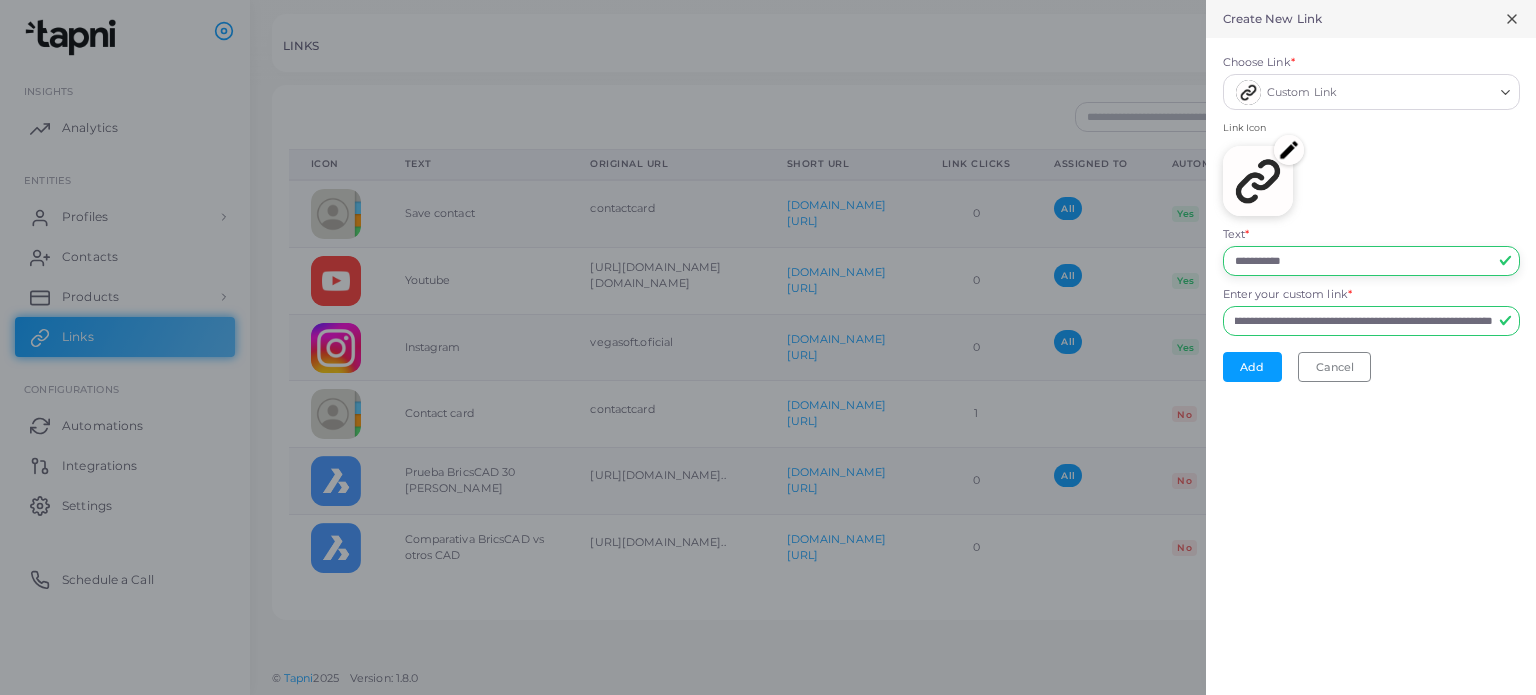 click on "**********" at bounding box center [1371, 261] 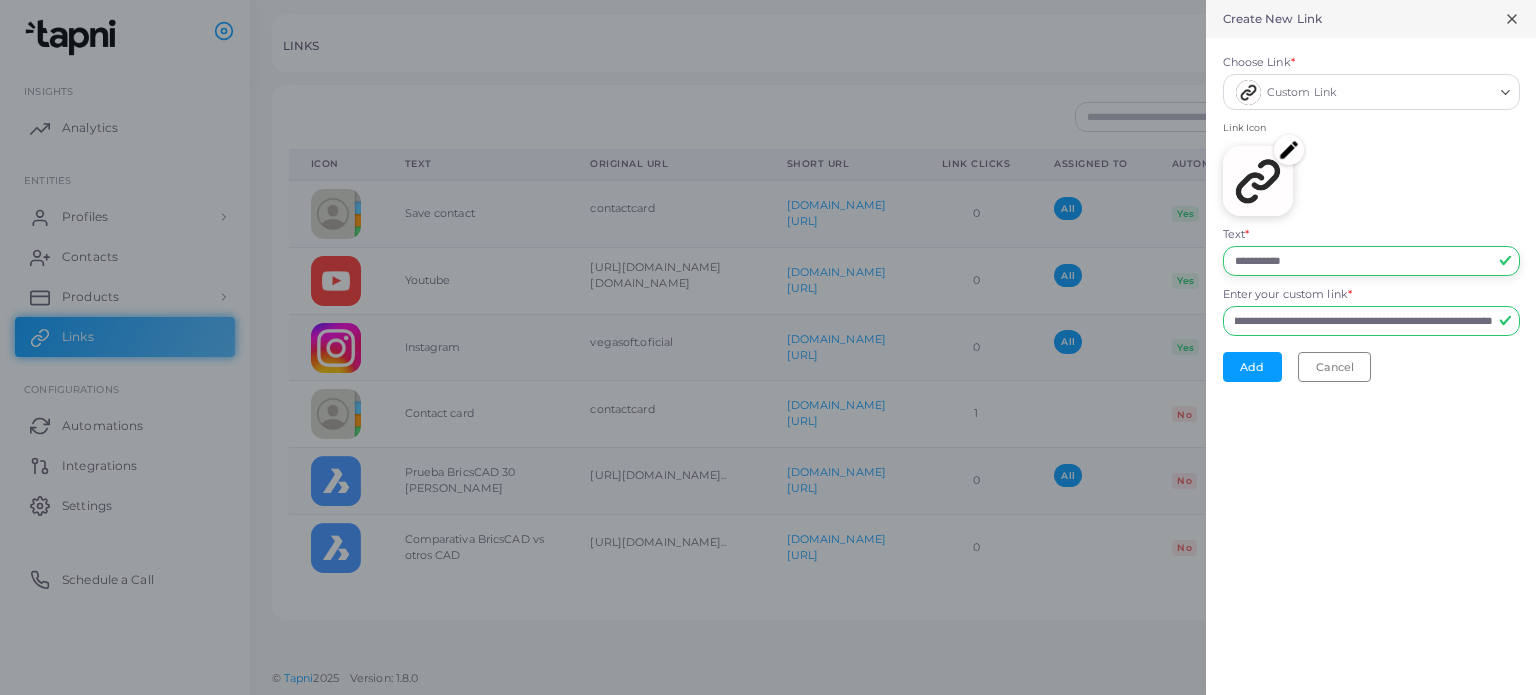 scroll, scrollTop: 0, scrollLeft: 0, axis: both 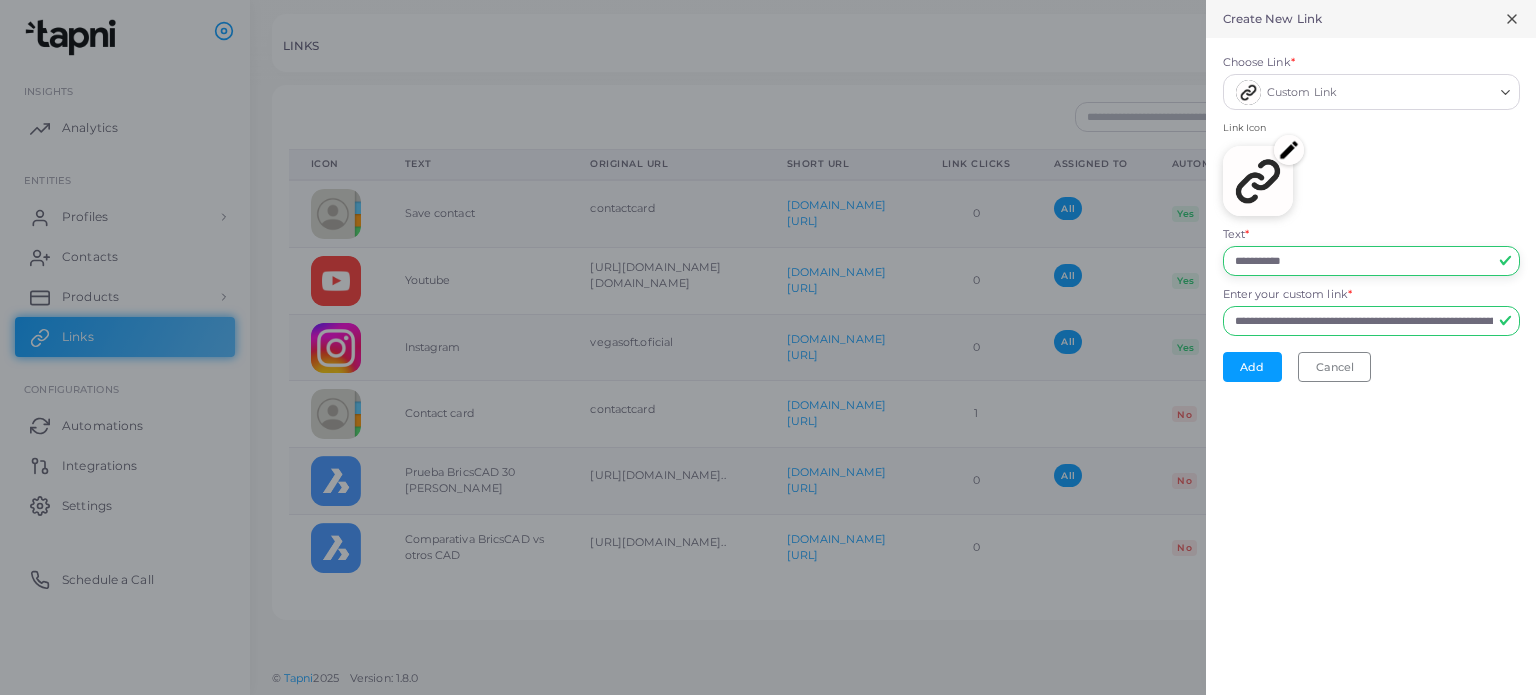 click on "**********" at bounding box center [1371, 261] 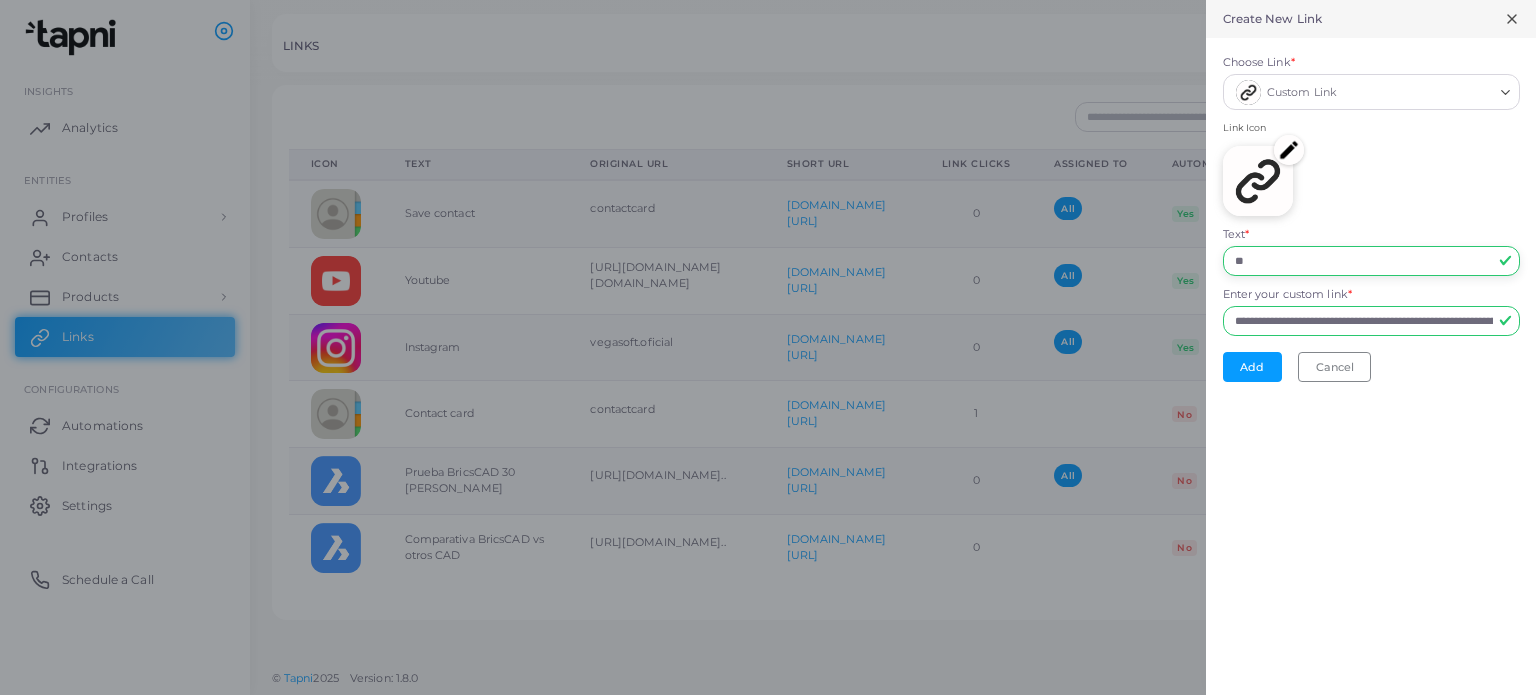 type on "*" 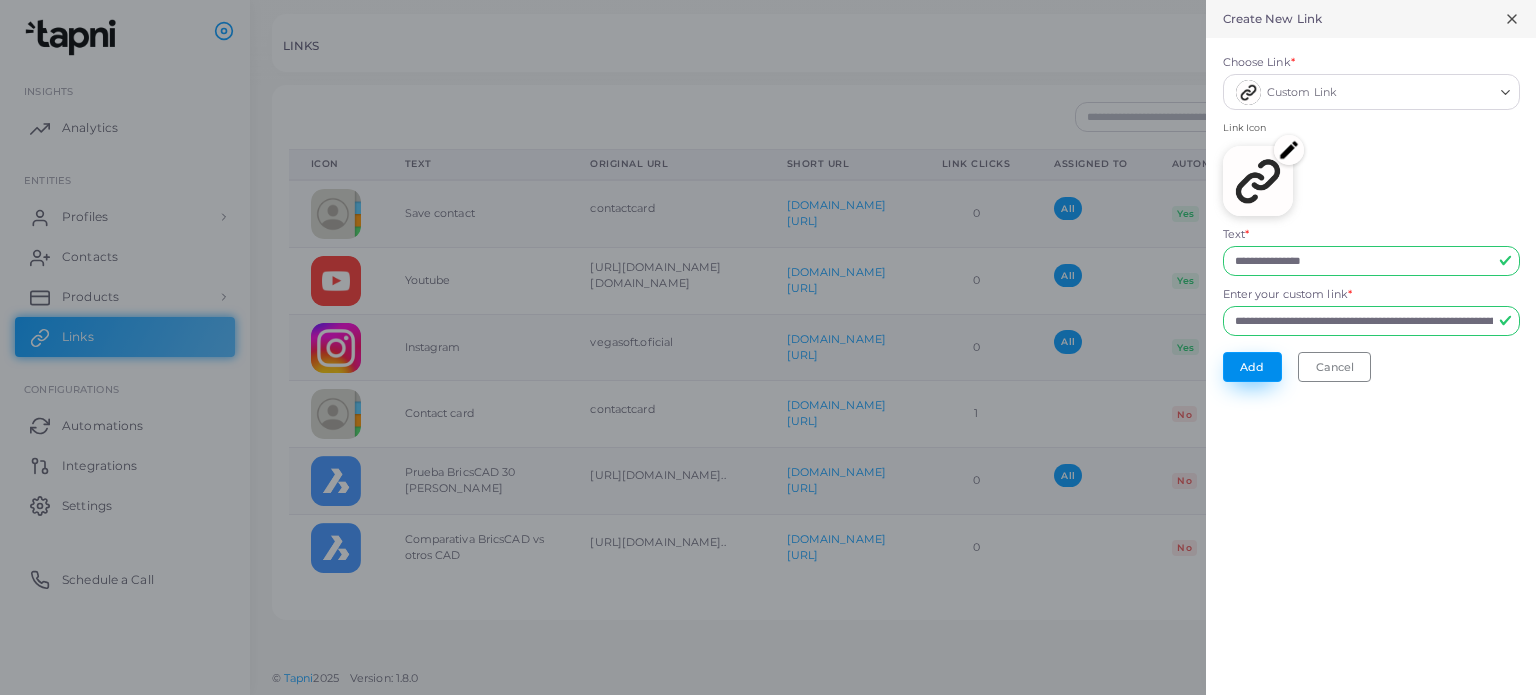 type on "**********" 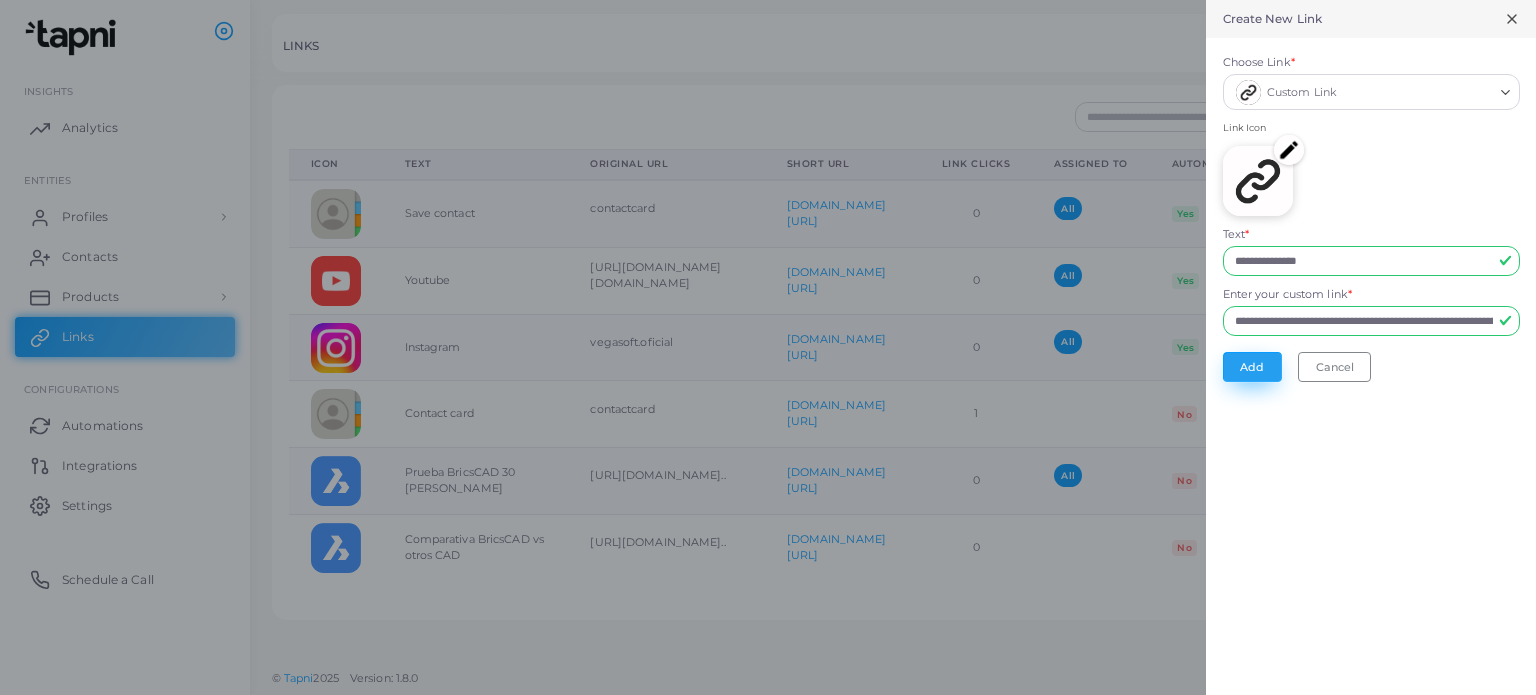 click on "Add" at bounding box center [1252, 367] 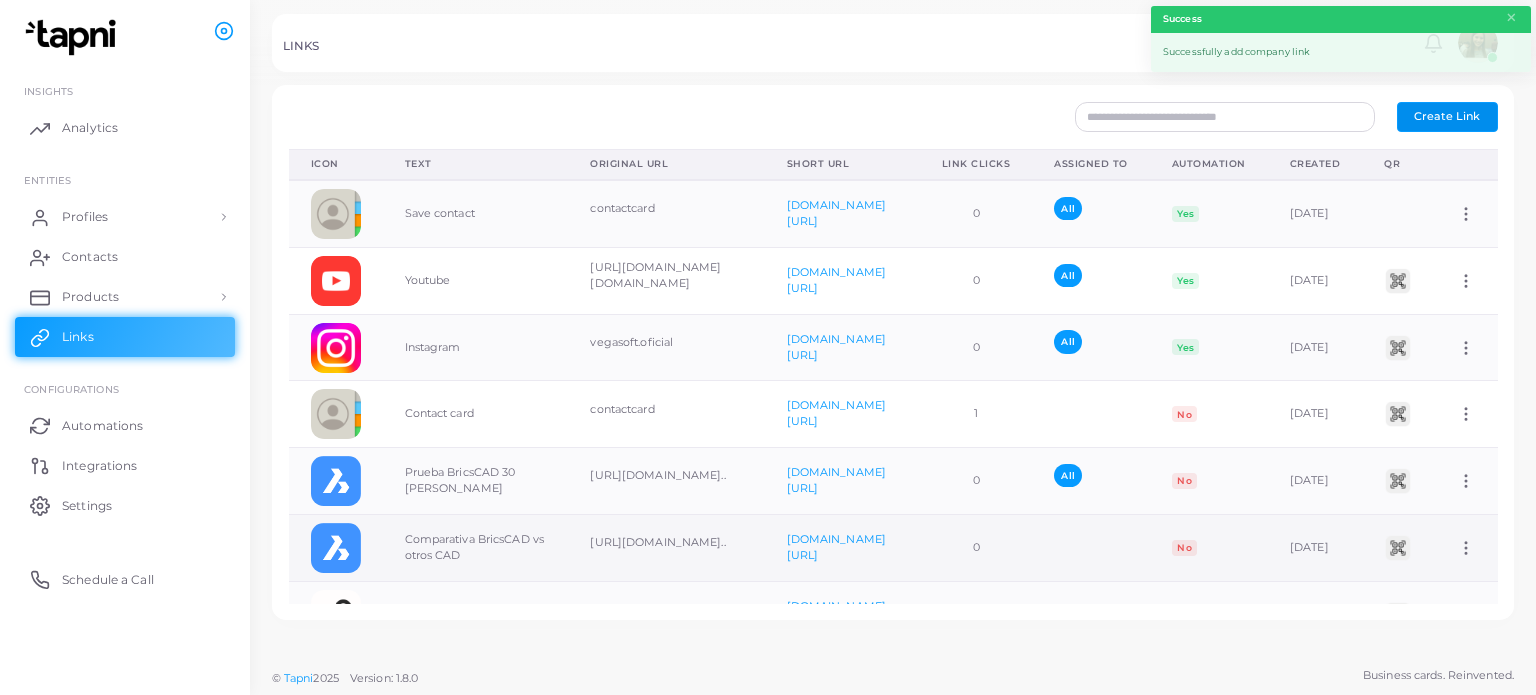 scroll, scrollTop: 68, scrollLeft: 0, axis: vertical 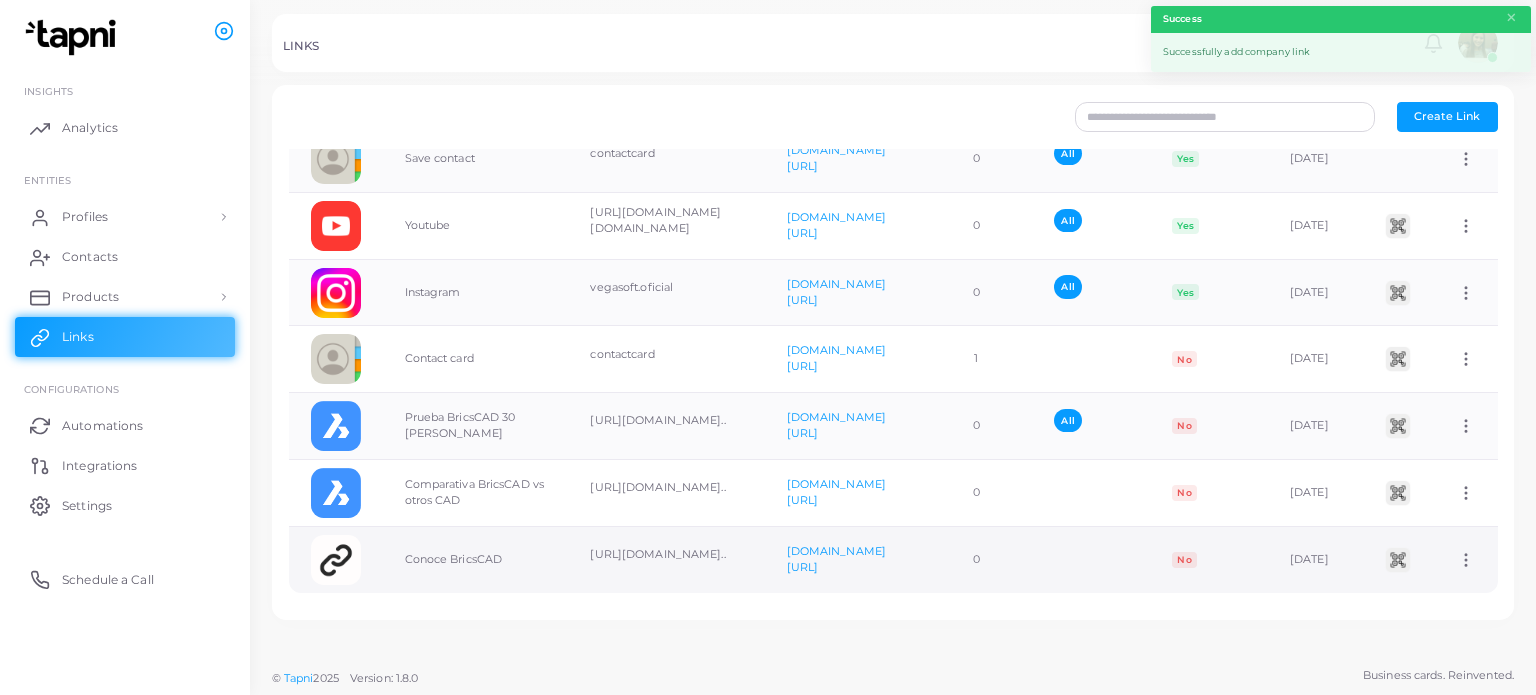 click 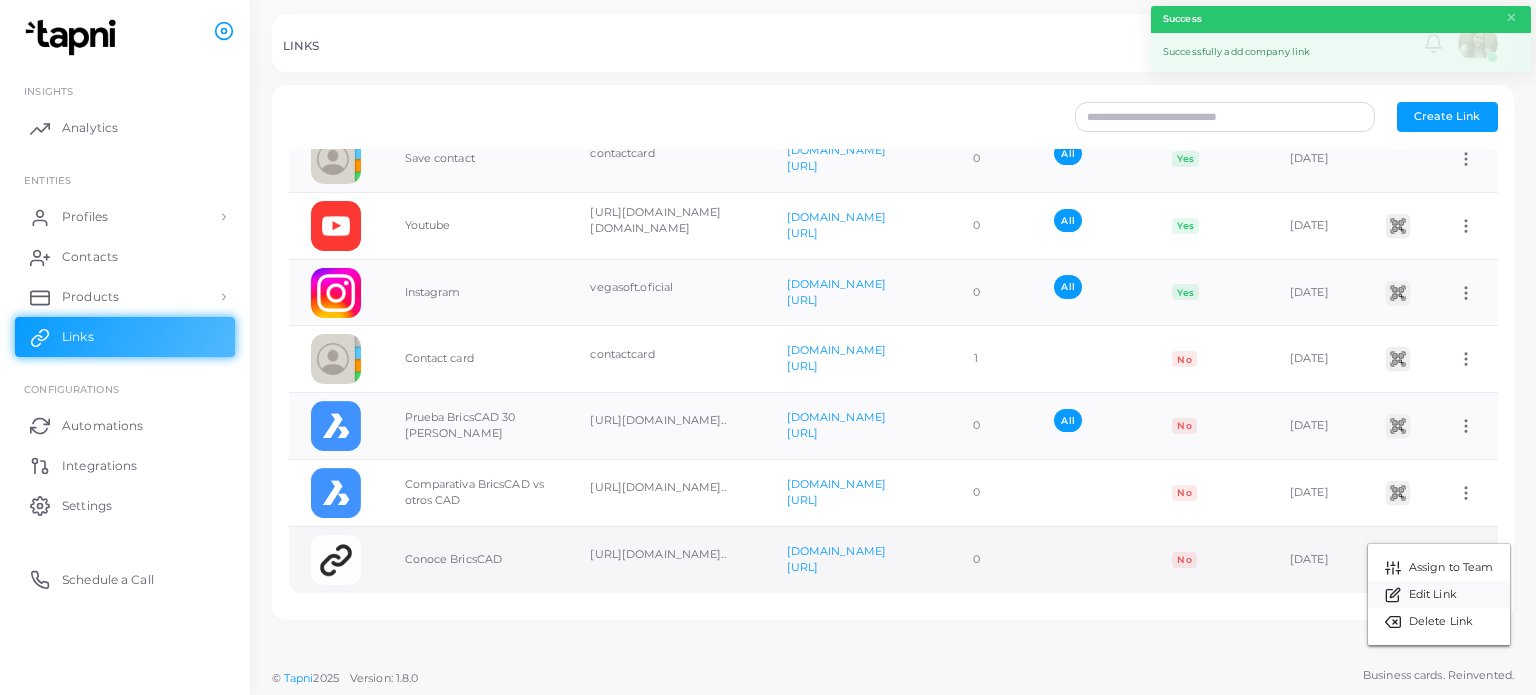 click 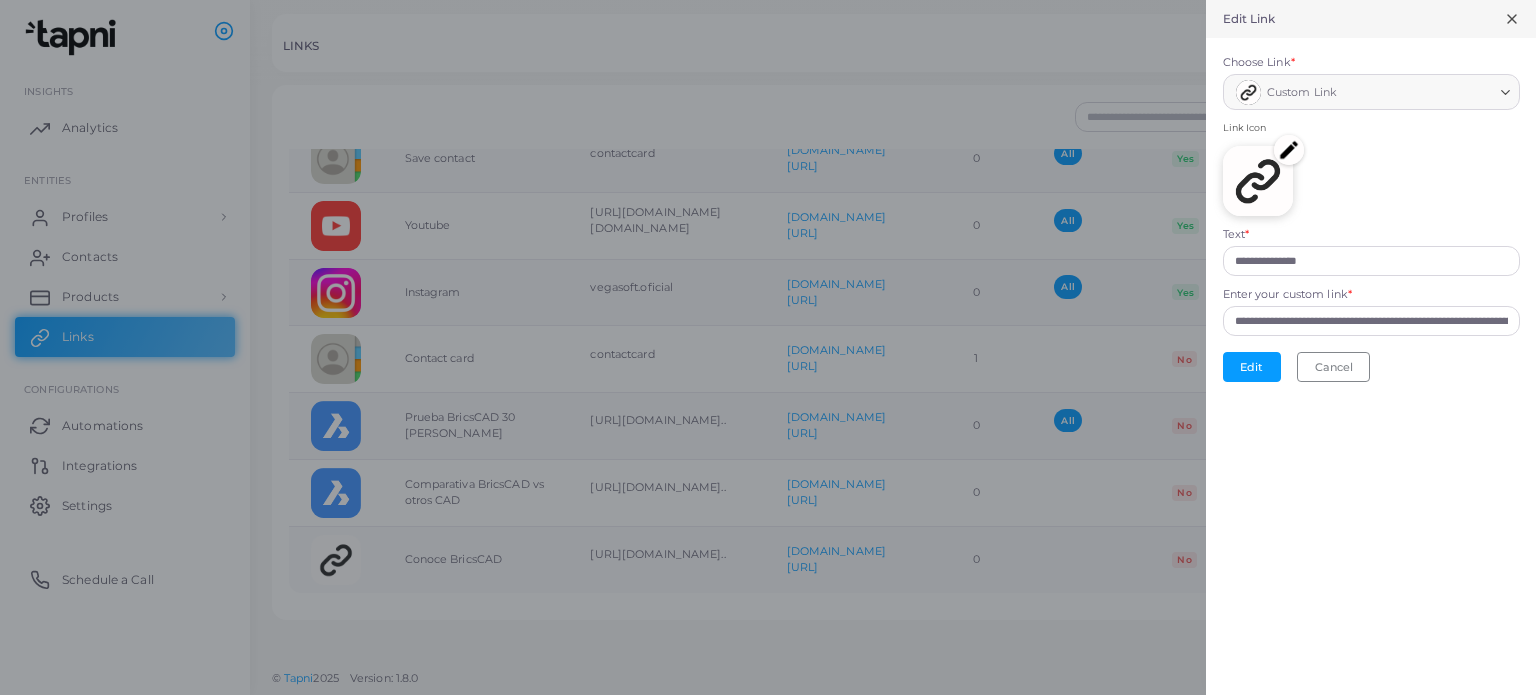 click at bounding box center [1289, 150] 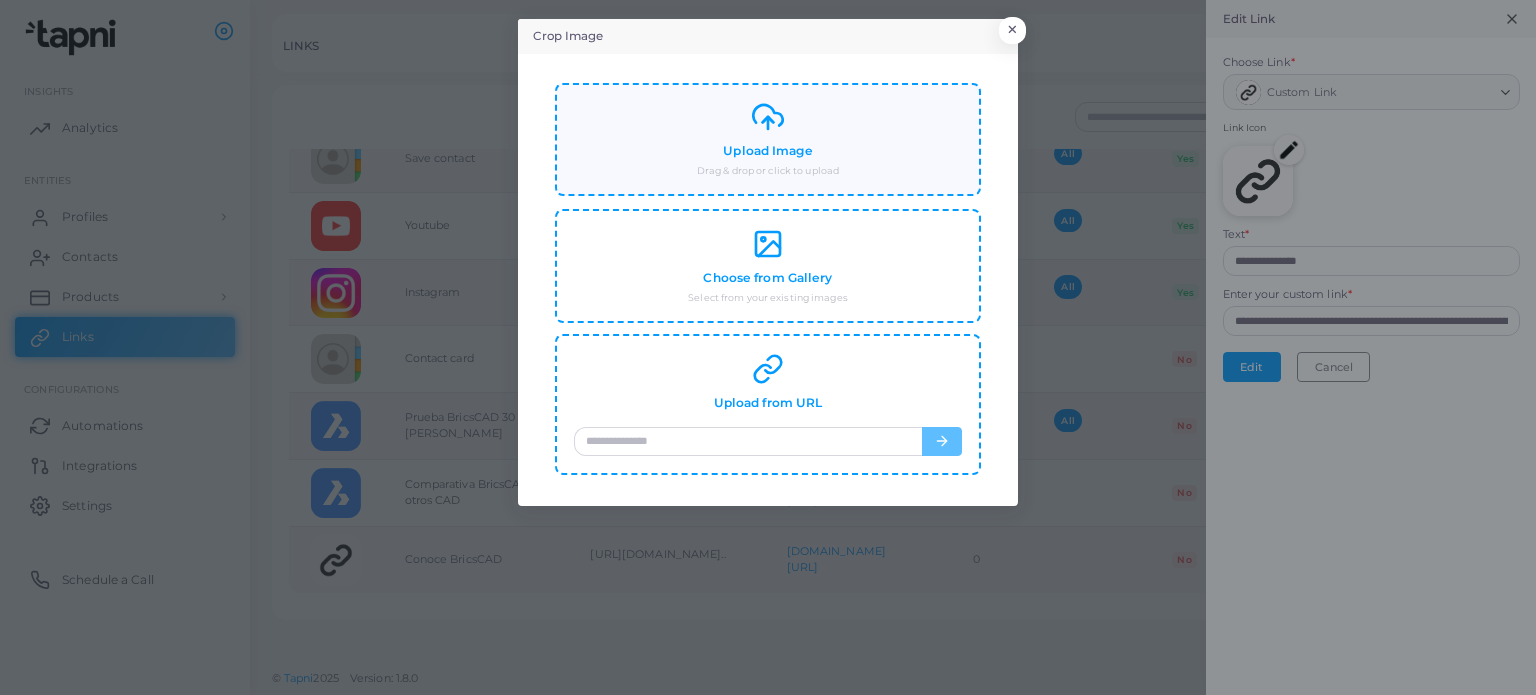 click on "Upload Image Drag & drop or click to upload" at bounding box center [768, 139] 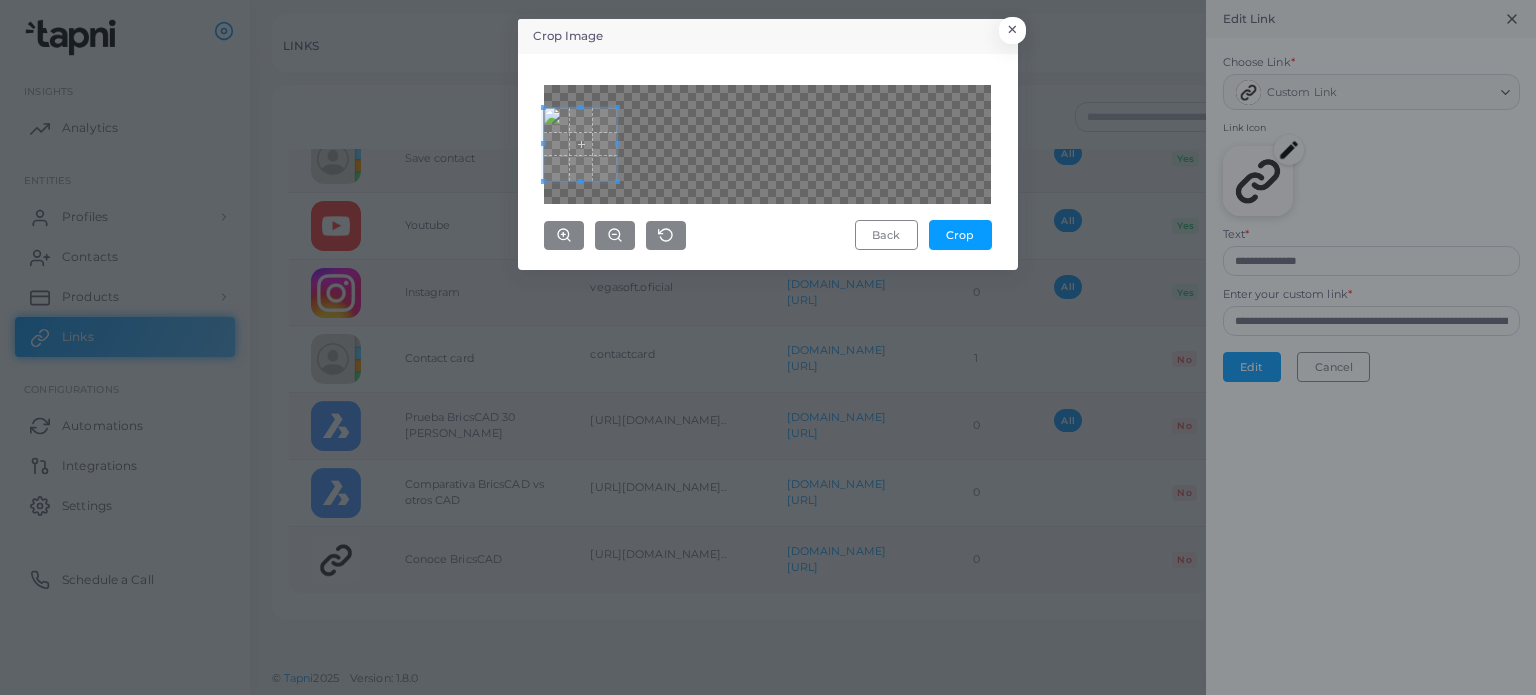 click at bounding box center (580, 144) 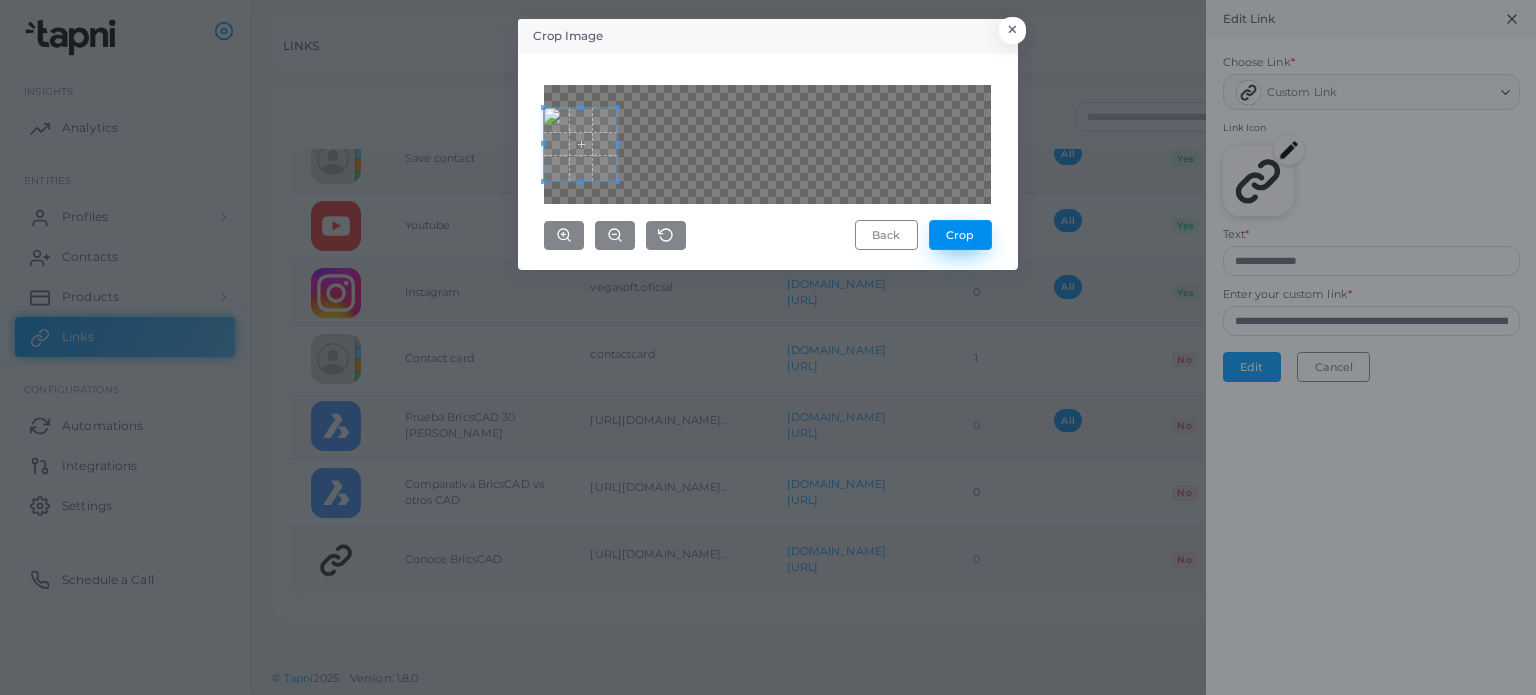 click on "Crop" at bounding box center [960, 235] 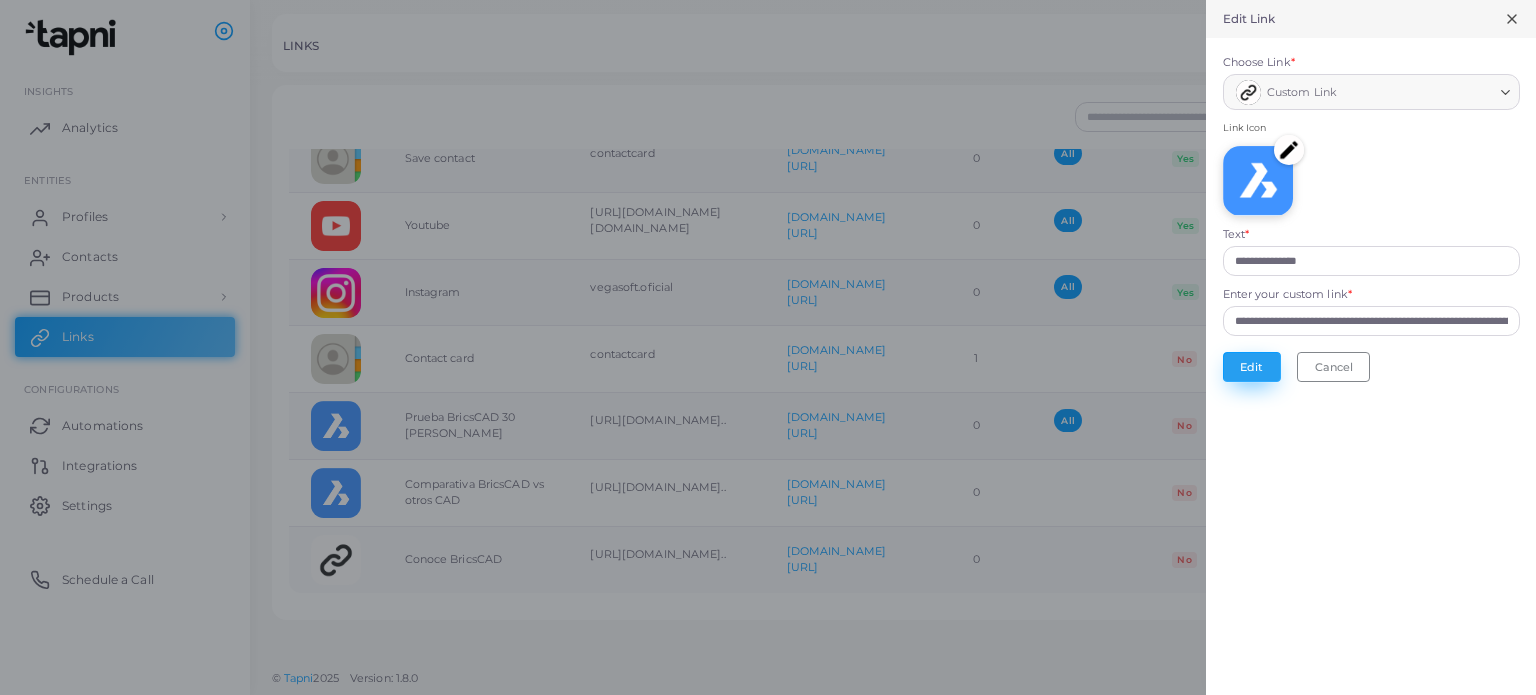 click on "Edit" at bounding box center (1252, 367) 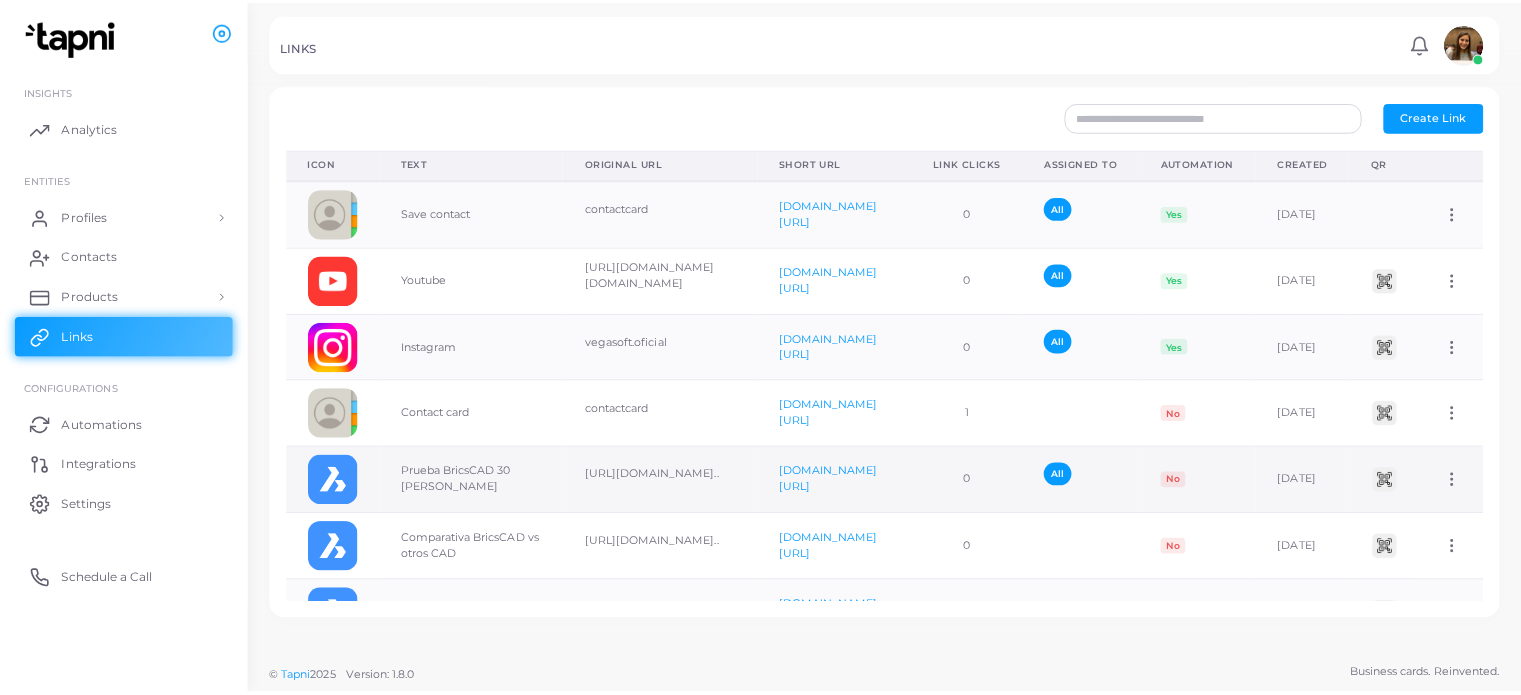 scroll, scrollTop: 68, scrollLeft: 0, axis: vertical 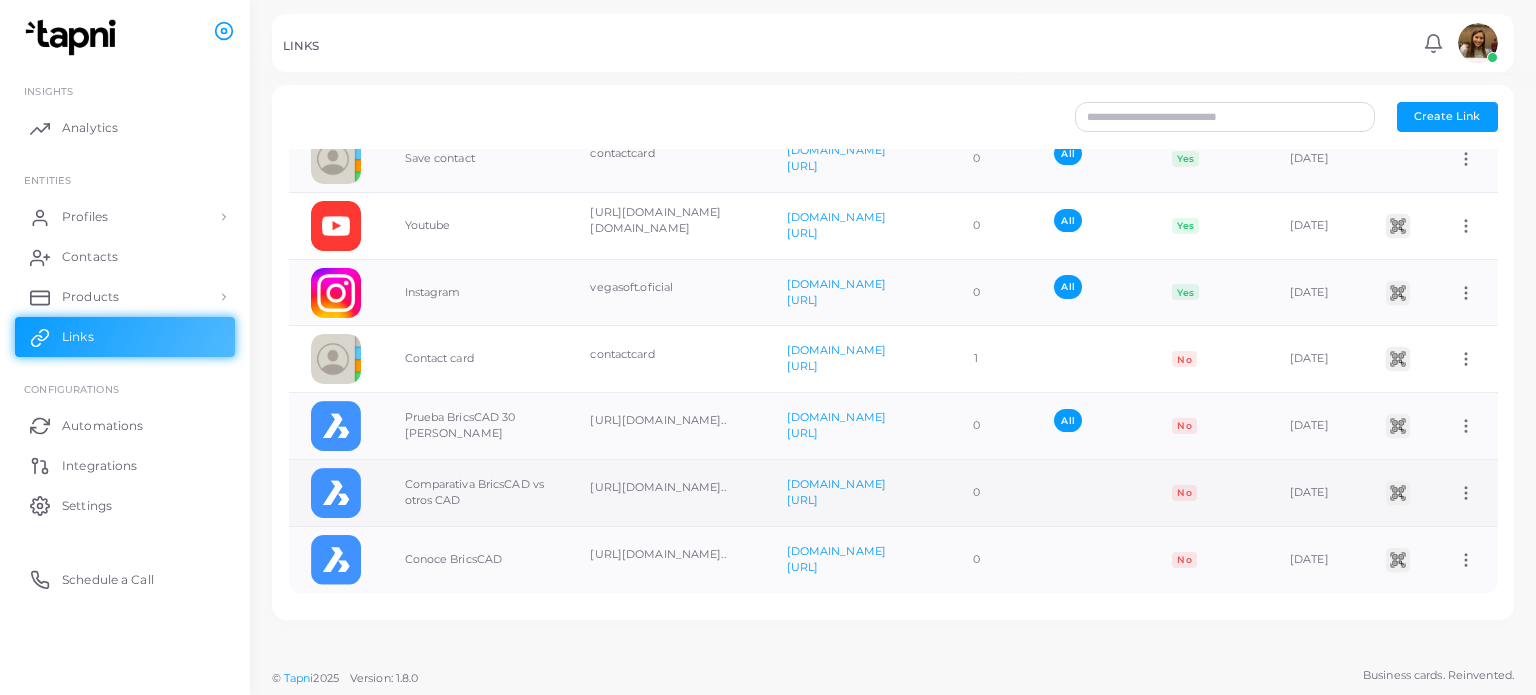click 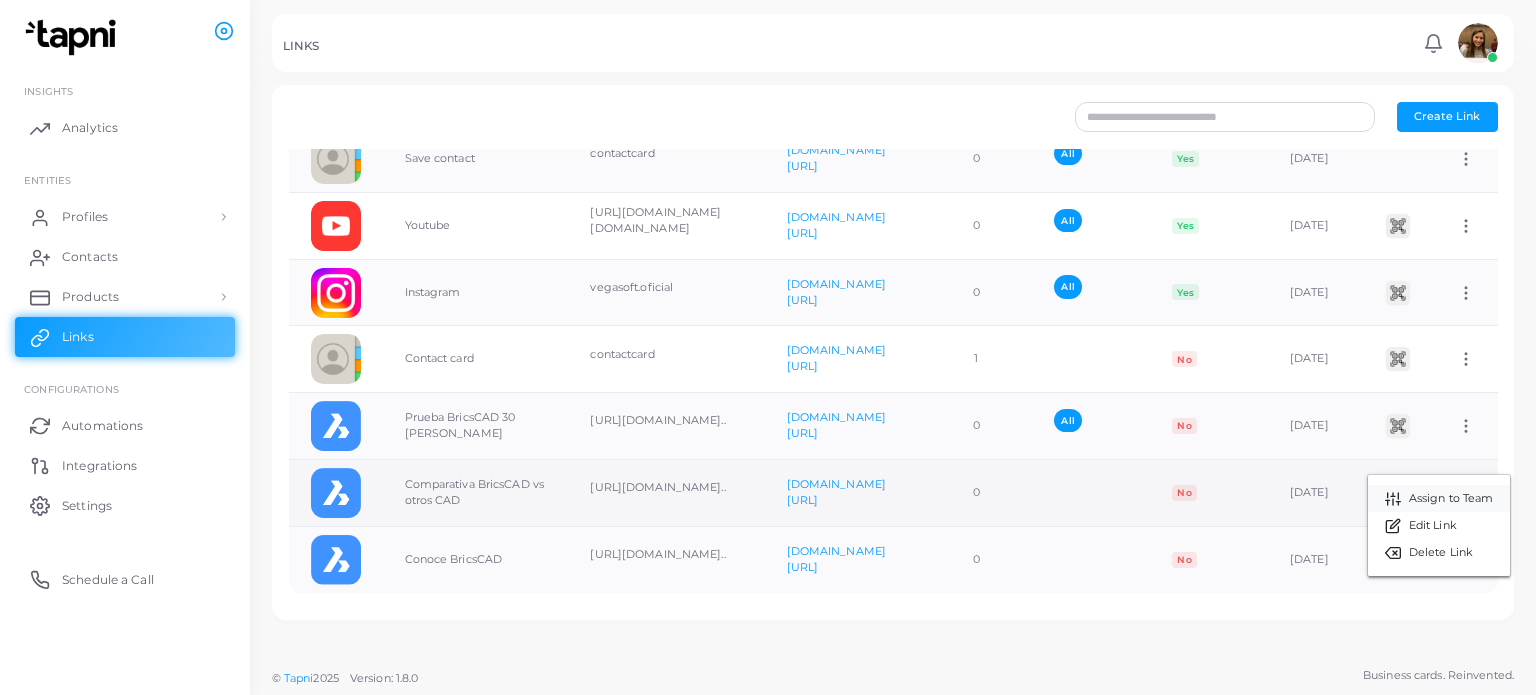 click on "Assign to Team" at bounding box center [1451, 499] 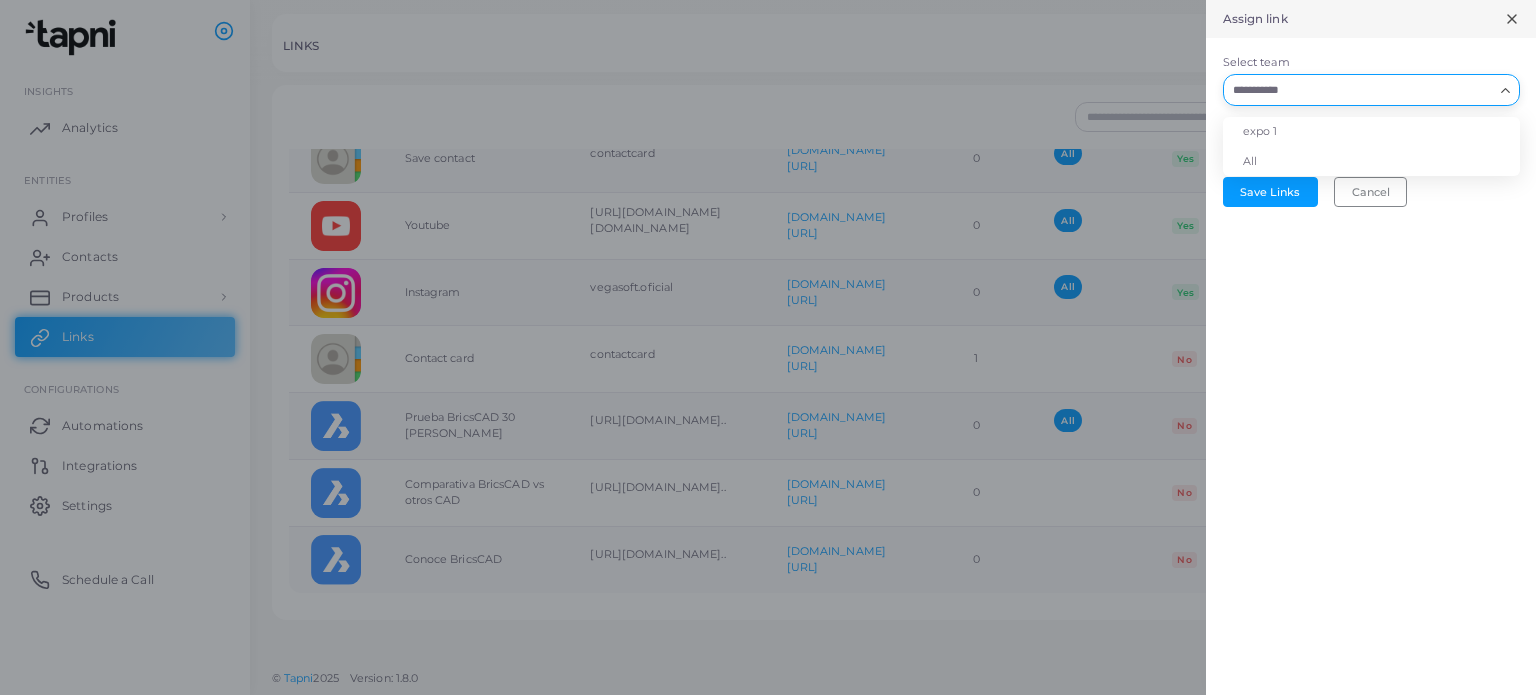 click on "Select team" at bounding box center (1359, 90) 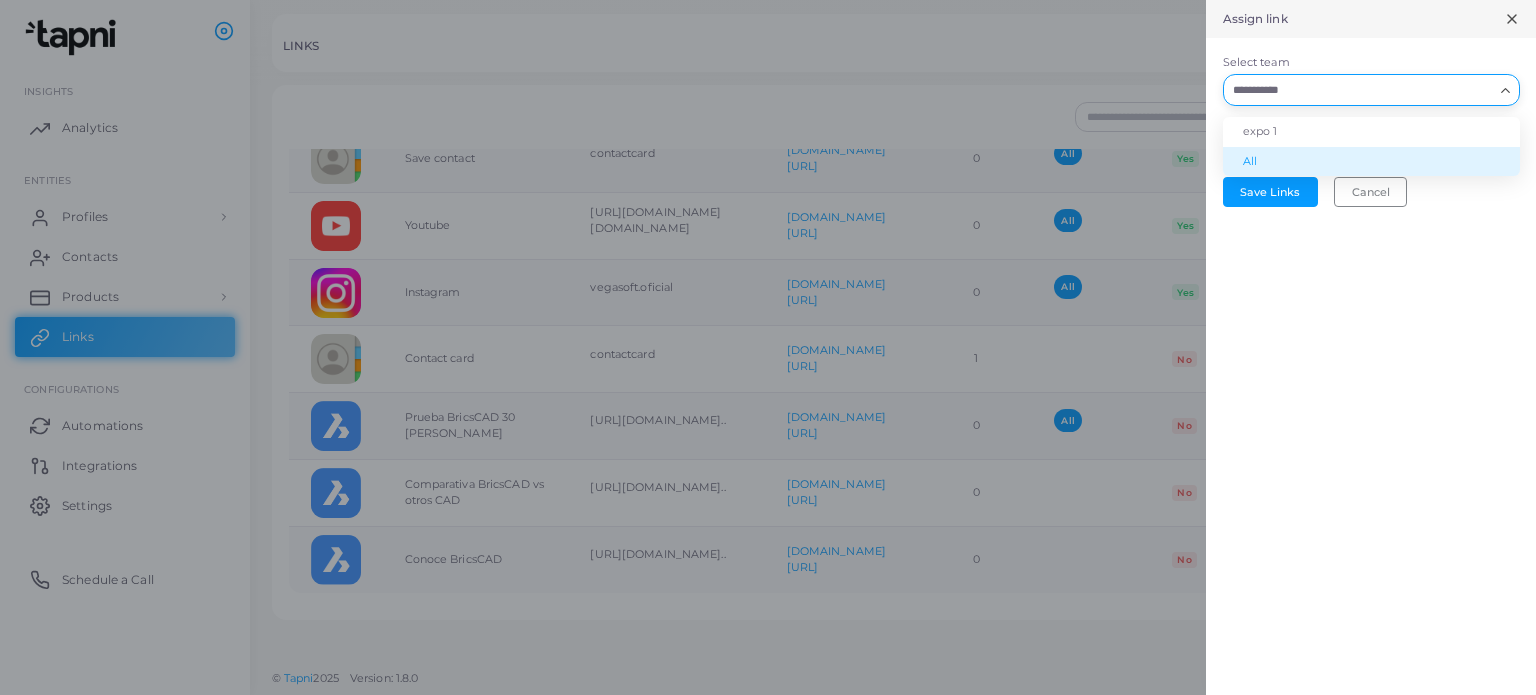 click on "All" at bounding box center [1371, 162] 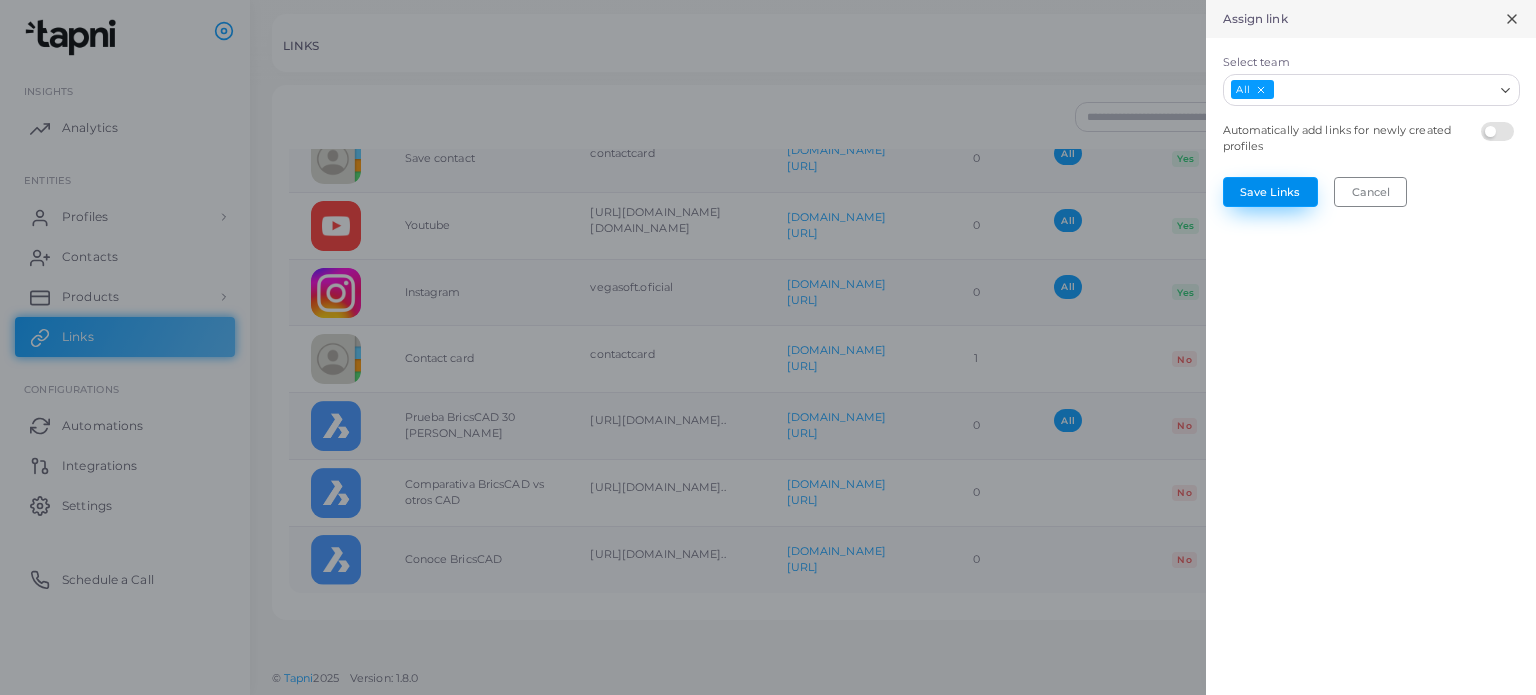 click on "Save Links" at bounding box center (1270, 192) 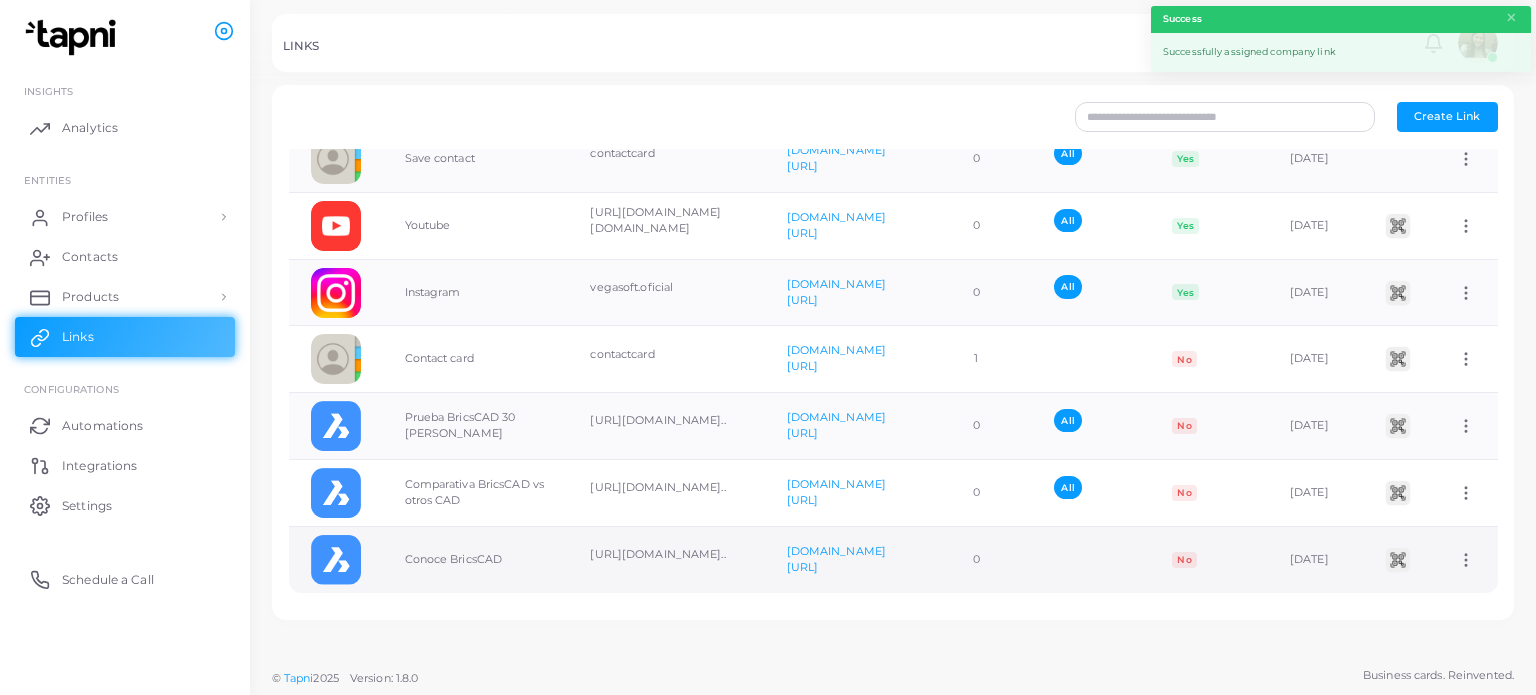 click 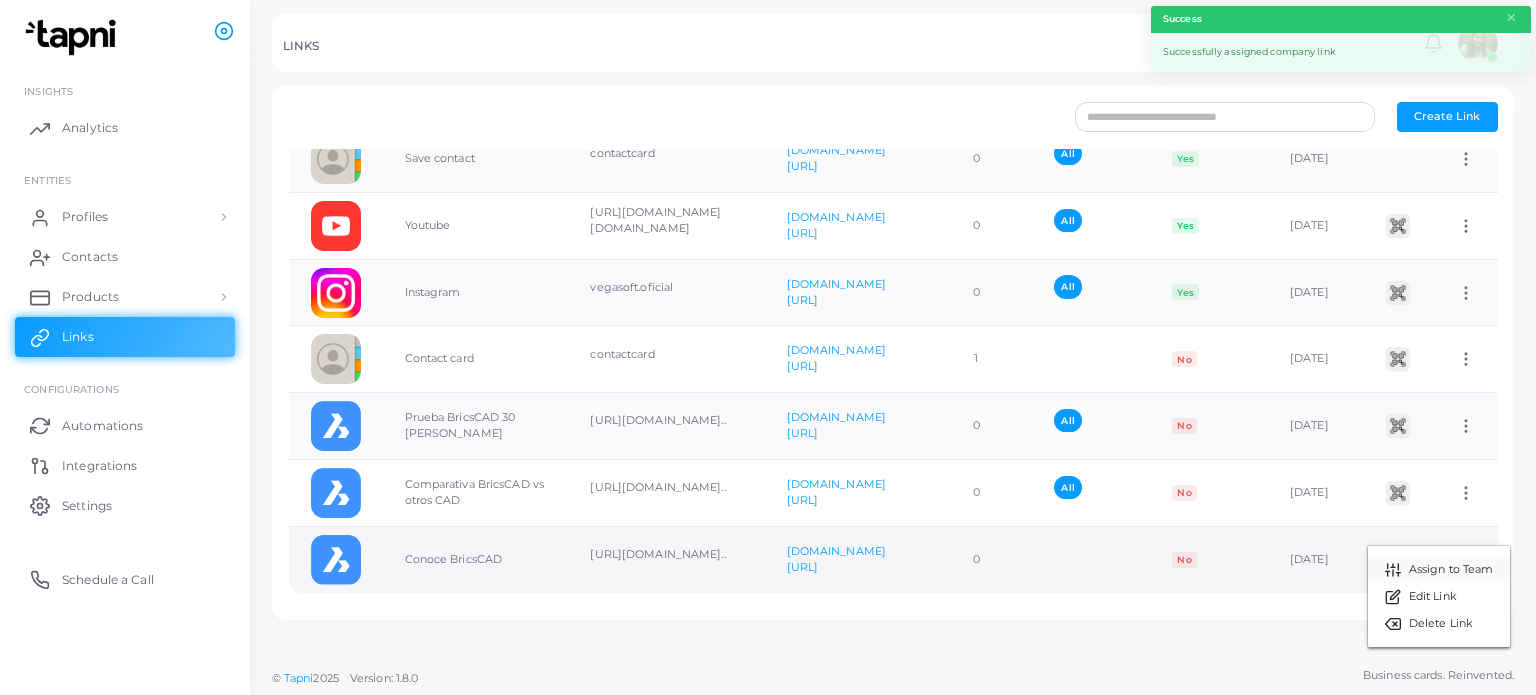 click on "Assign to Team" at bounding box center (1451, 570) 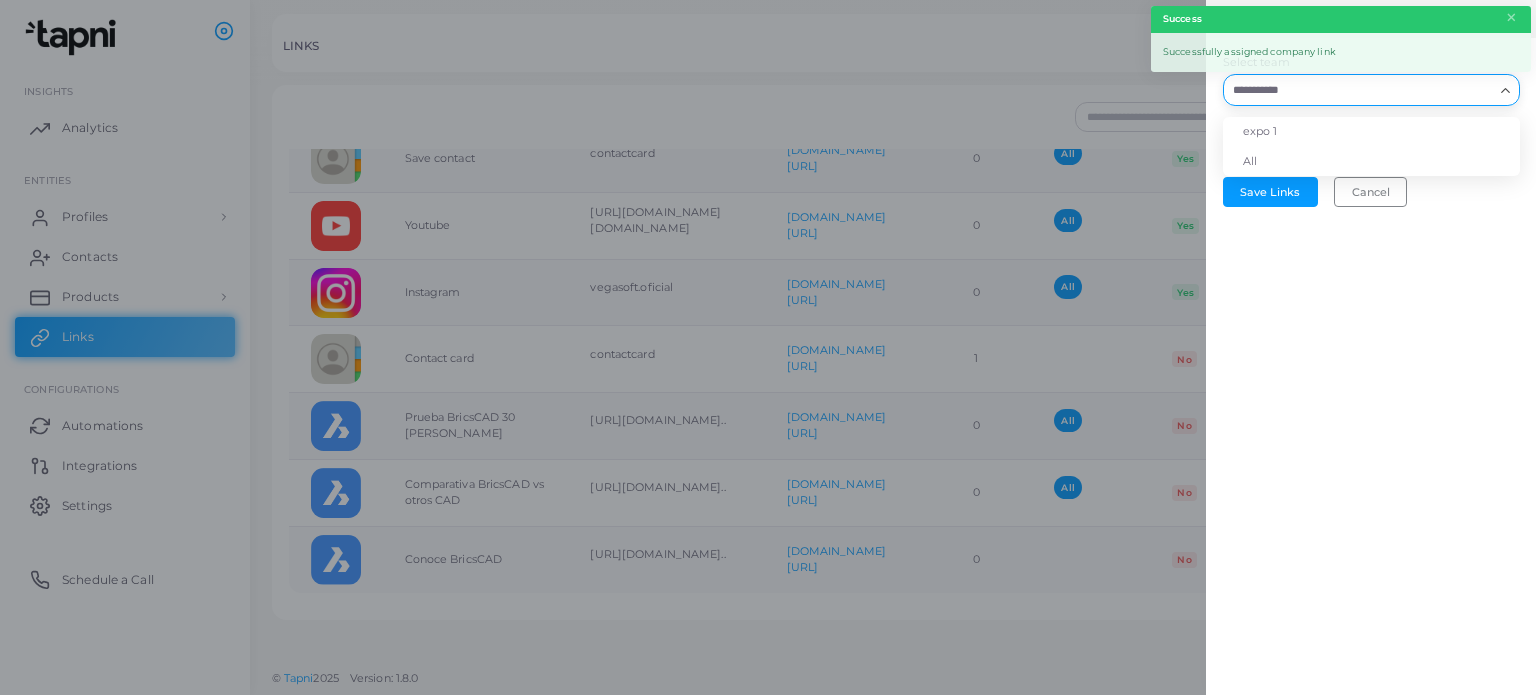 click on "Select team" at bounding box center [1359, 90] 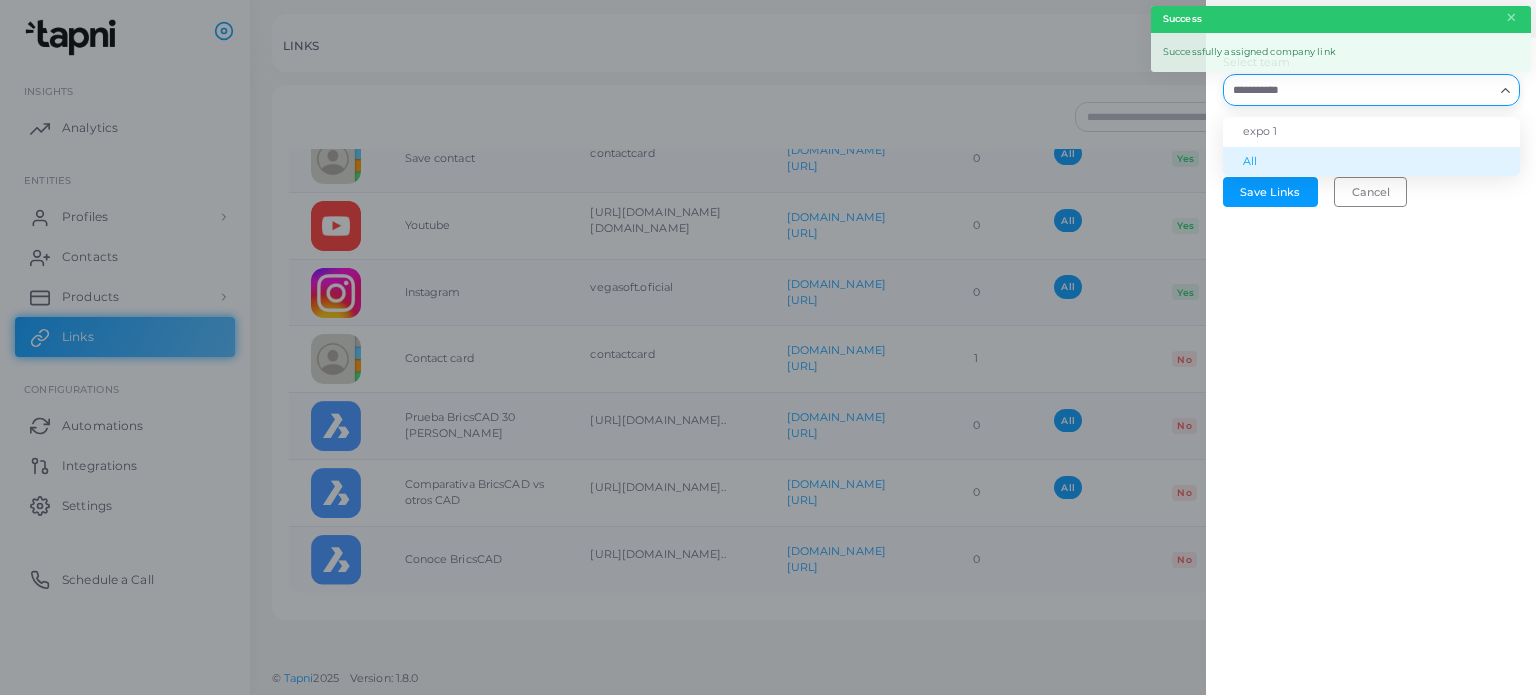 click on "All" at bounding box center (1371, 162) 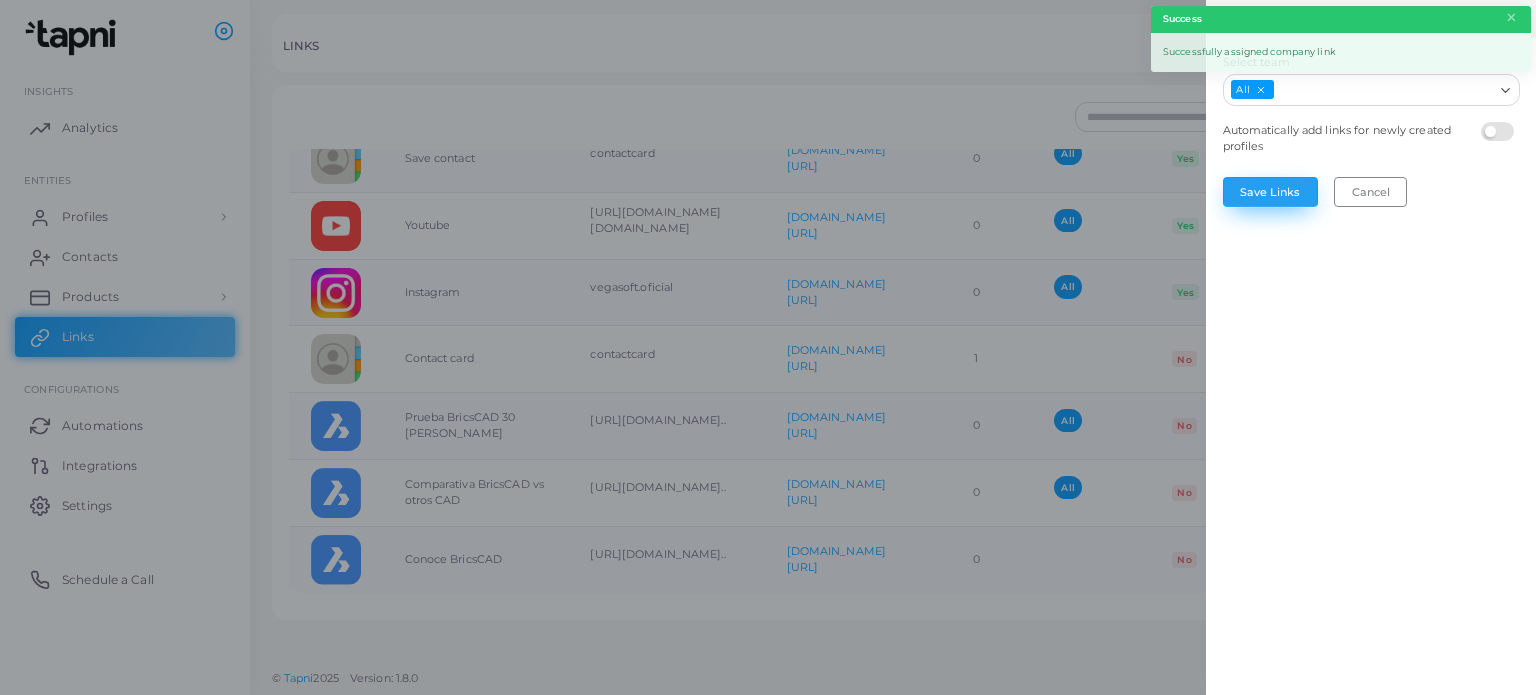 click on "Save Links" at bounding box center (1270, 192) 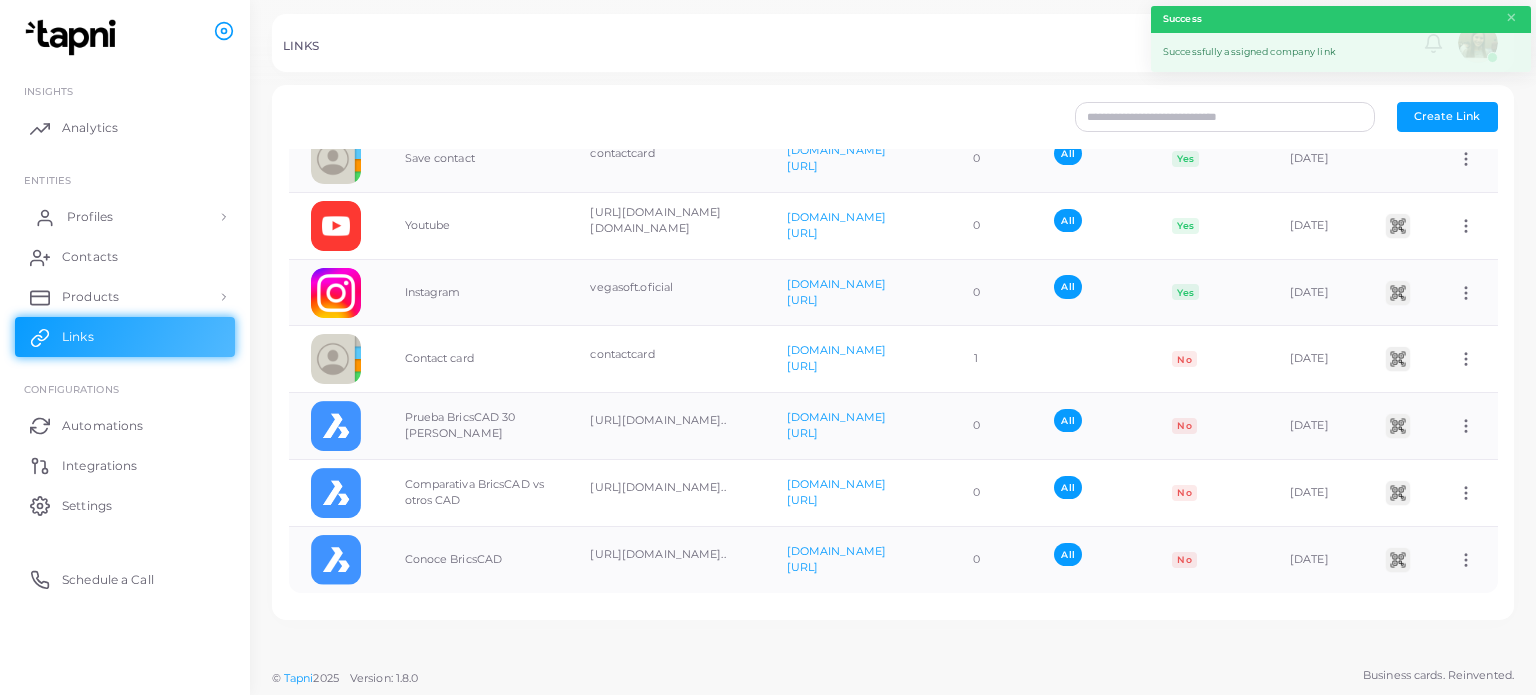 click on "Profiles" at bounding box center (125, 217) 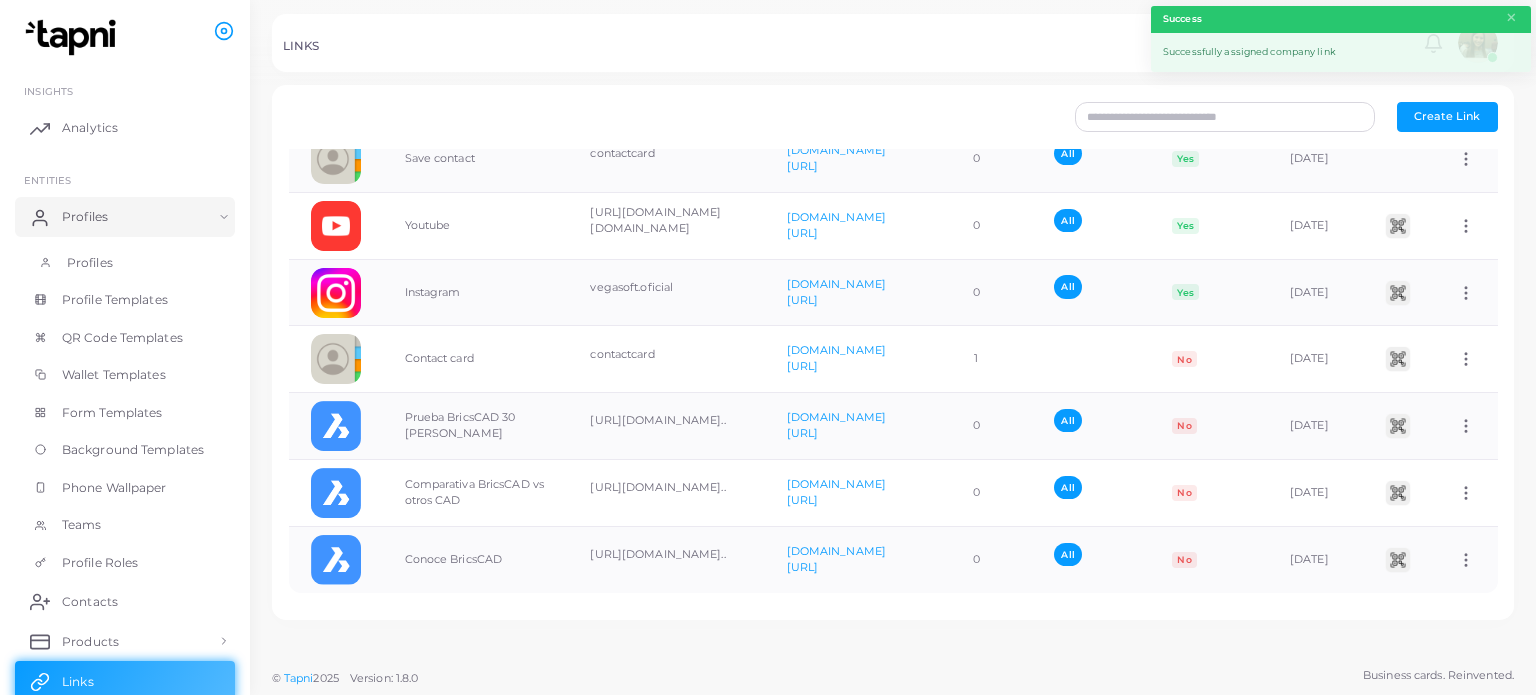 click on "Profiles" at bounding box center (125, 263) 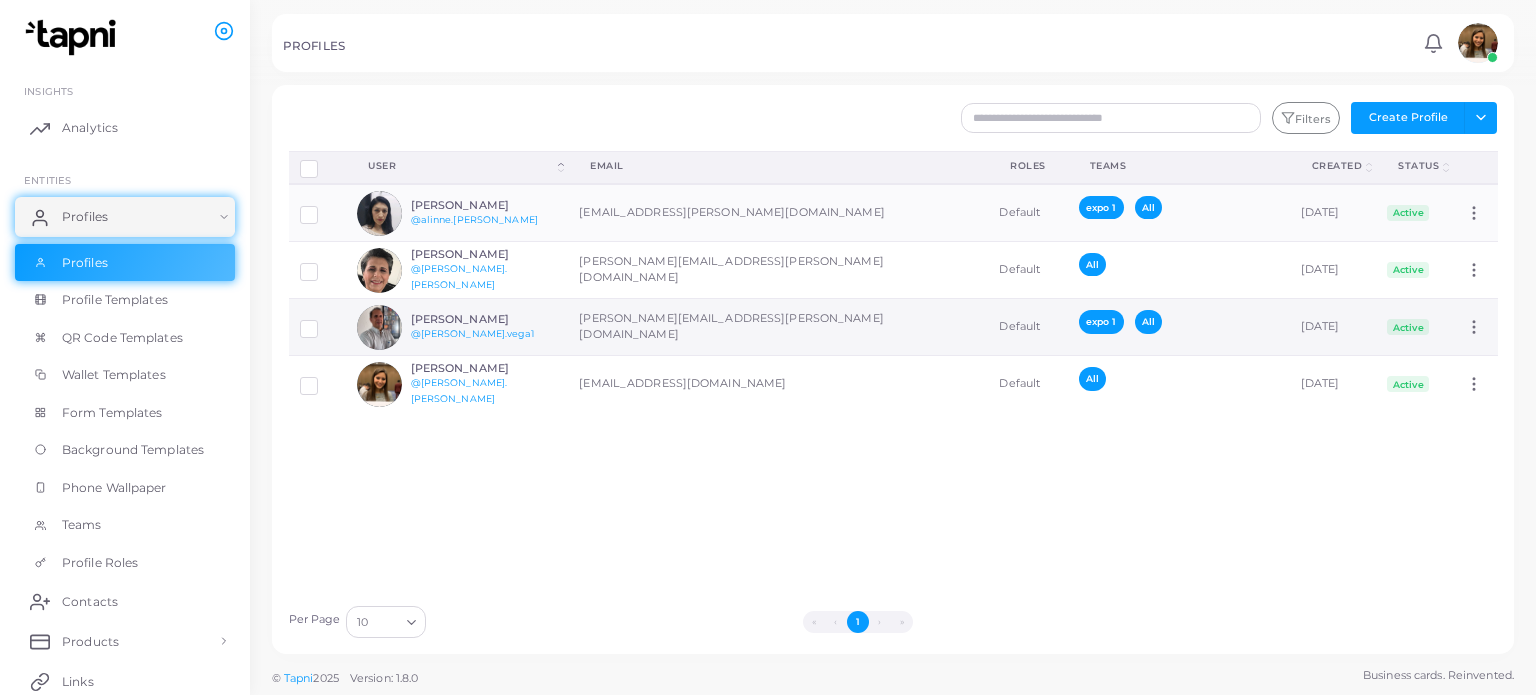 click on "[PERSON_NAME]" at bounding box center (484, 319) 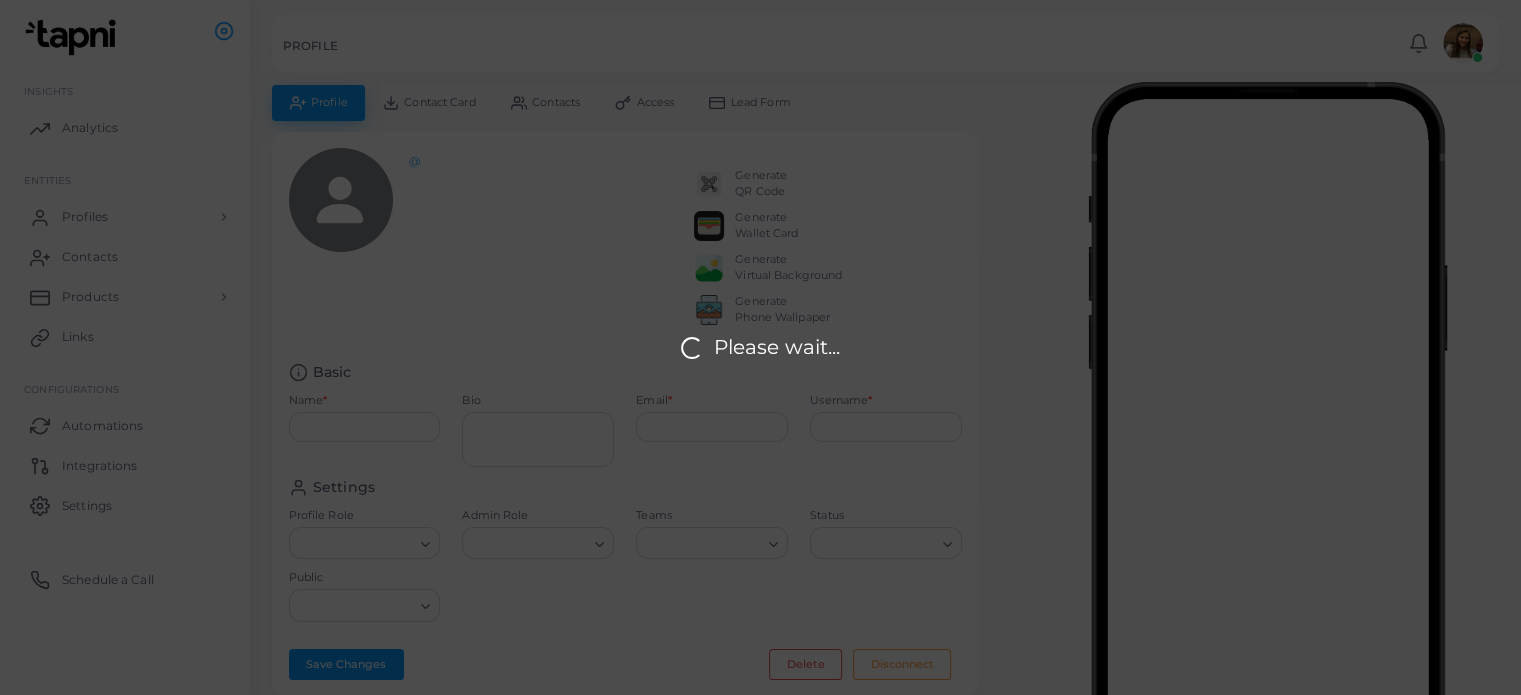 type on "**********" 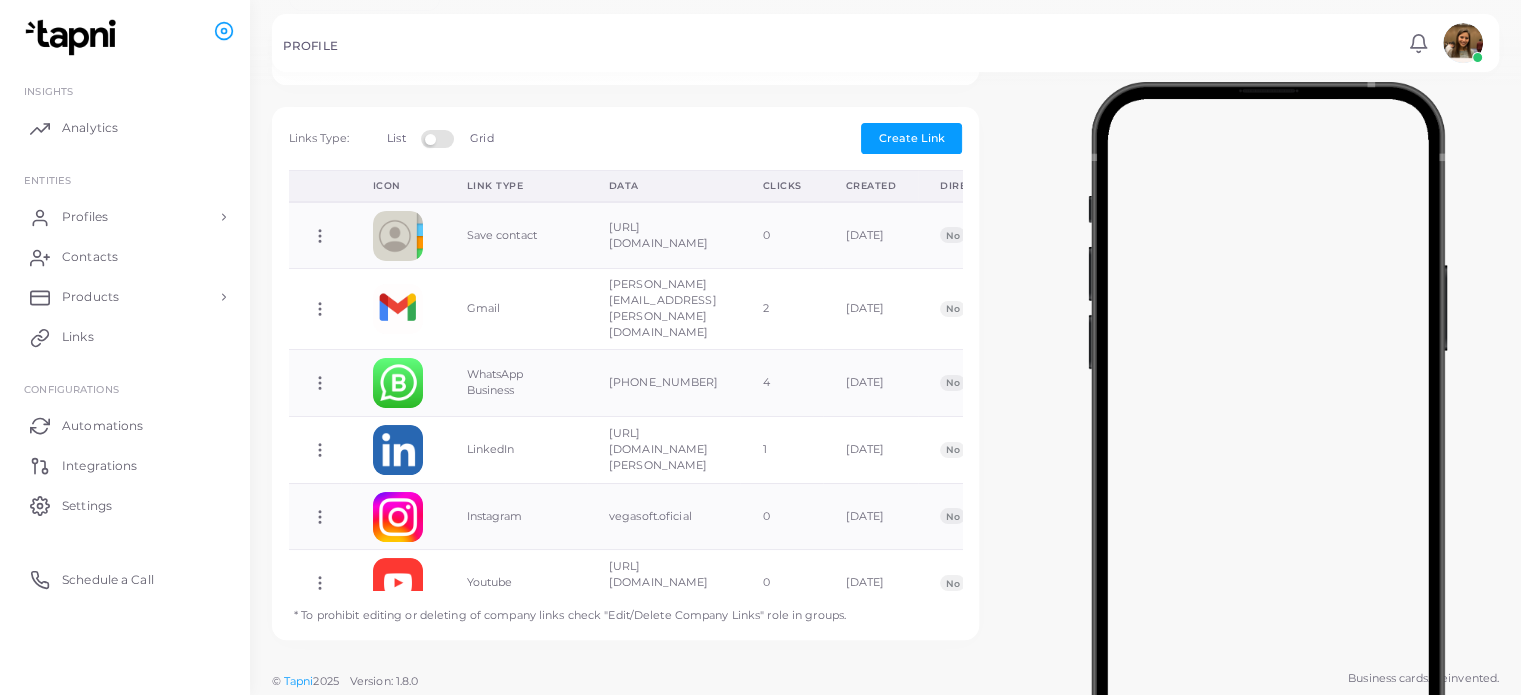 scroll, scrollTop: 652, scrollLeft: 0, axis: vertical 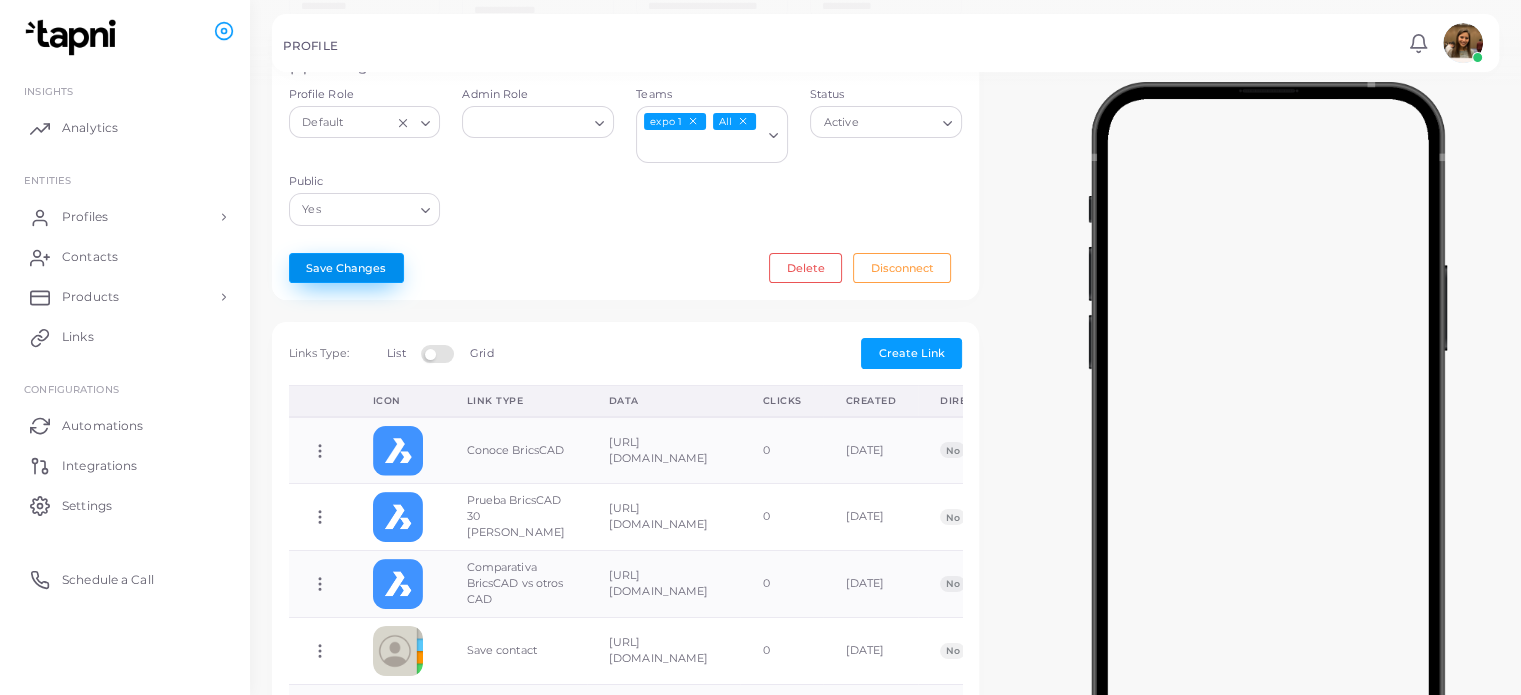 click on "Save Changes" at bounding box center (346, 268) 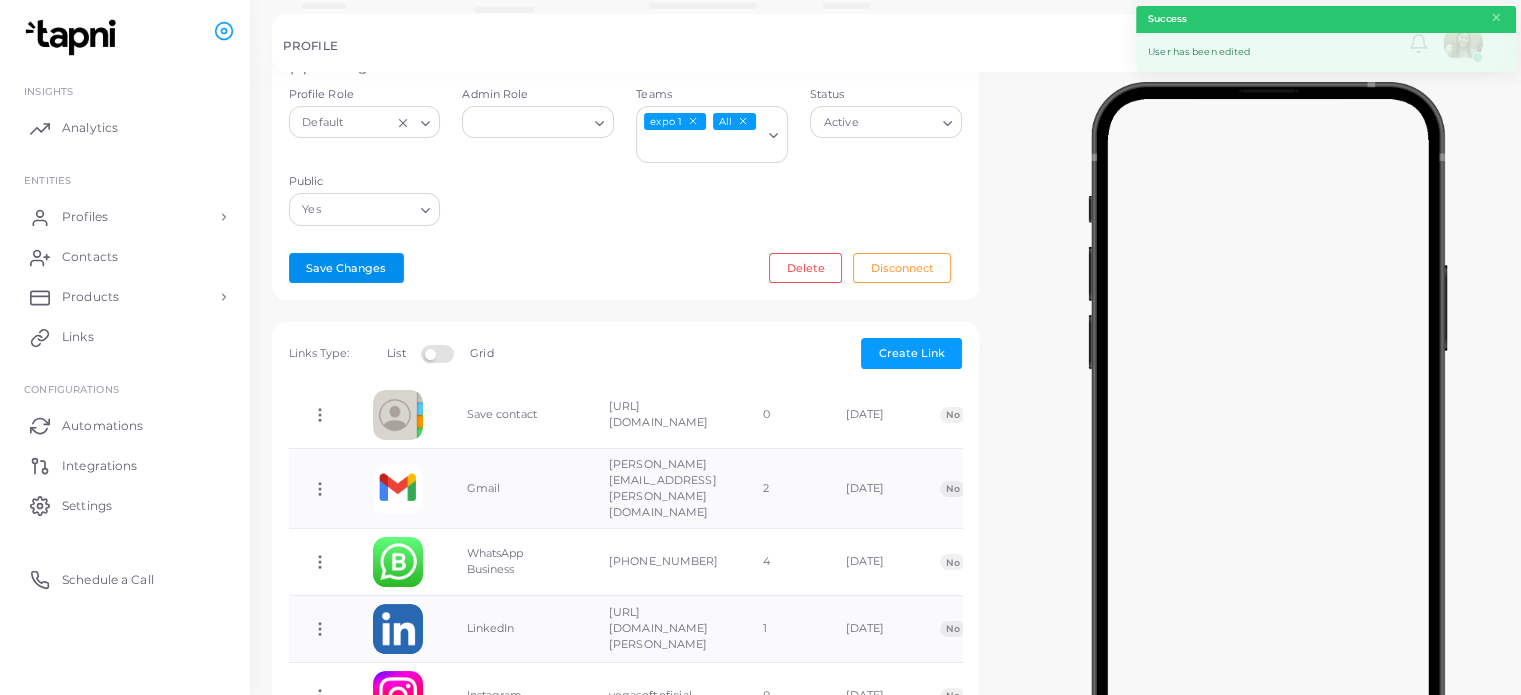 scroll, scrollTop: 0, scrollLeft: 0, axis: both 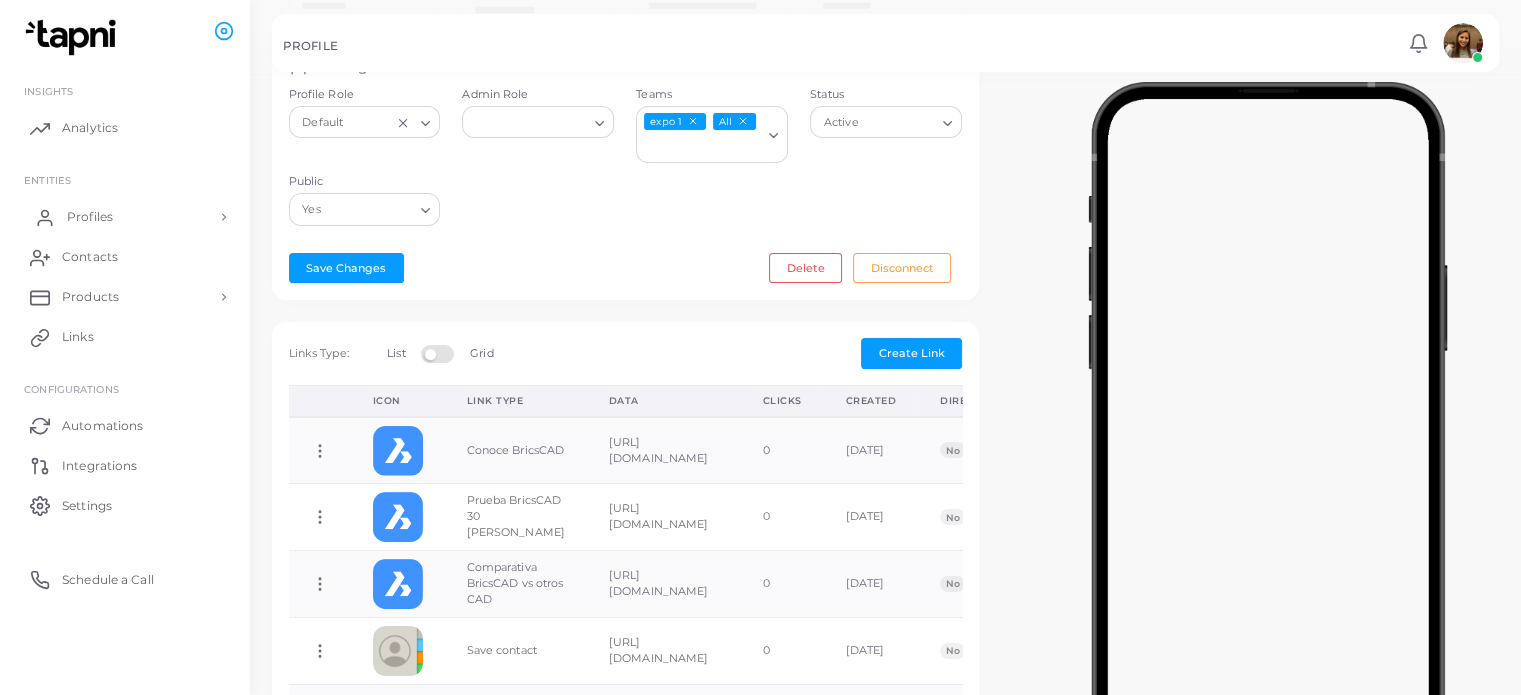 click on "Profiles" at bounding box center (125, 217) 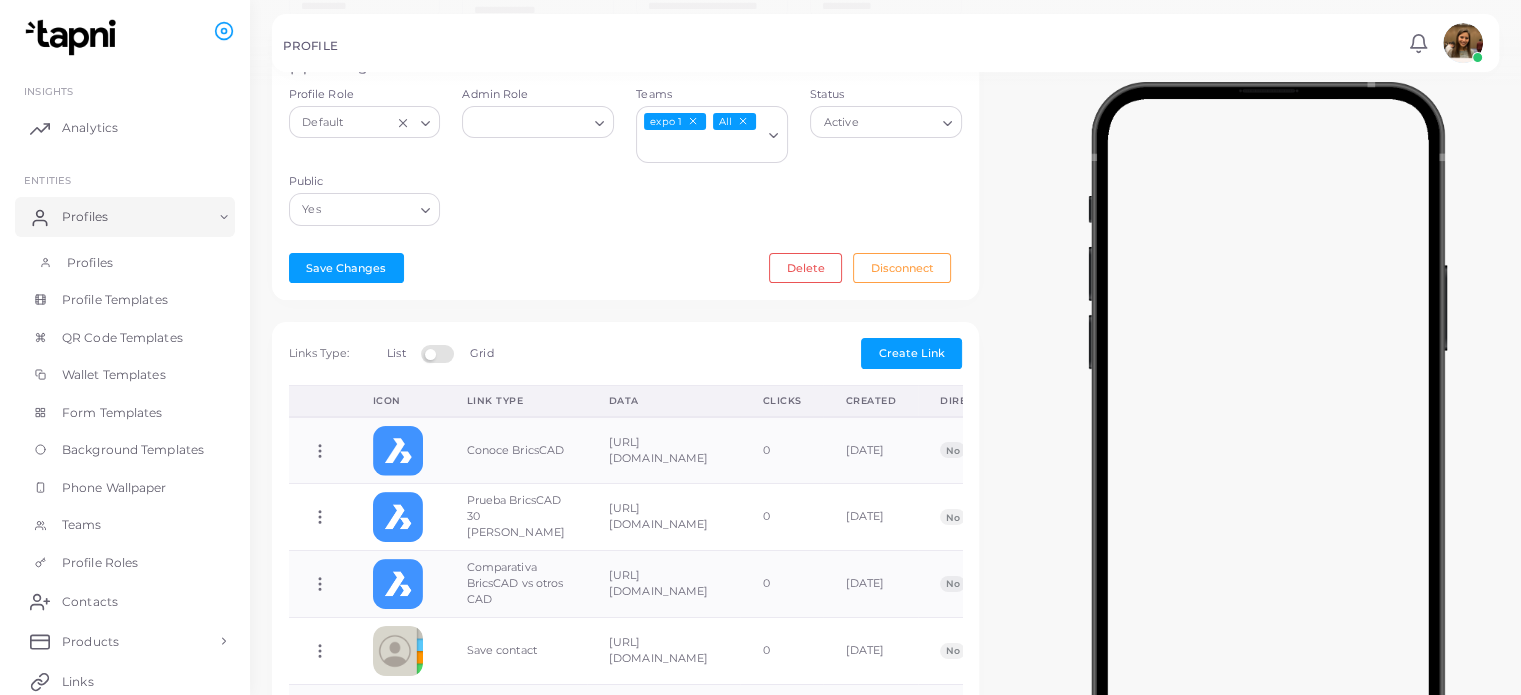 click on "Profiles" at bounding box center (125, 263) 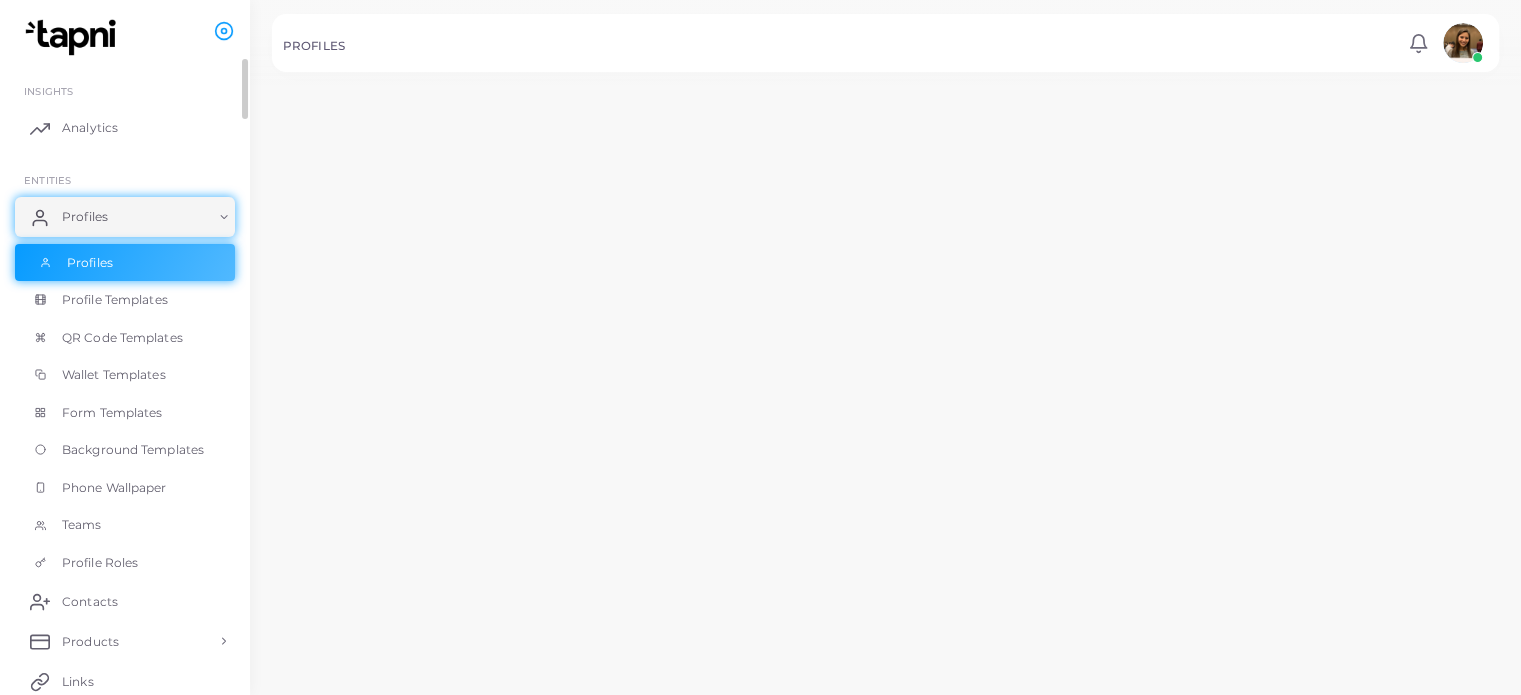 scroll, scrollTop: 0, scrollLeft: 0, axis: both 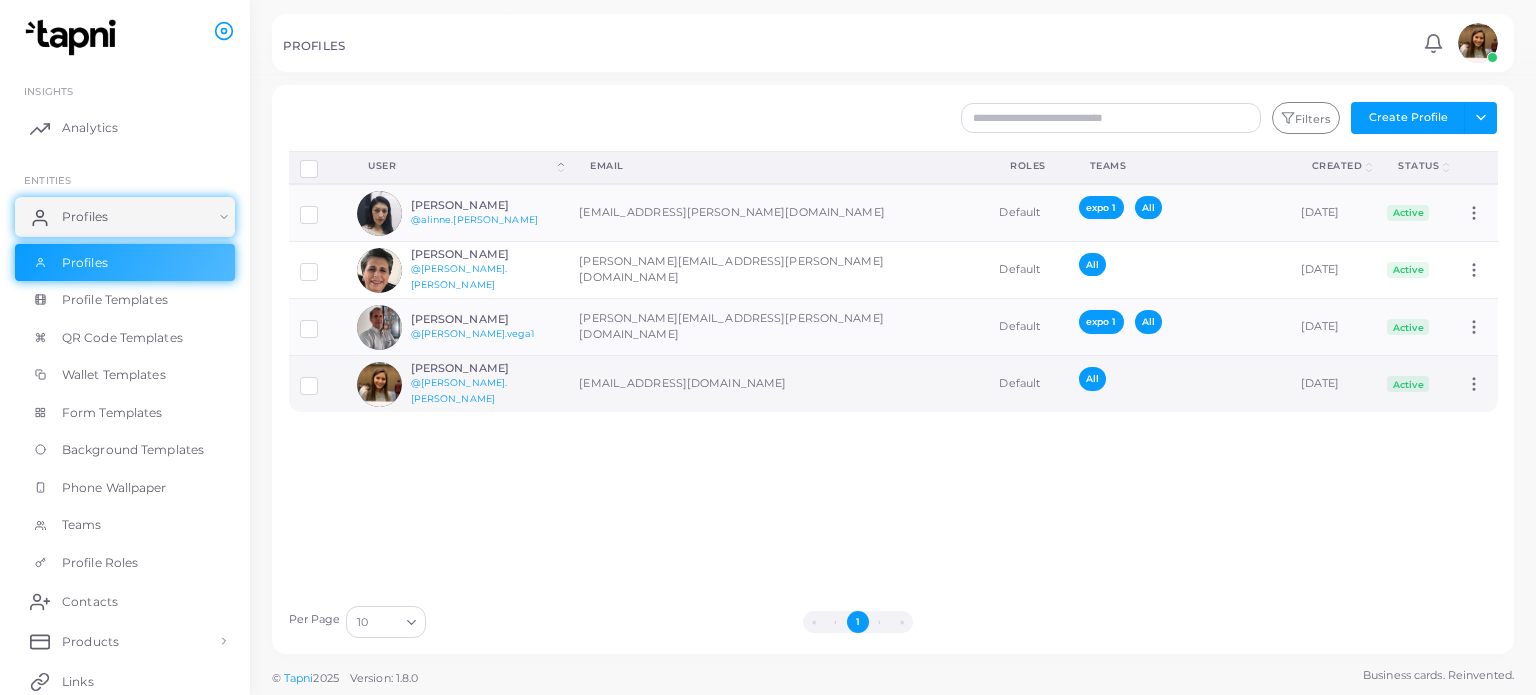 click on "[PERSON_NAME]  @[PERSON_NAME].[PERSON_NAME]" at bounding box center (457, 384) 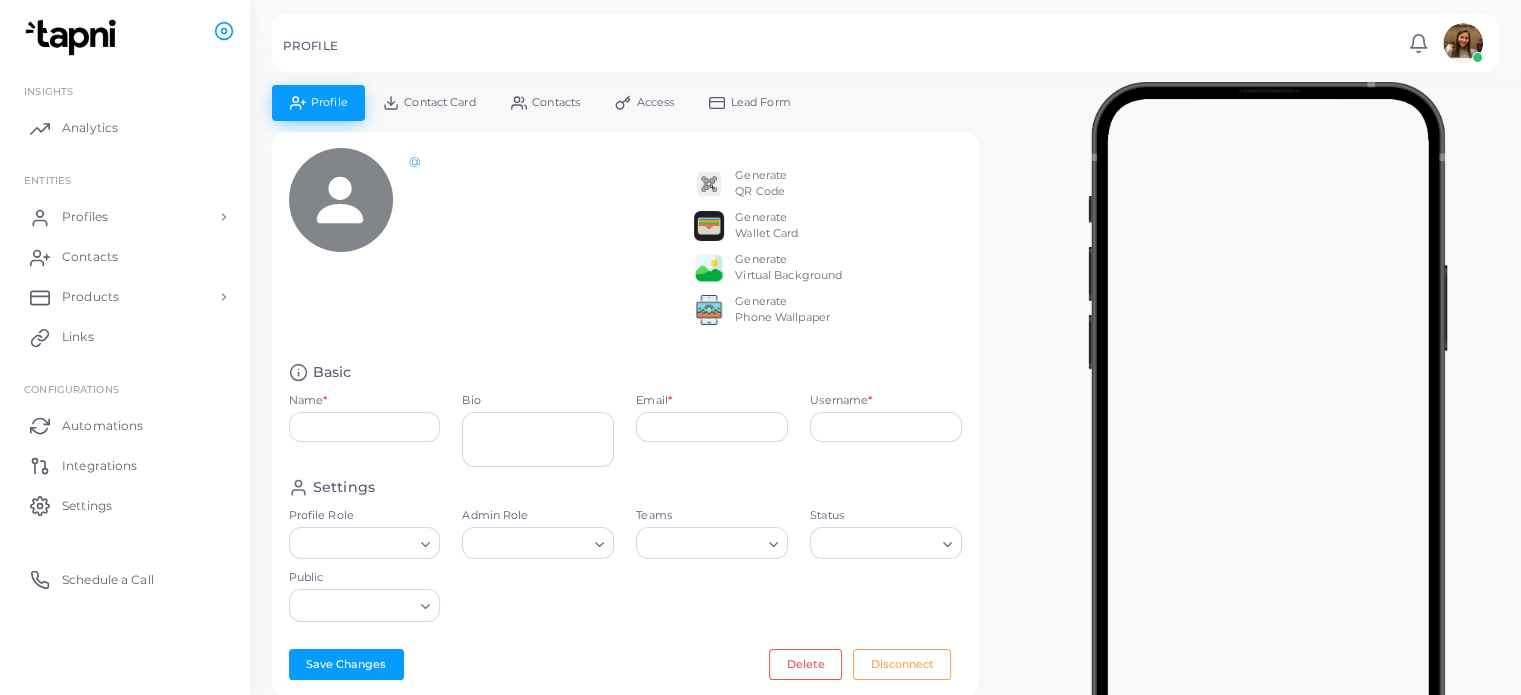 type on "**********" 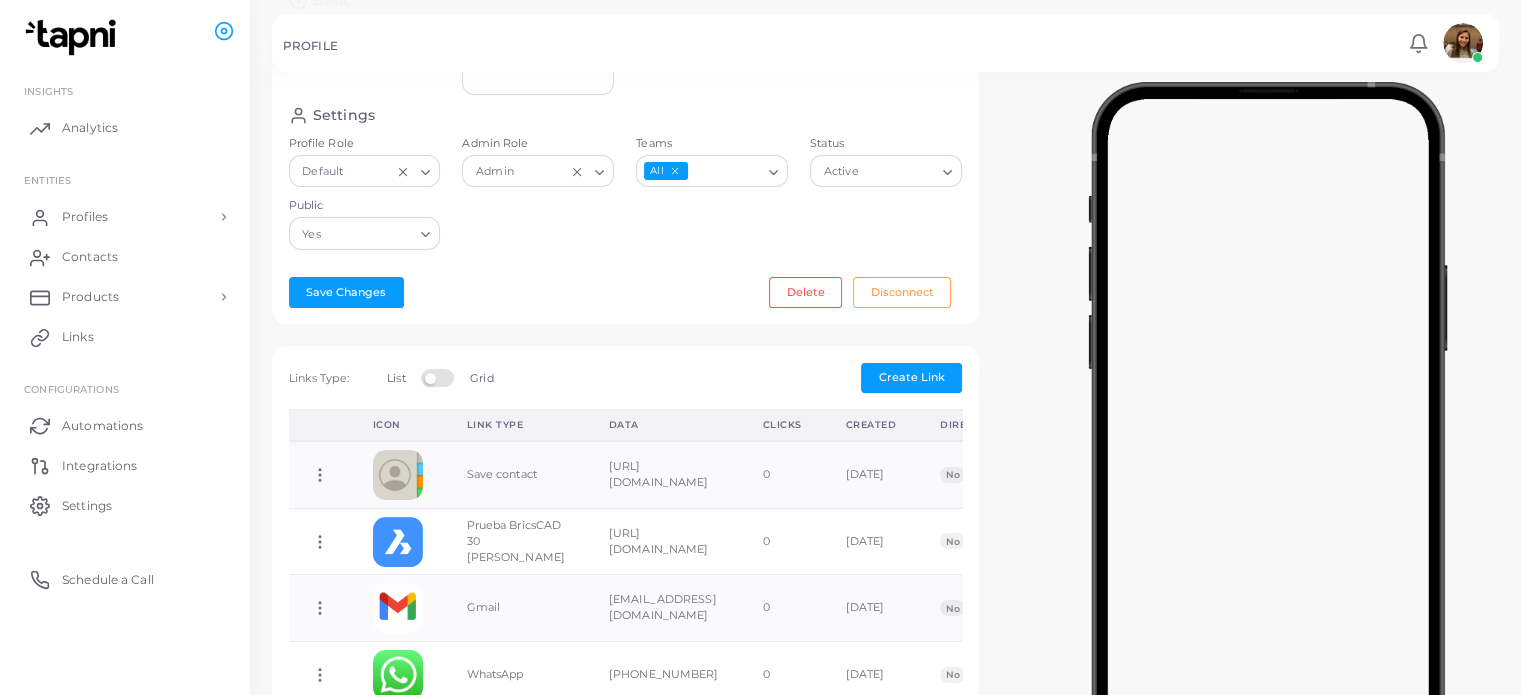 scroll, scrollTop: 374, scrollLeft: 0, axis: vertical 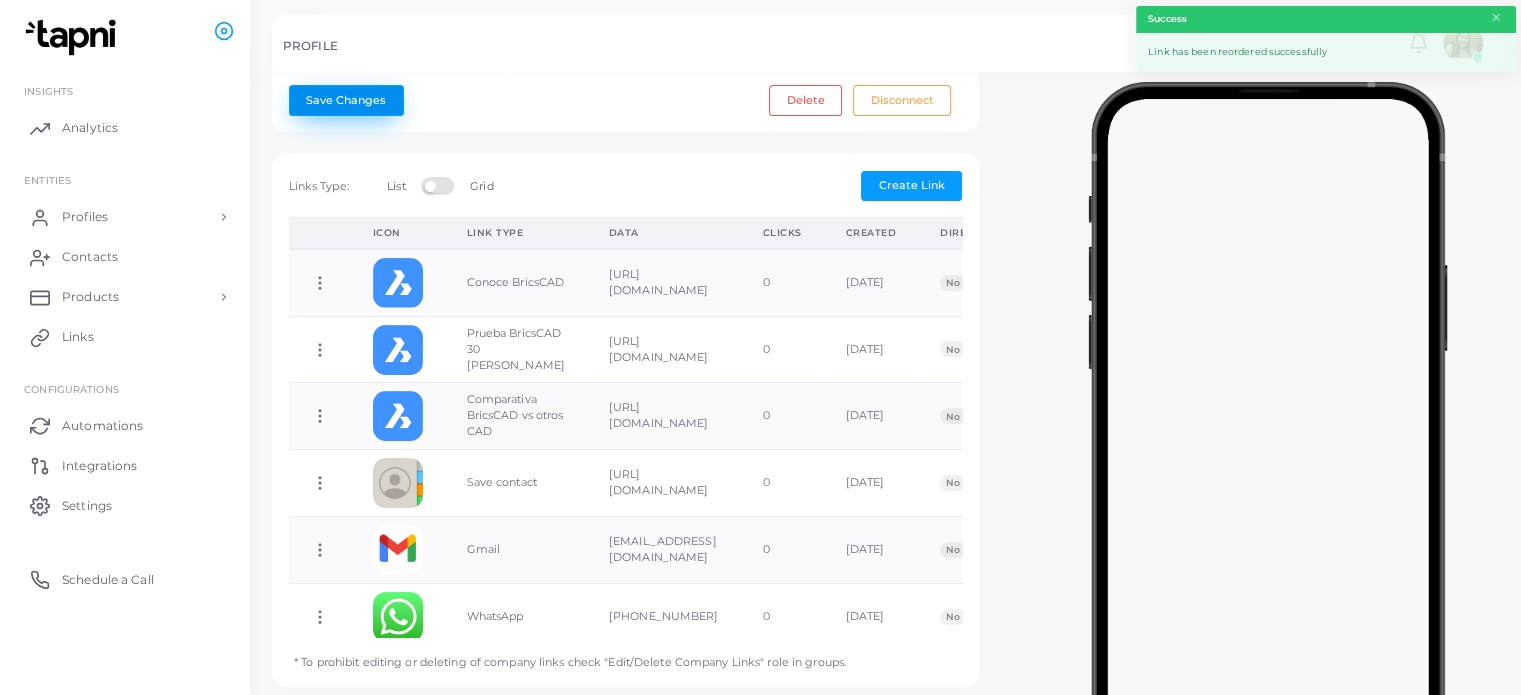 click on "Save Changes" at bounding box center [346, 100] 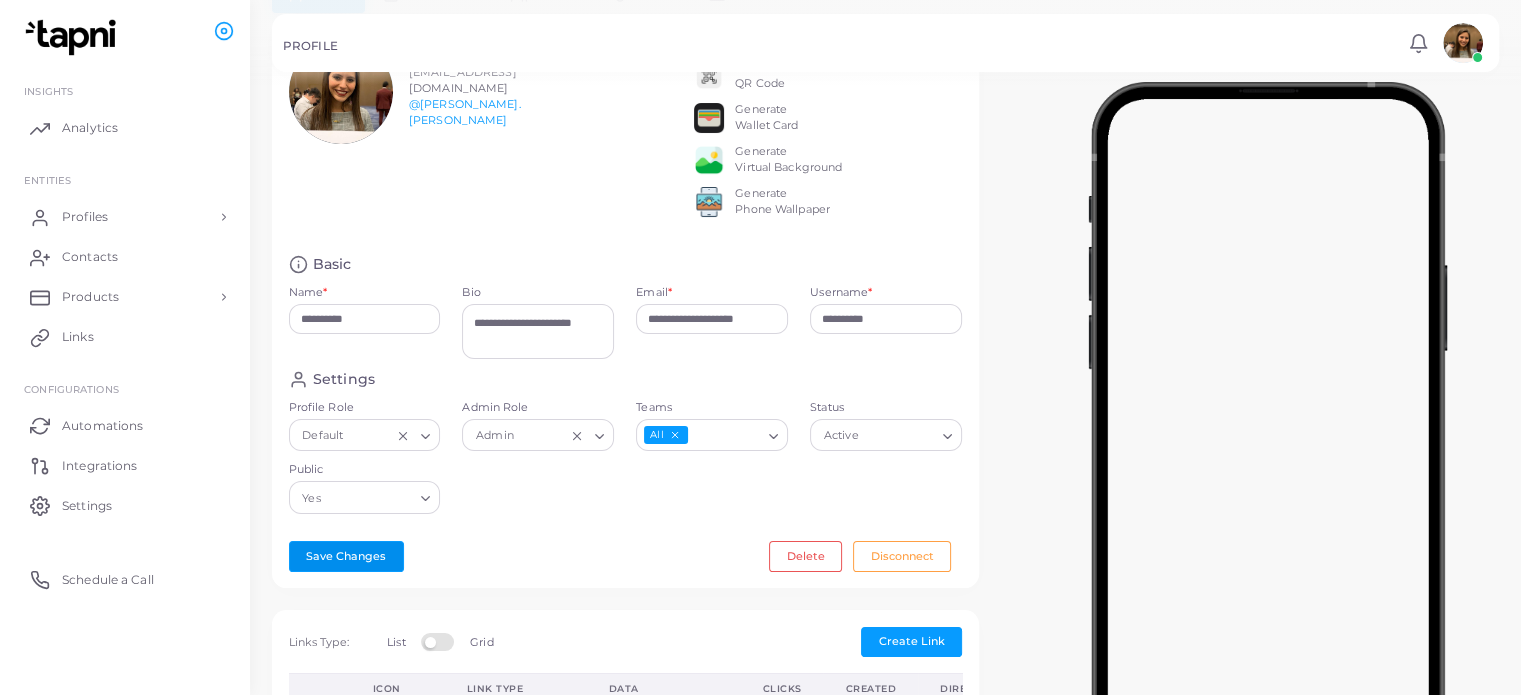 scroll, scrollTop: 0, scrollLeft: 0, axis: both 